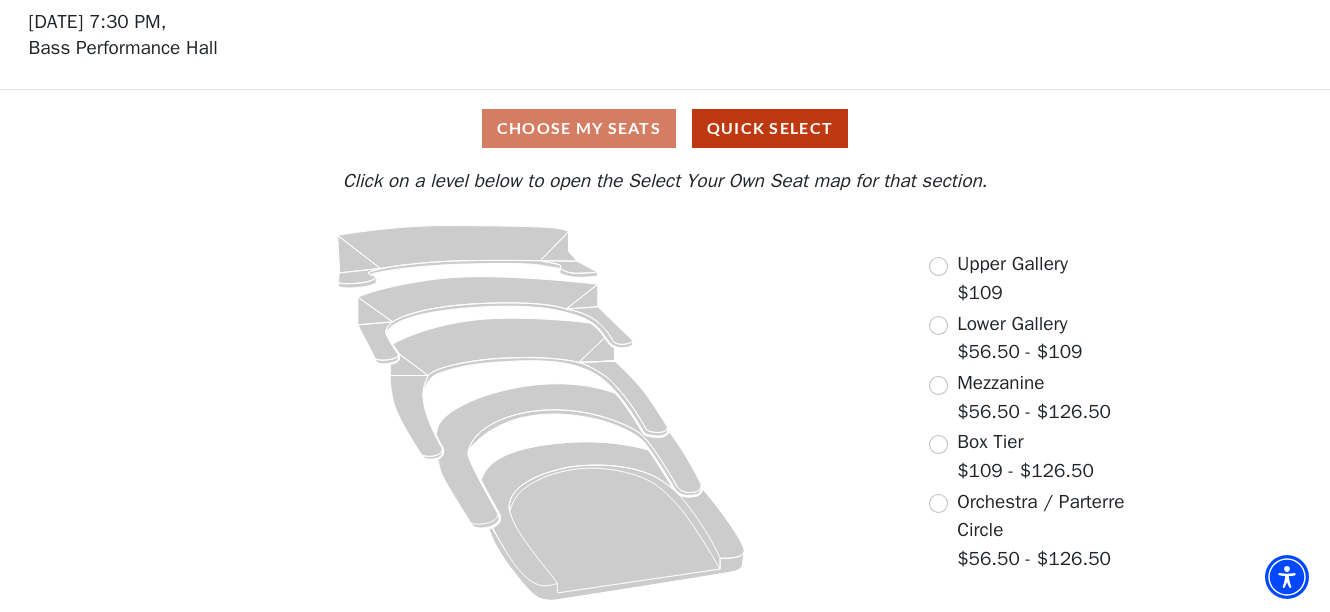 scroll, scrollTop: 0, scrollLeft: 0, axis: both 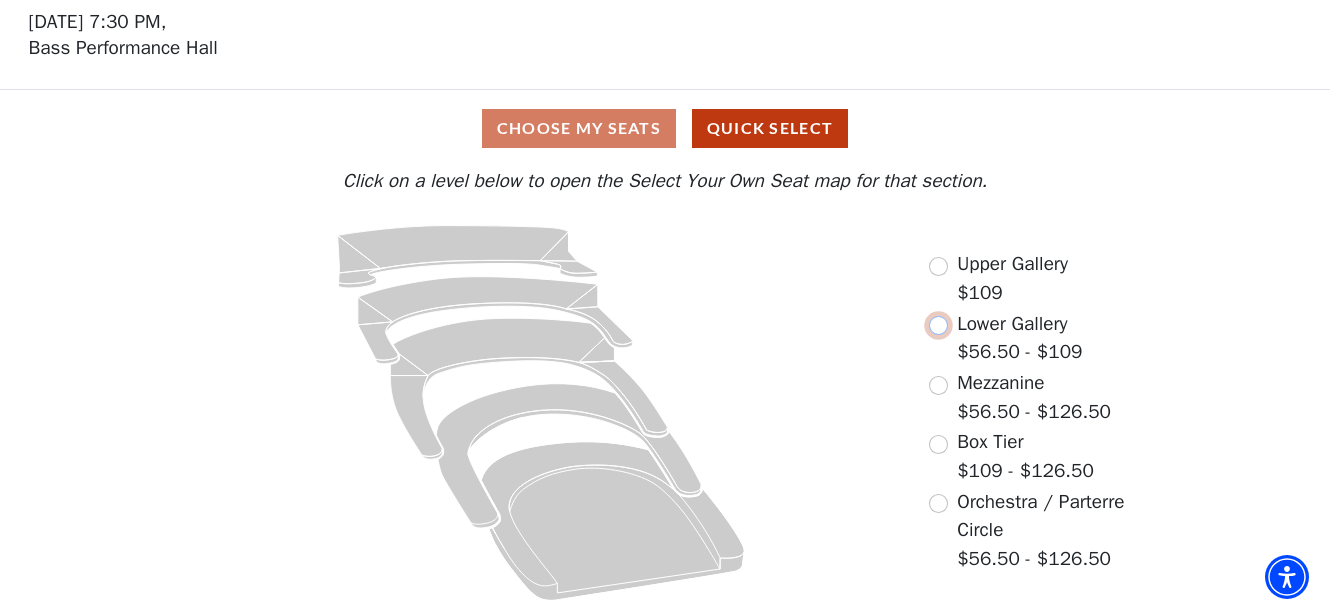 click at bounding box center [938, 325] 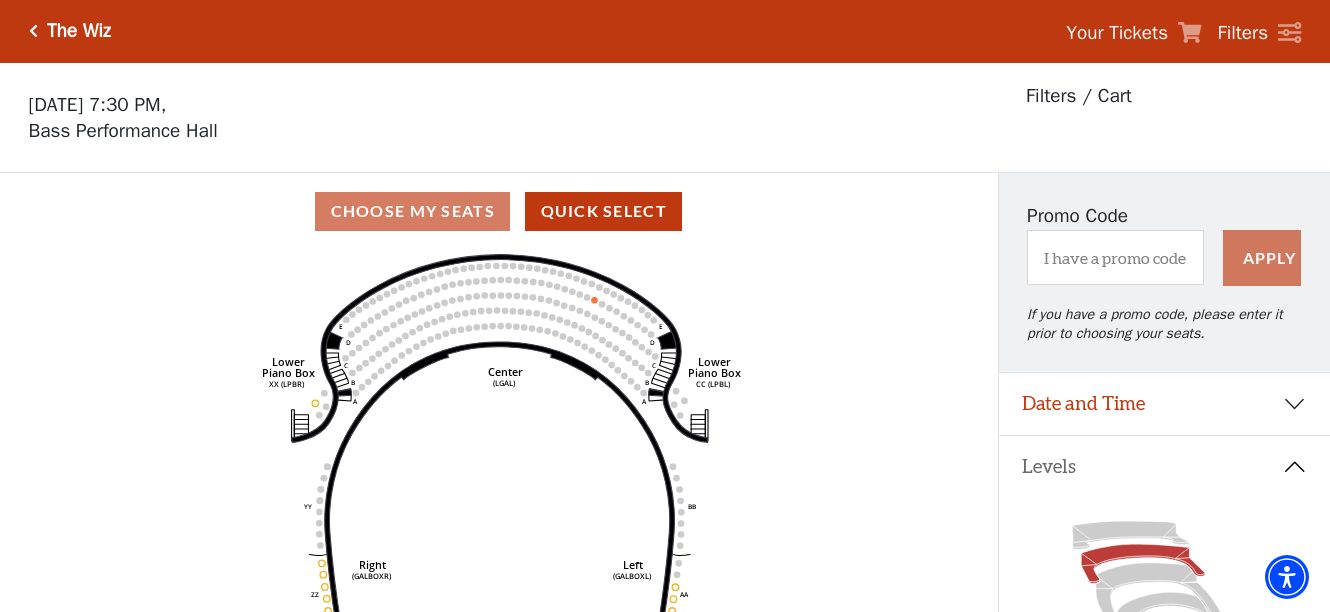 scroll, scrollTop: 92, scrollLeft: 0, axis: vertical 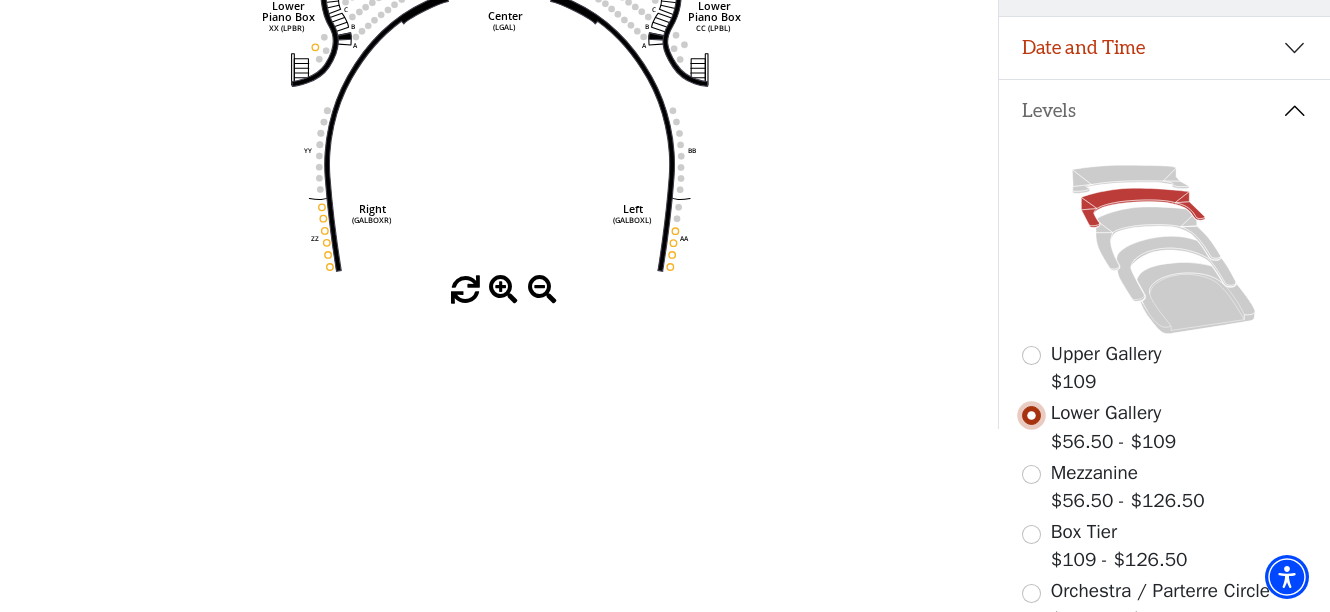 click at bounding box center [1031, 415] 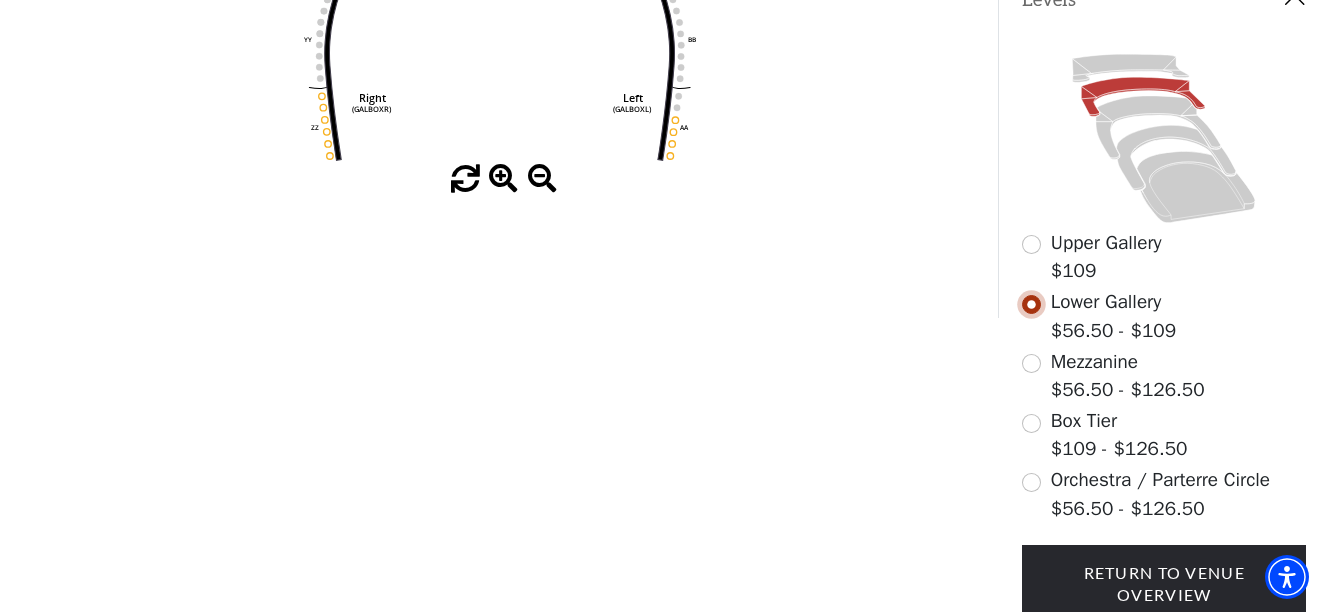 scroll, scrollTop: 472, scrollLeft: 0, axis: vertical 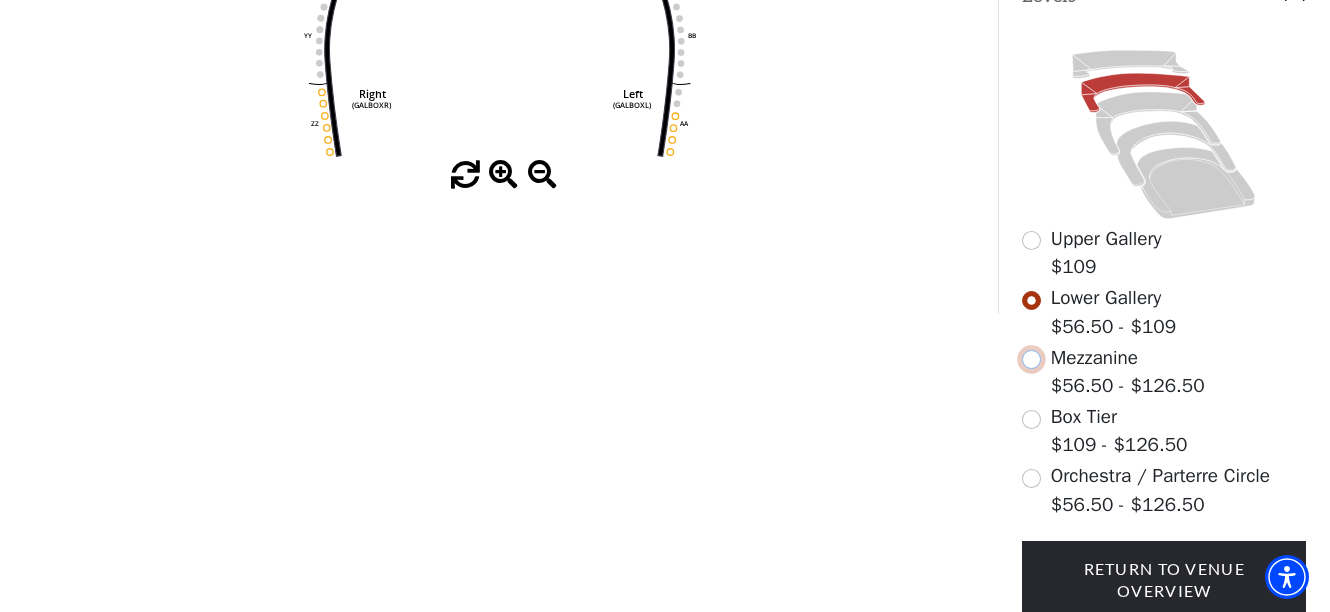 click at bounding box center [1031, 359] 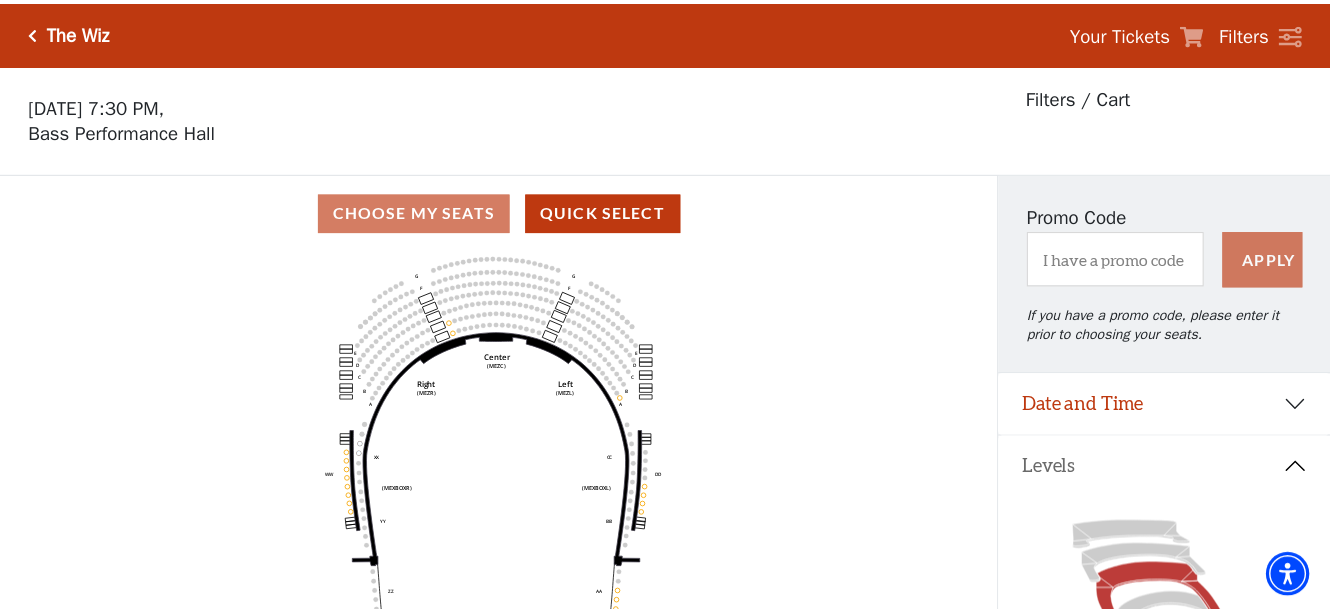 scroll, scrollTop: 92, scrollLeft: 0, axis: vertical 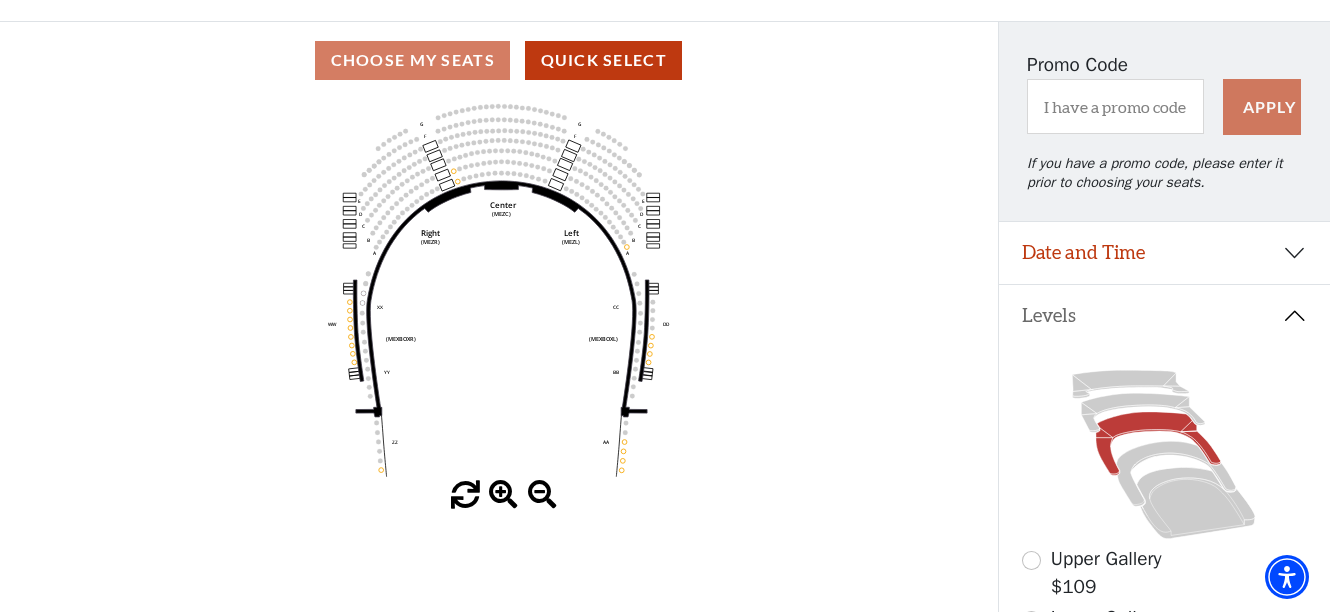 click at bounding box center (503, 495) 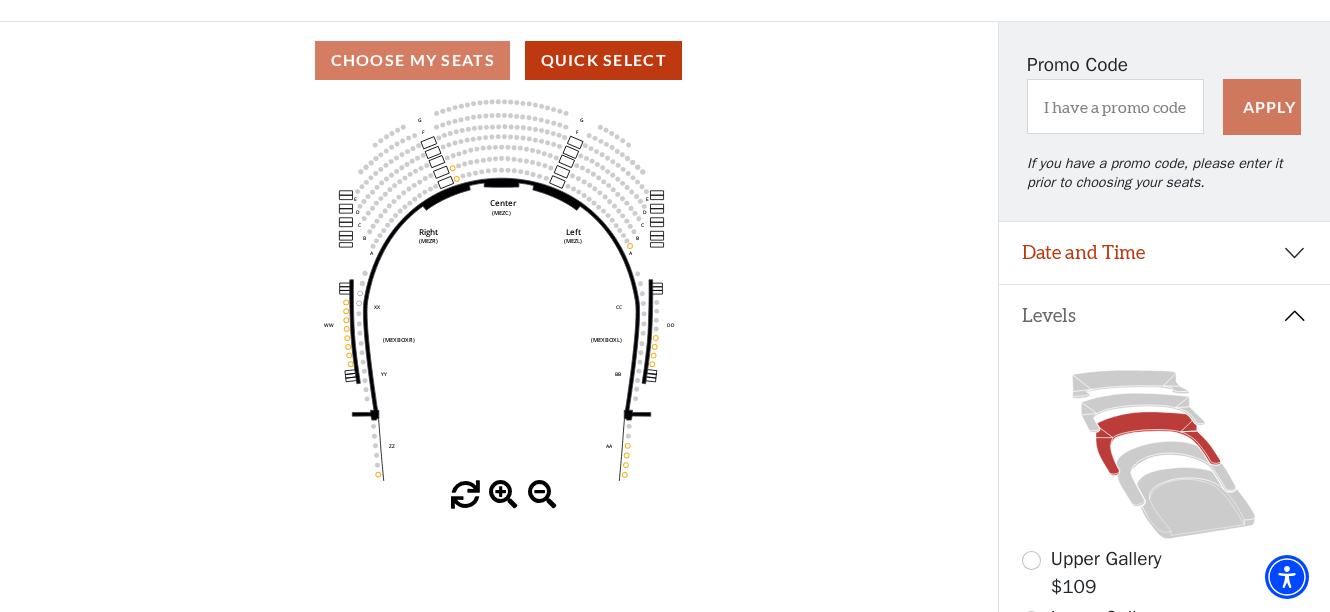 click at bounding box center (503, 495) 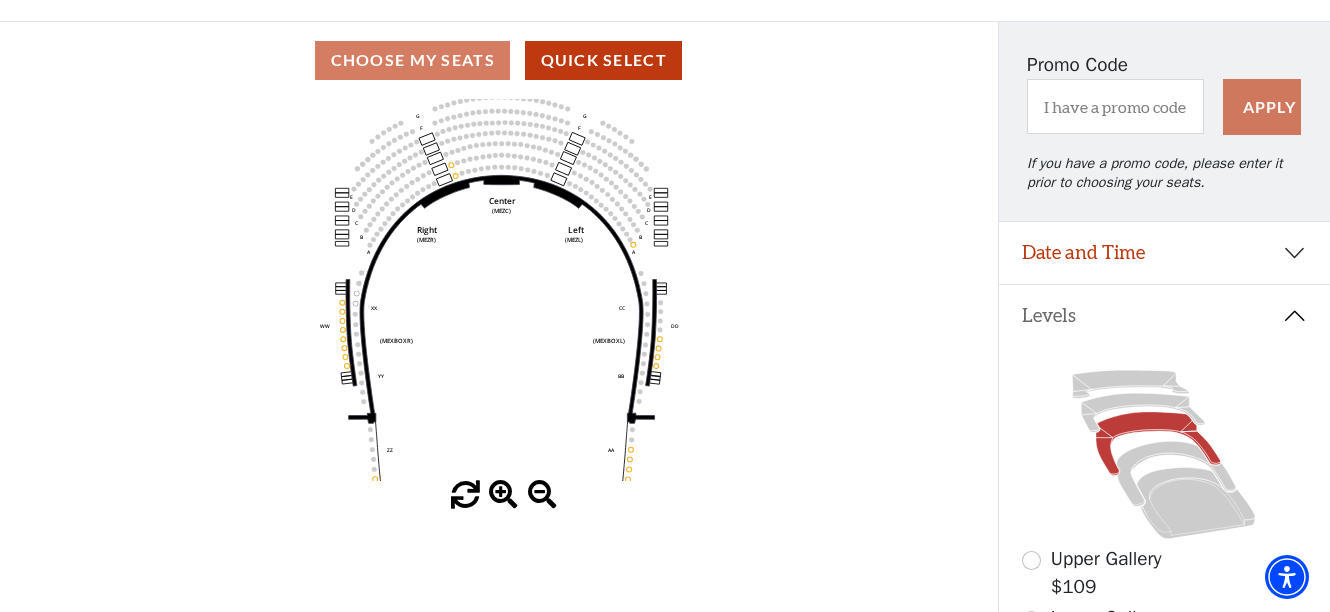 click at bounding box center [503, 495] 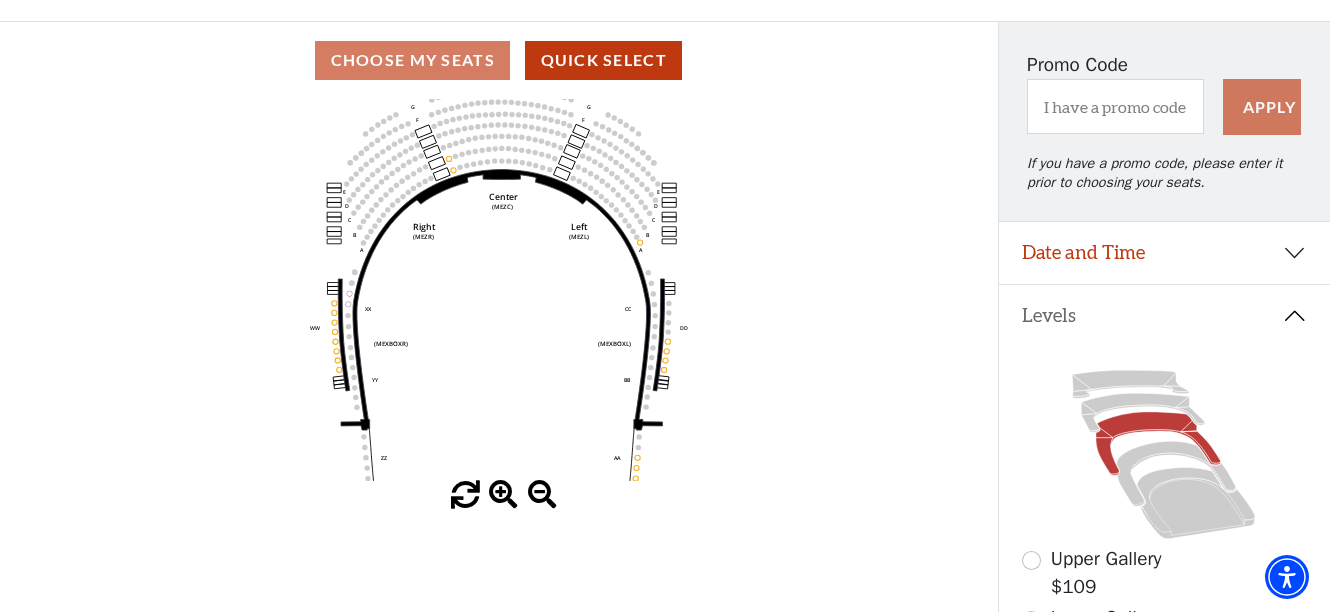 click at bounding box center (503, 495) 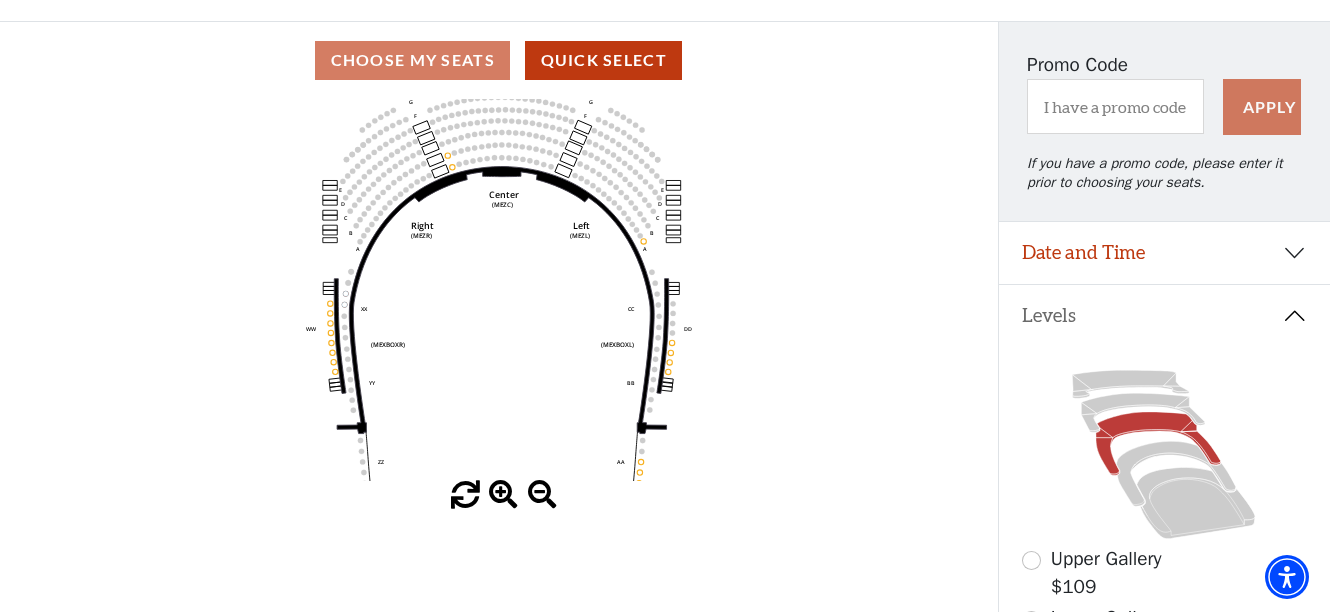 click at bounding box center [503, 495] 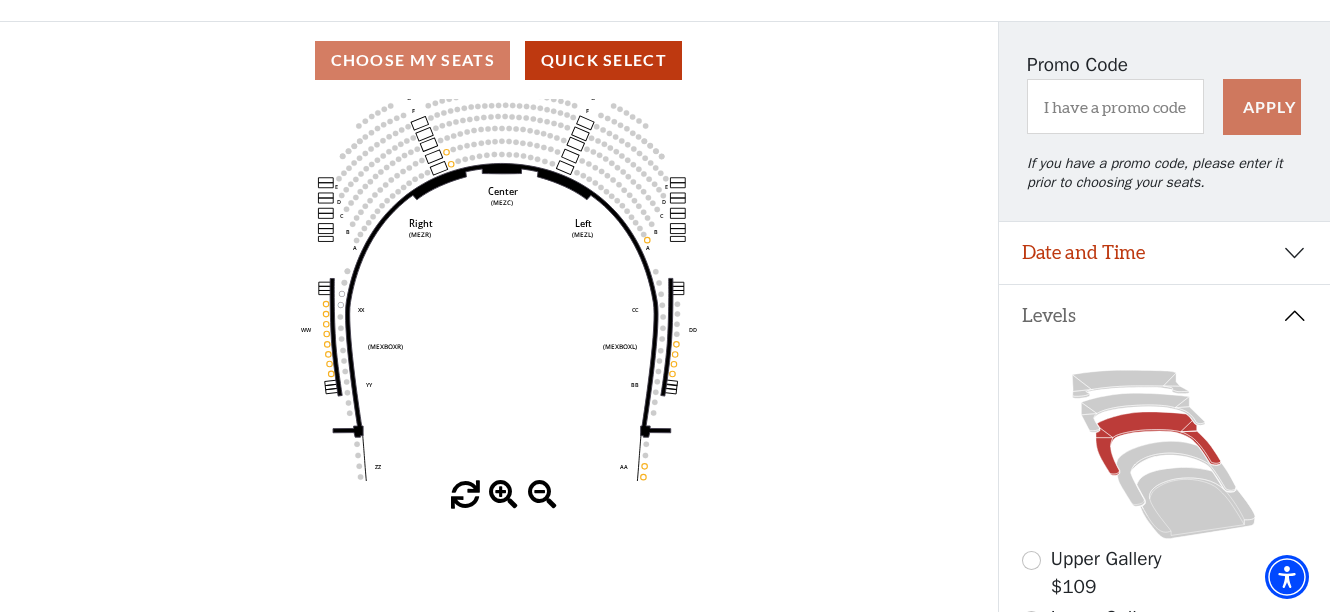 click at bounding box center [503, 495] 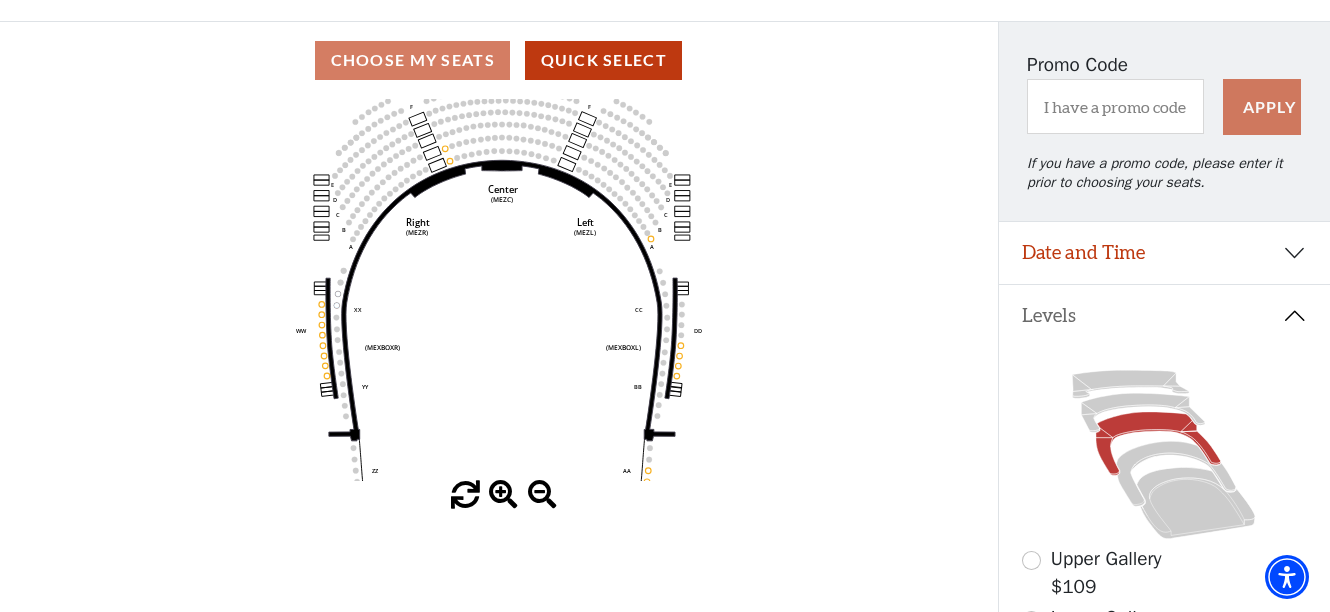 click at bounding box center (503, 495) 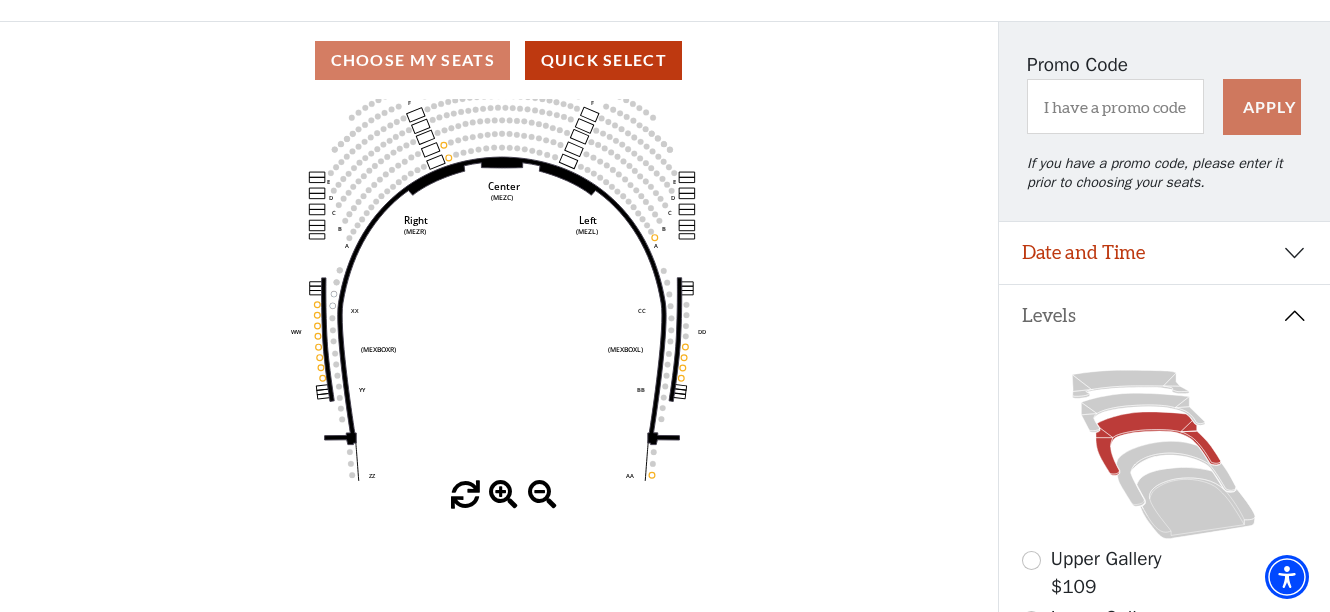click 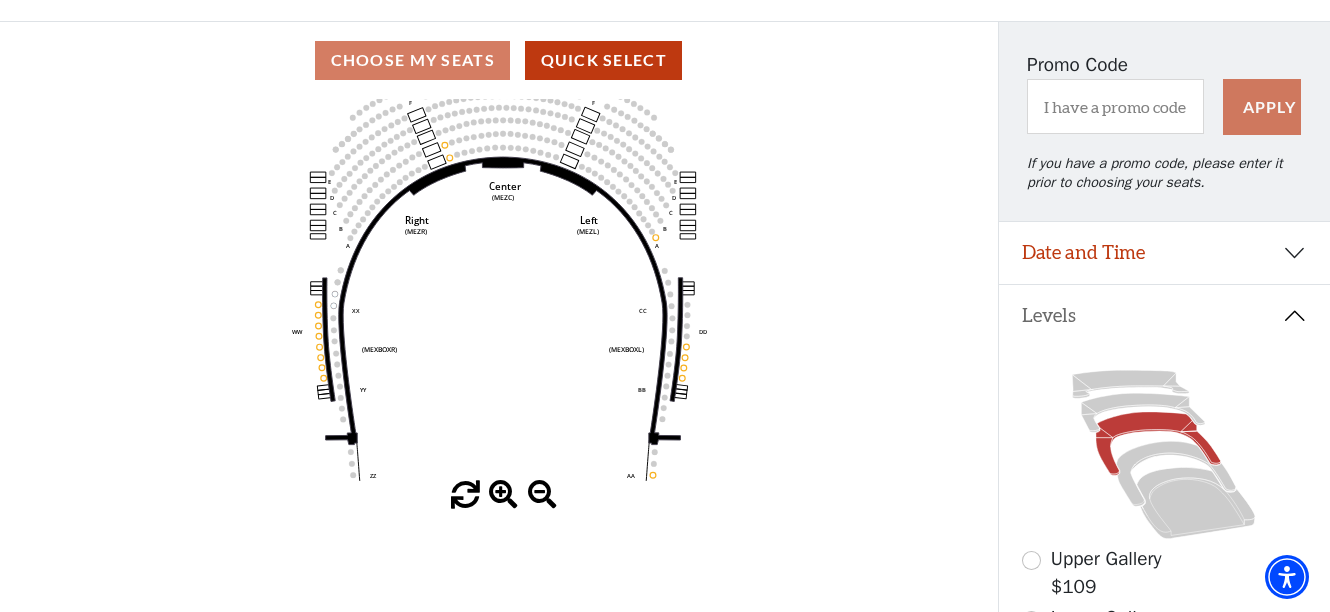 click 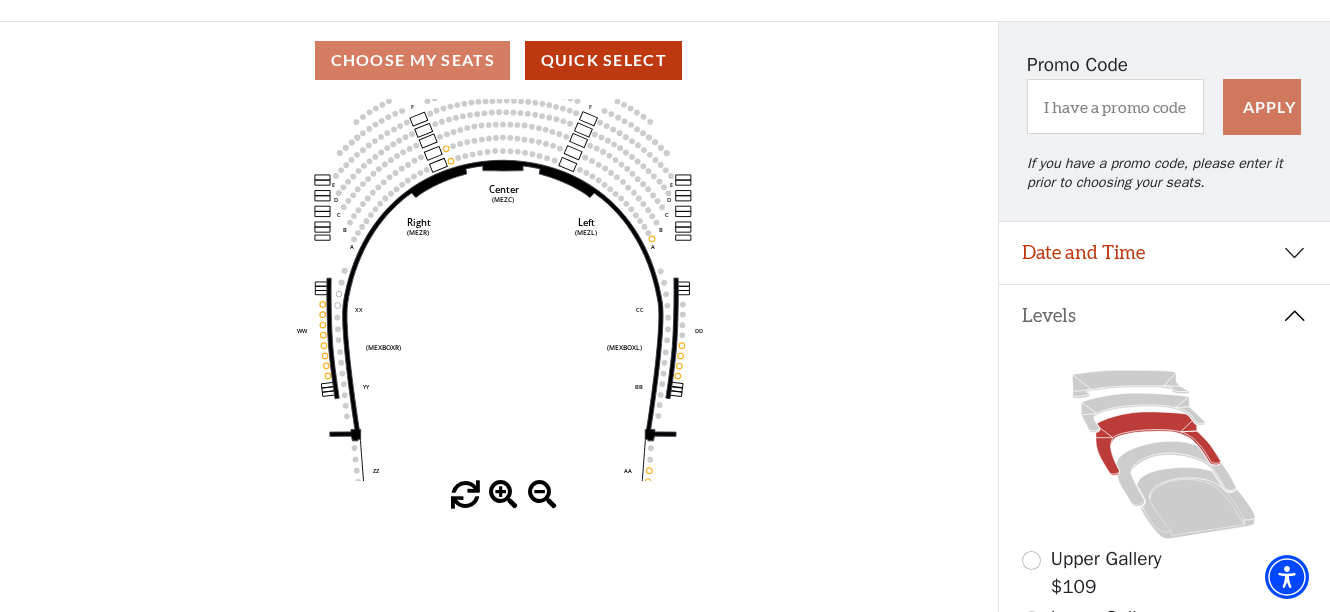 click at bounding box center (542, 495) 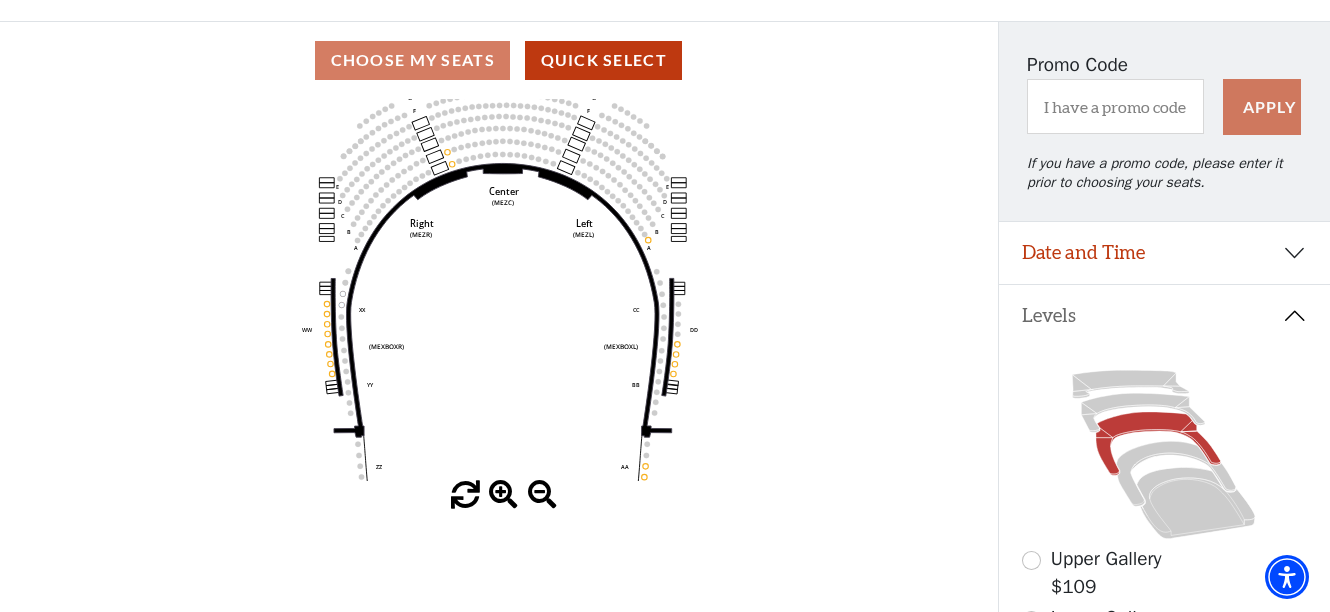click at bounding box center [542, 495] 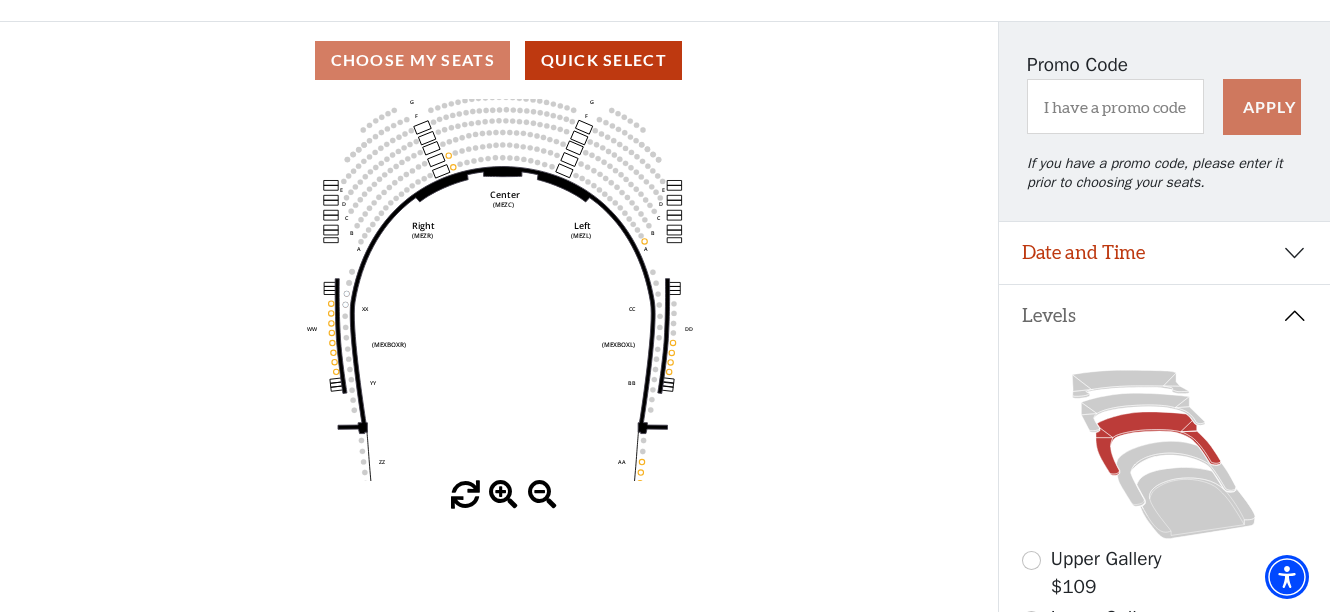 click at bounding box center (542, 495) 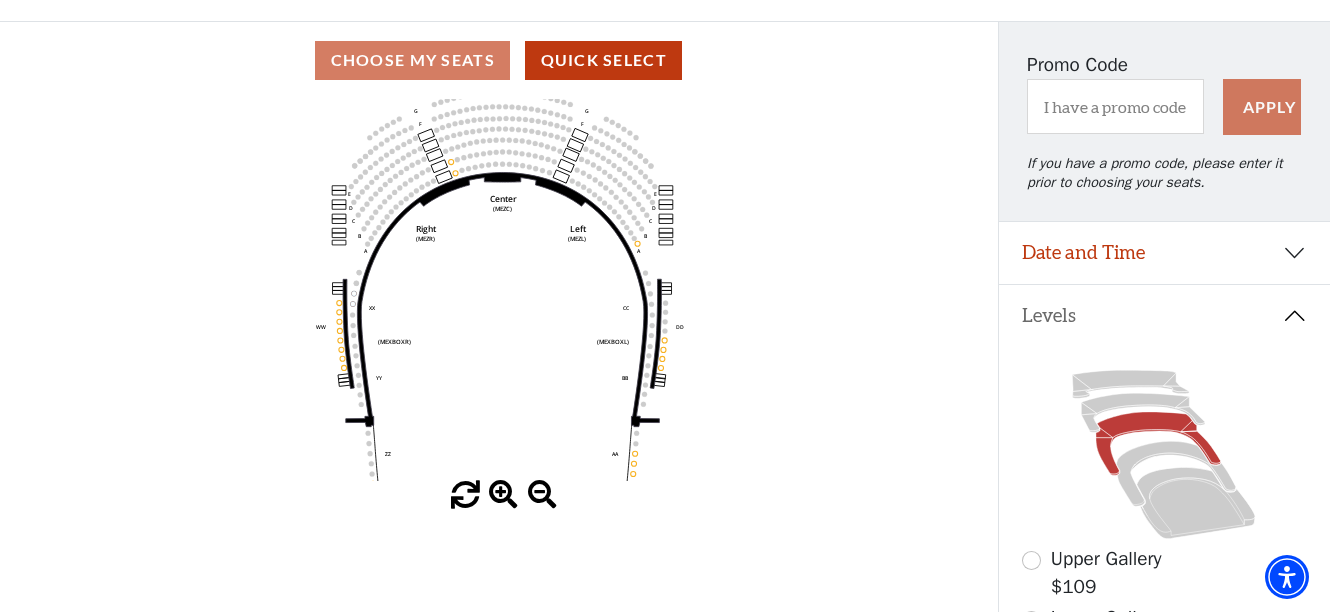 click at bounding box center (542, 495) 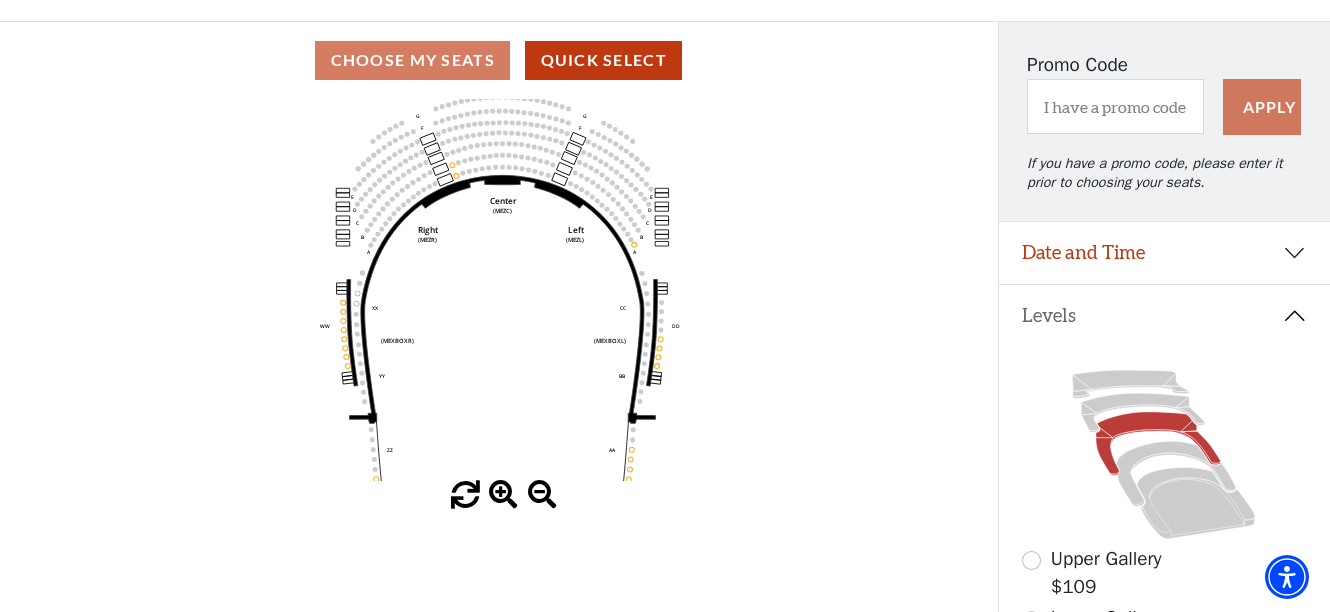 click at bounding box center (542, 495) 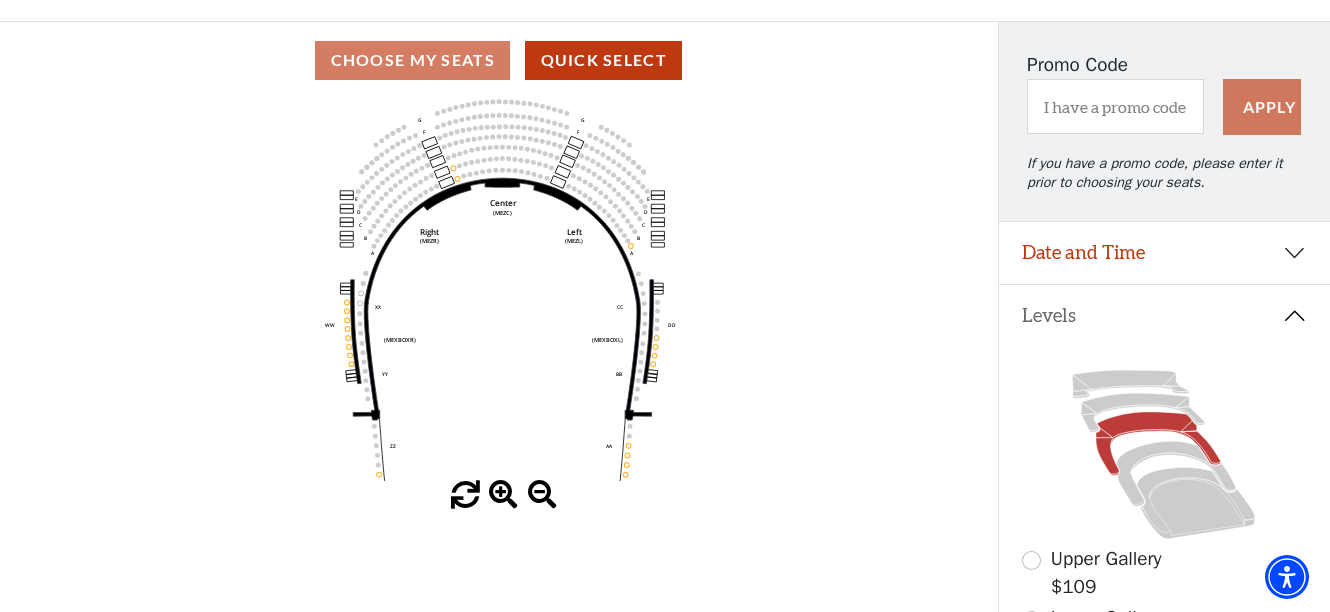 click at bounding box center (542, 495) 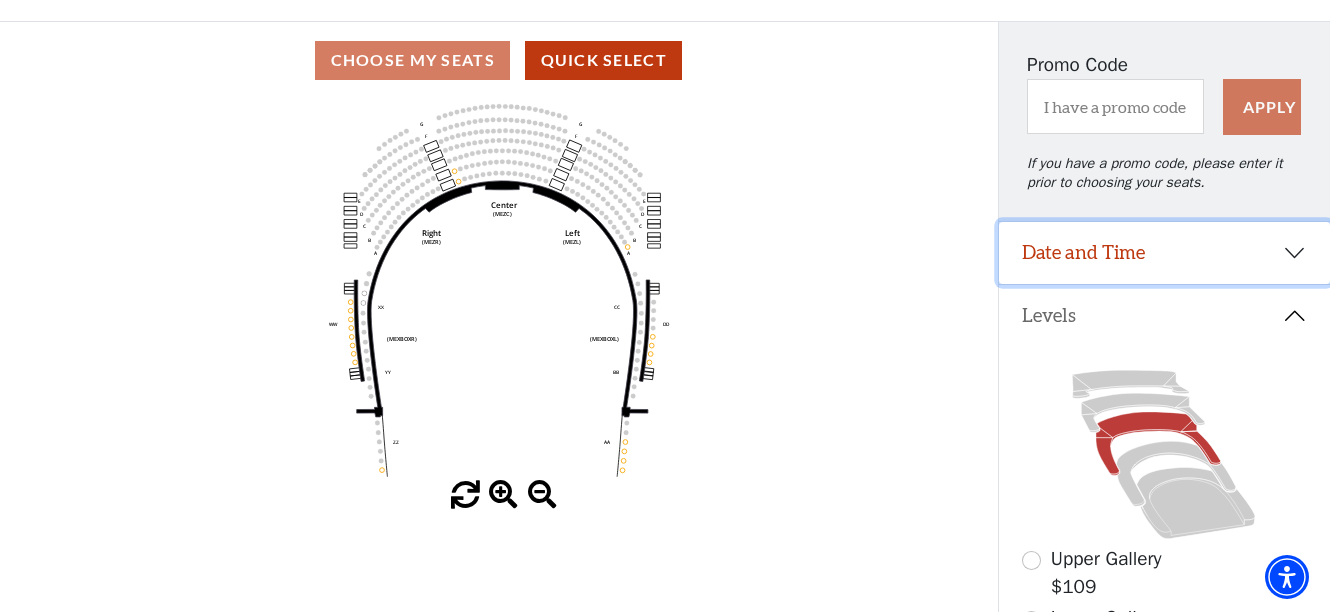 click on "Date and Time" at bounding box center (1165, 253) 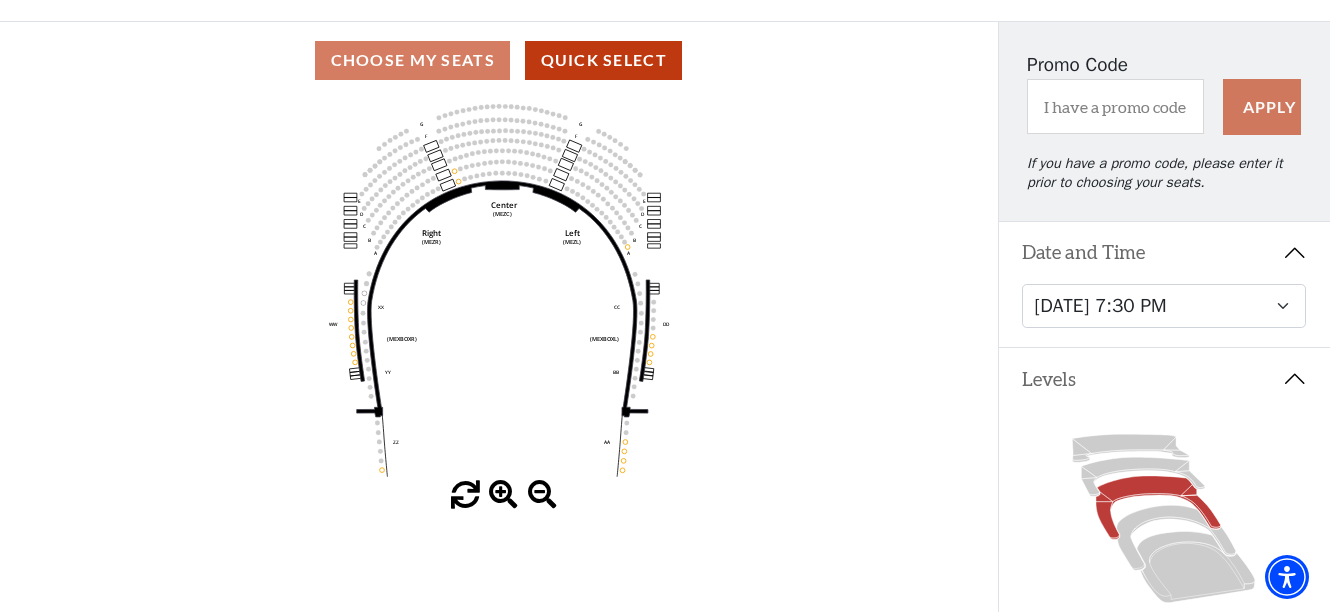 click on "Date and Time" at bounding box center (1165, 253) 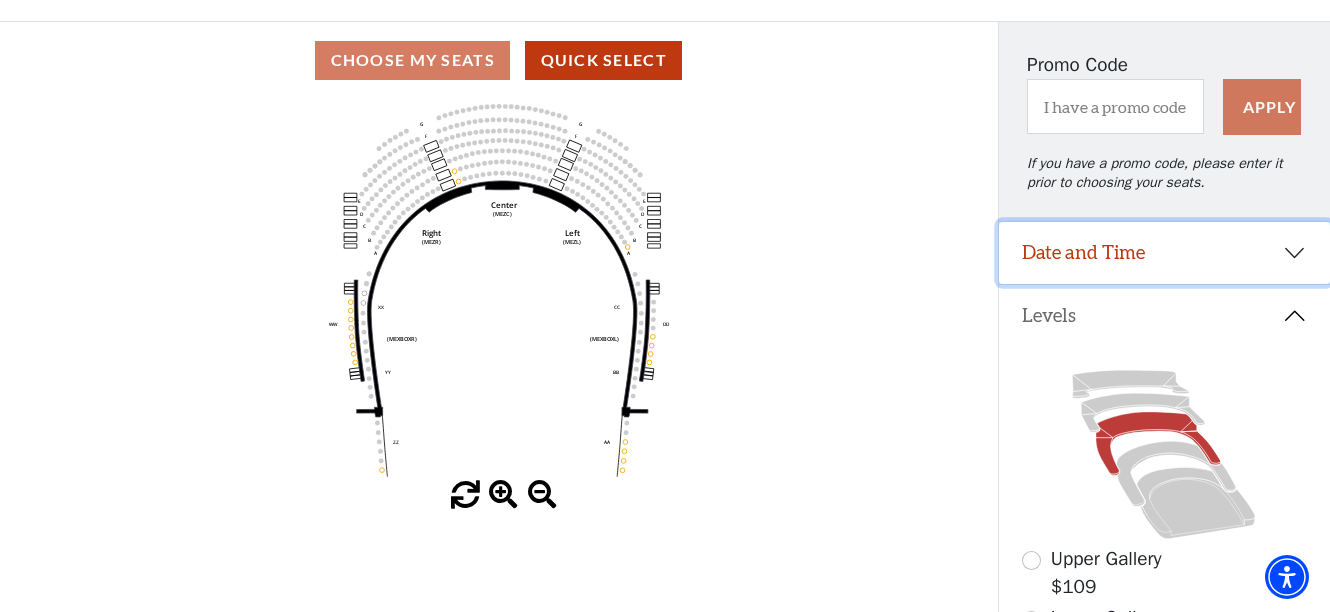 click on "Date and Time" at bounding box center (1165, 253) 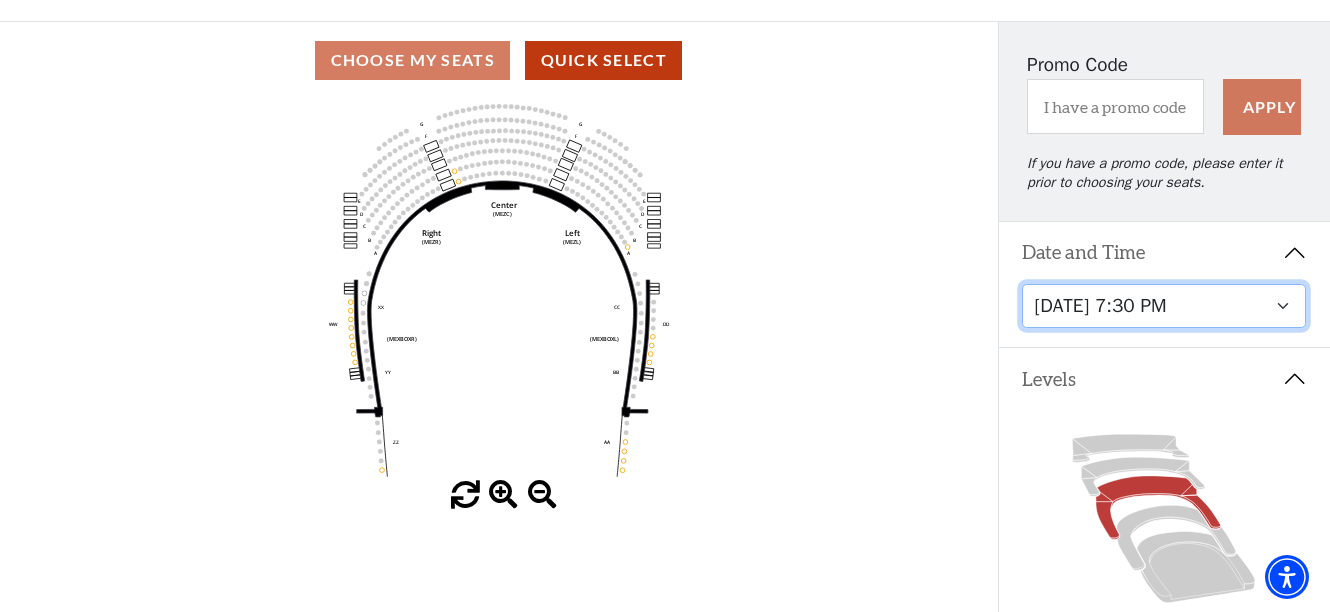 click on "Tuesday, July 15 at 7:30 PM Wednesday, July 16 at 7:30 PM Thursday, July 17 at 7:30 PM Friday, July 18 at 7:30 PM Saturday, July 19 at 1:30 PM Saturday, July 19 at 7:30 PM Sunday, July 20 at 1:30 PM Sunday, July 20 at 6:30 PM" at bounding box center (1164, 306) 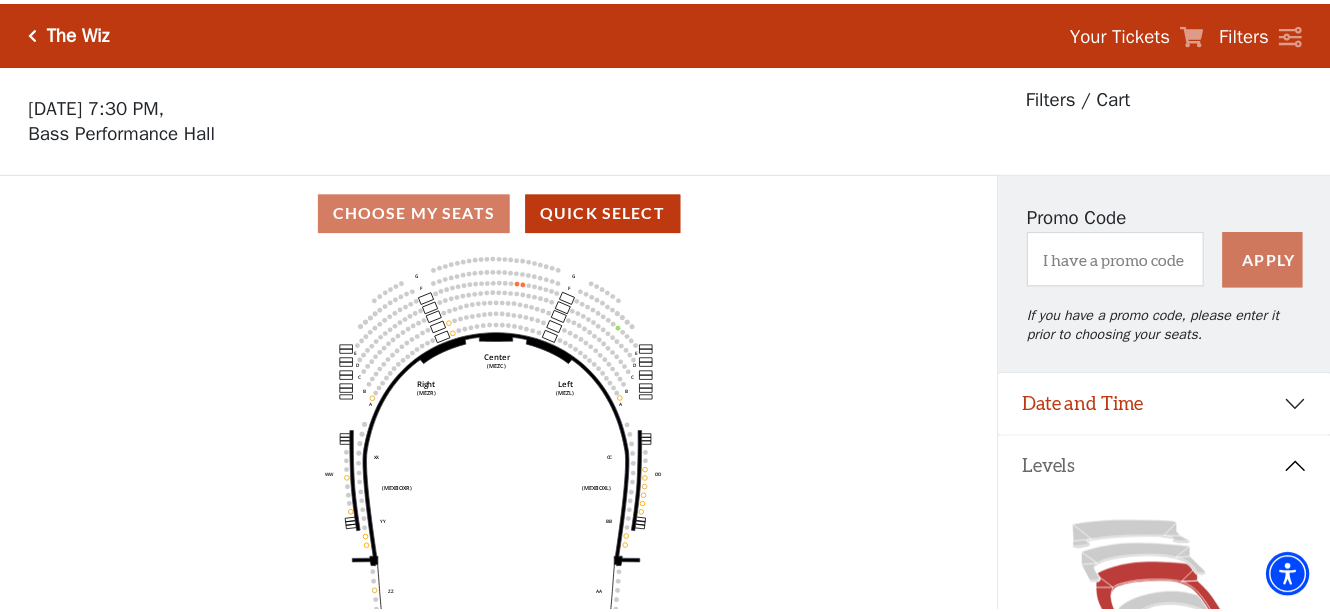 scroll, scrollTop: 92, scrollLeft: 0, axis: vertical 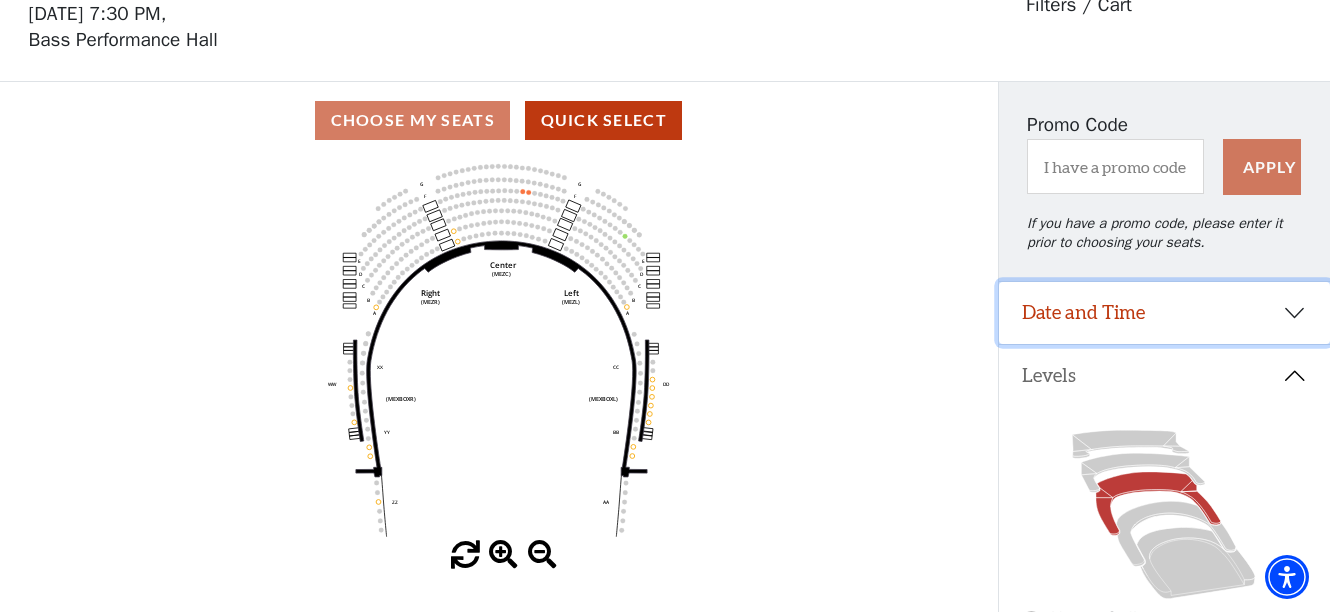 click on "Date and Time" at bounding box center (1165, 313) 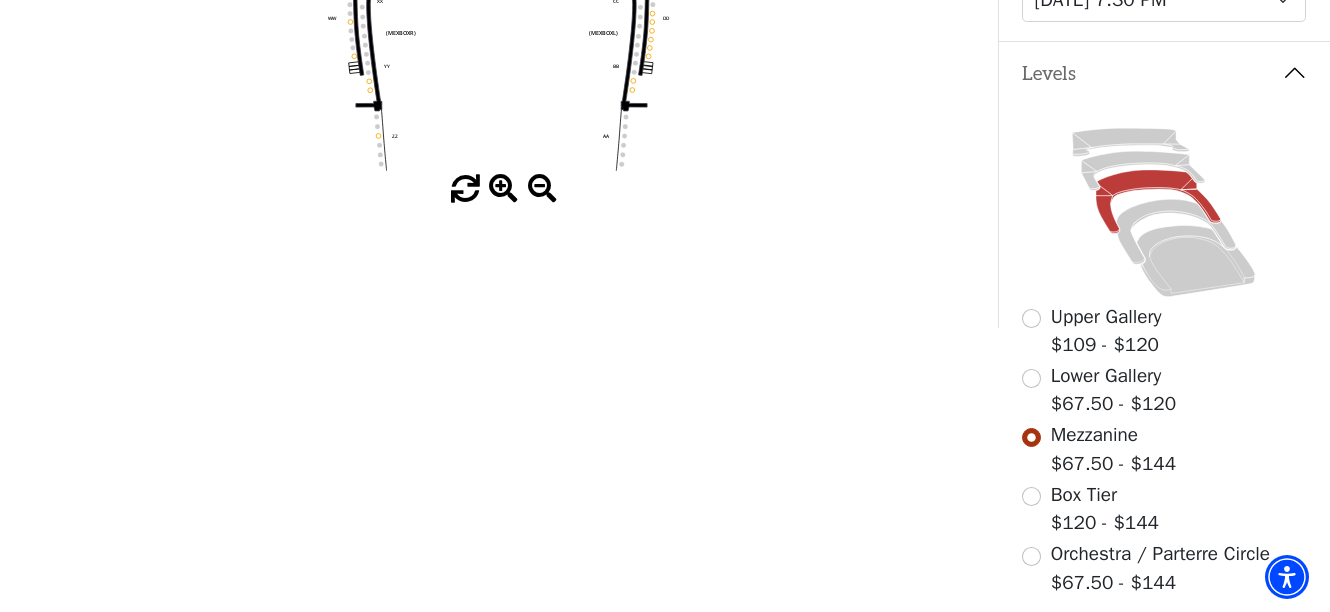 scroll, scrollTop: 688, scrollLeft: 0, axis: vertical 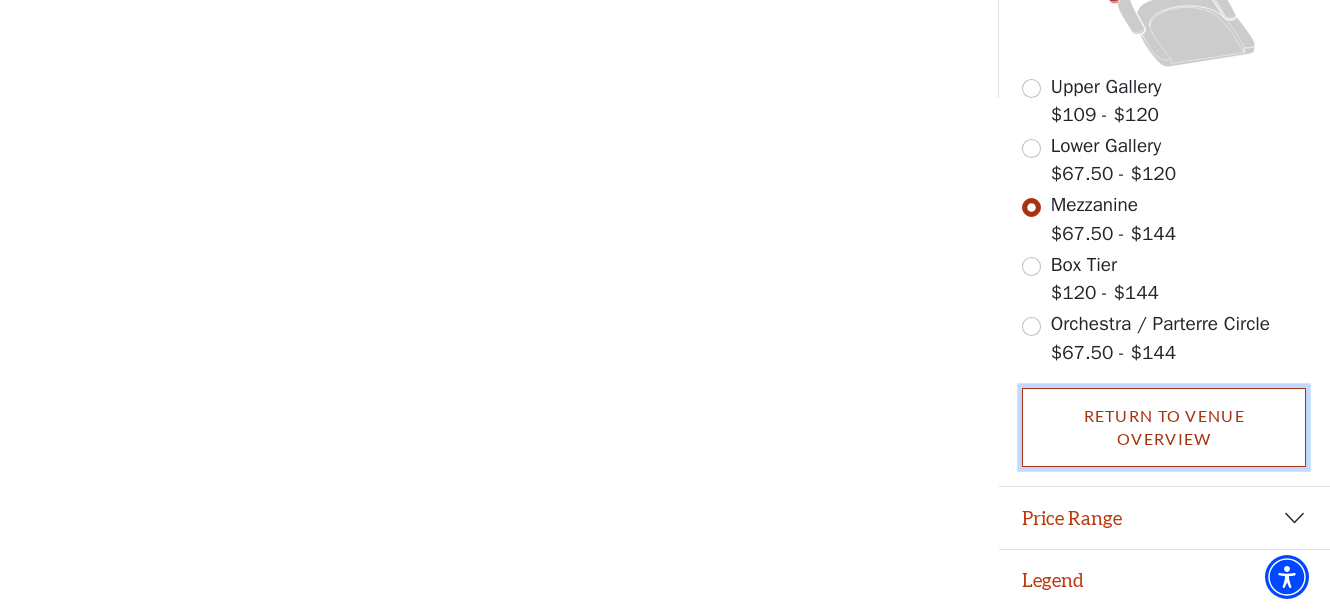 click on "Return To Venue Overview" at bounding box center [1164, 427] 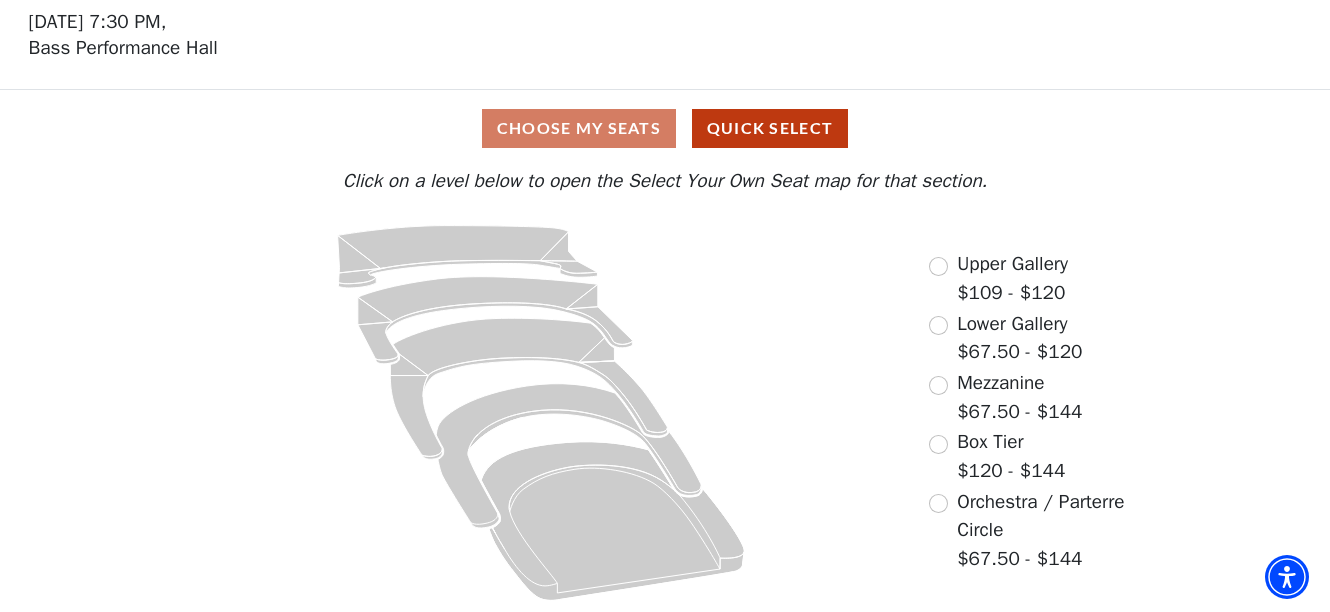 scroll, scrollTop: 0, scrollLeft: 0, axis: both 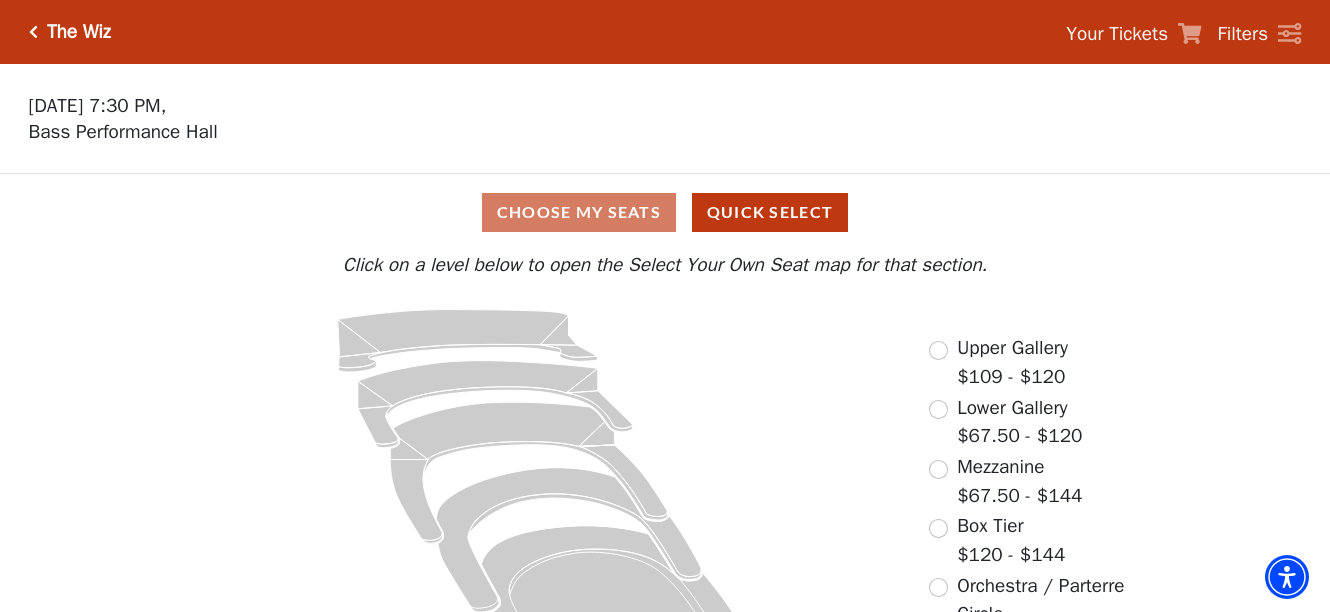 click on "Thursday, July 17 at 7:30 PM,
Bass Performance Hall" at bounding box center [499, 119] 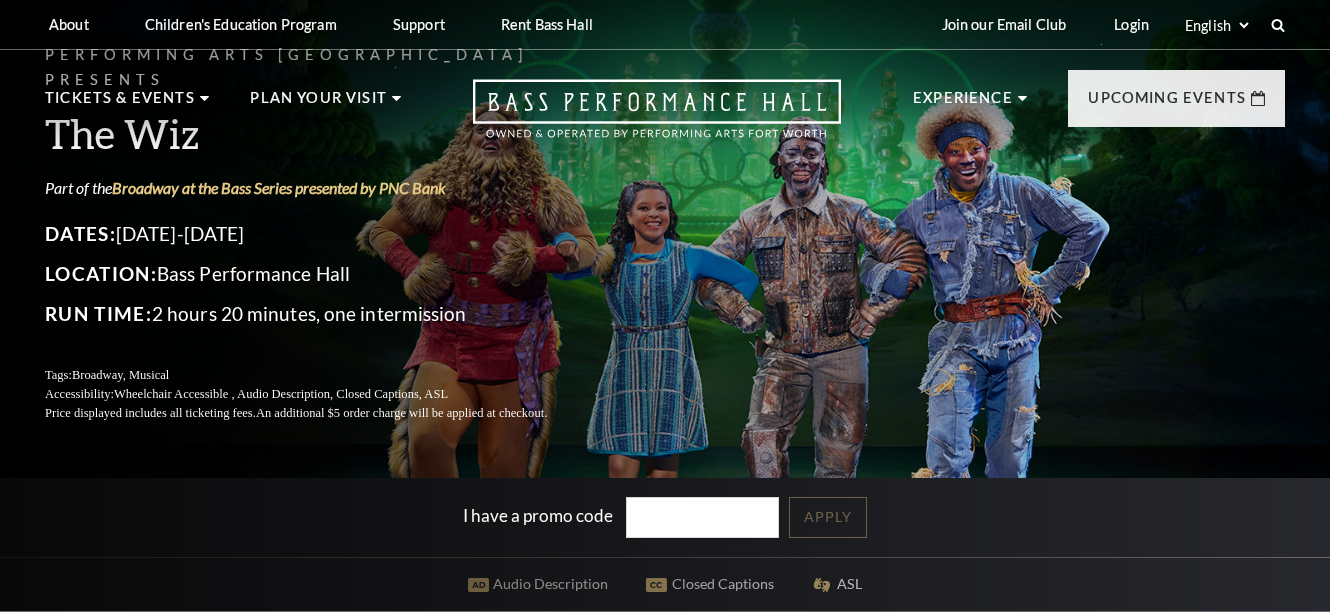 scroll, scrollTop: 0, scrollLeft: 0, axis: both 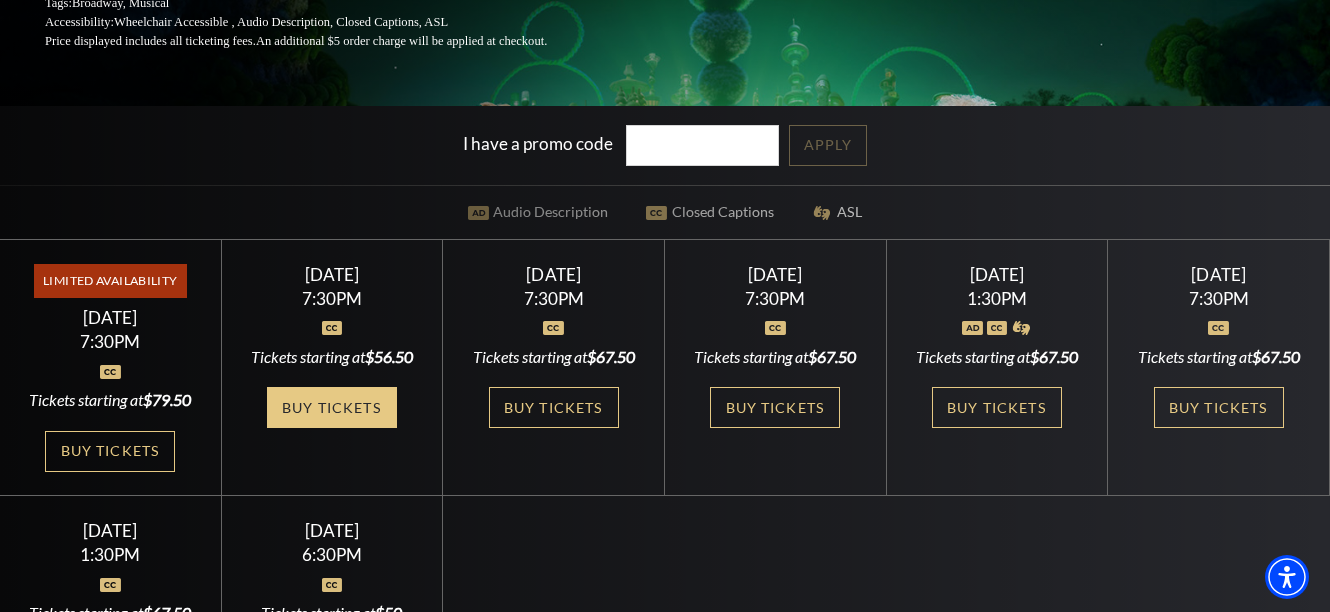 click on "Buy Tickets" at bounding box center (332, 407) 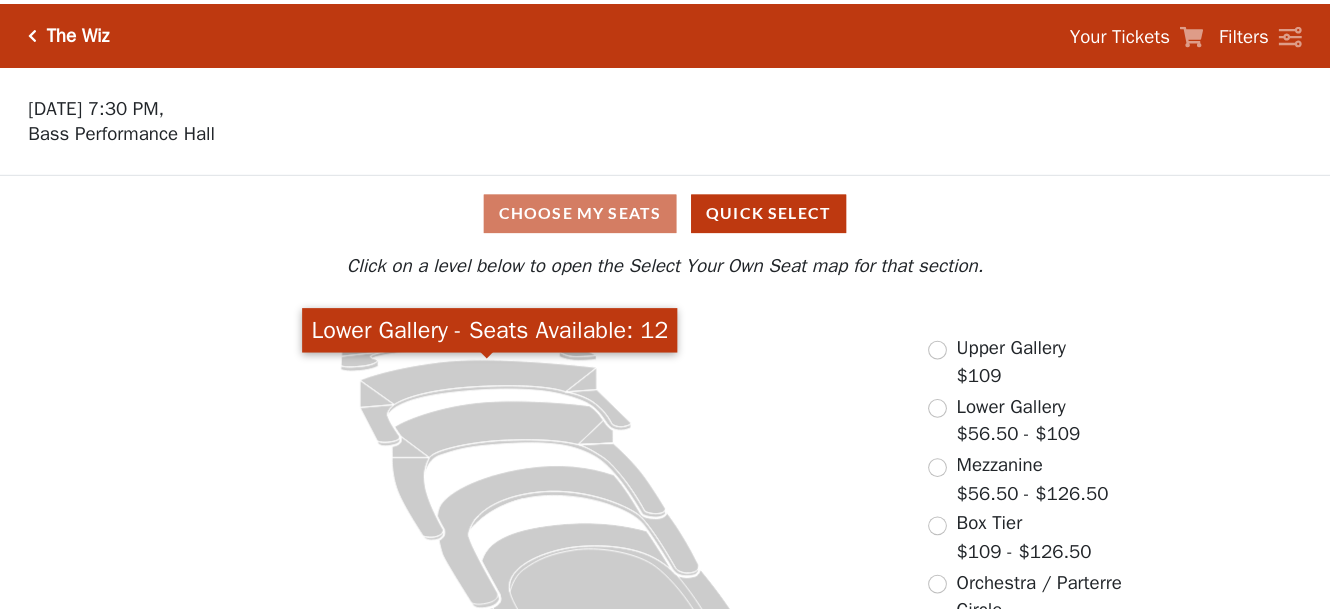 scroll, scrollTop: 0, scrollLeft: 0, axis: both 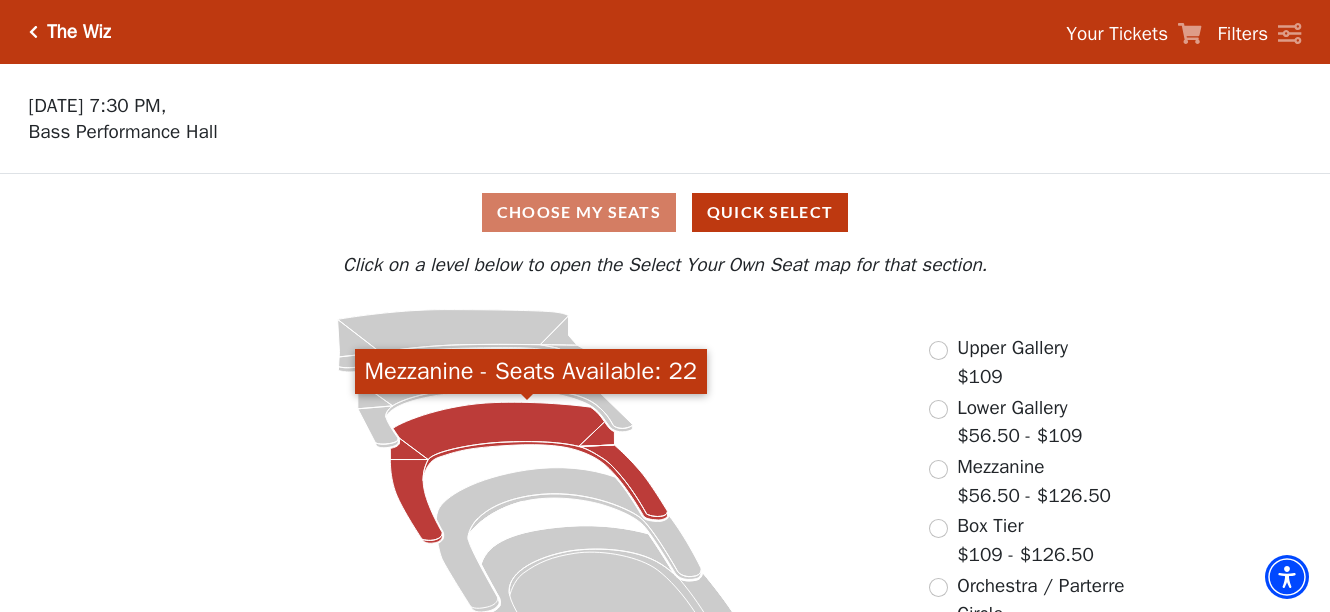 click 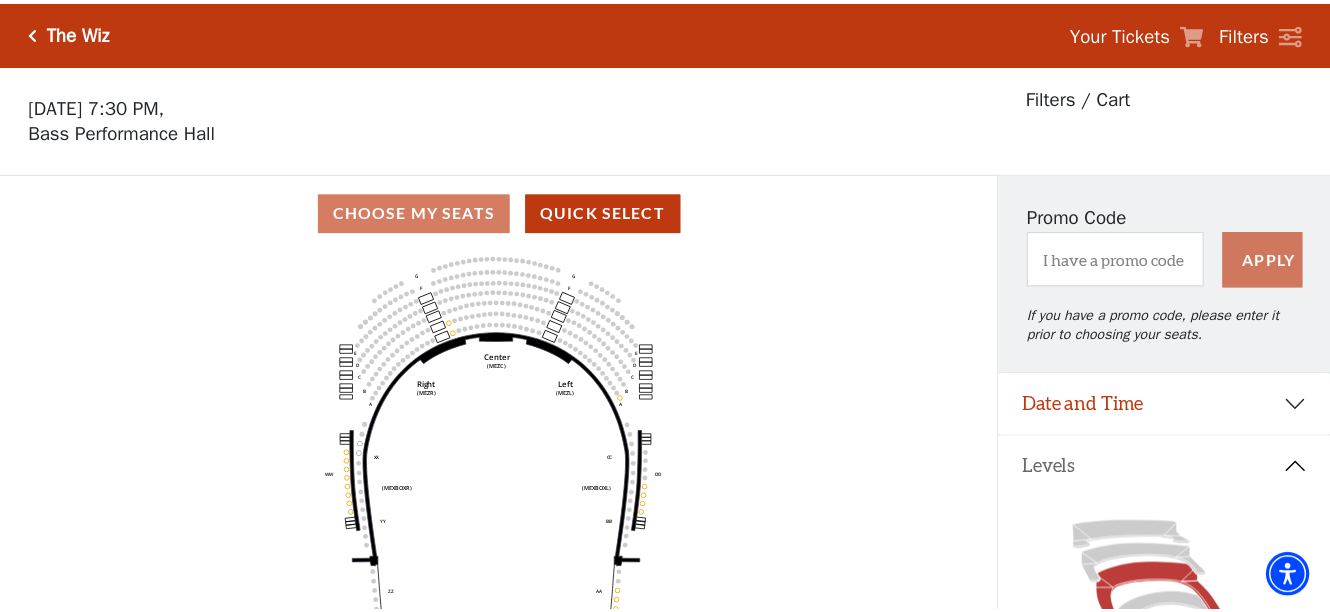 scroll, scrollTop: 92, scrollLeft: 0, axis: vertical 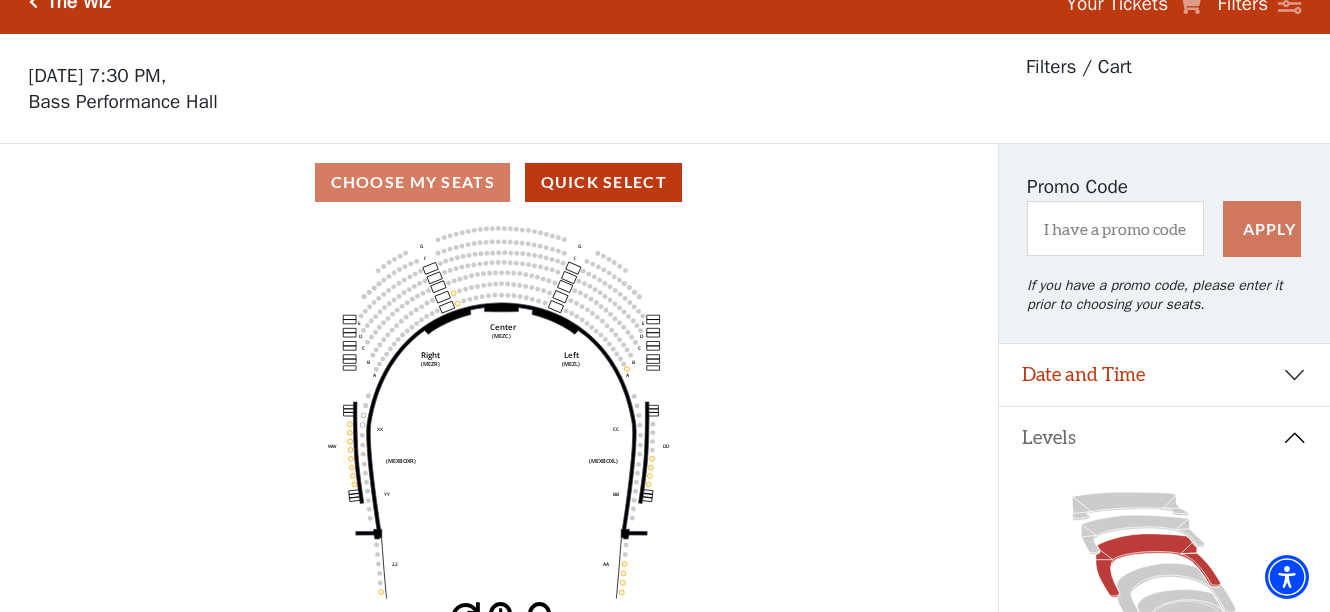 click on "Choose My Seats
Quick Select" at bounding box center (499, 182) 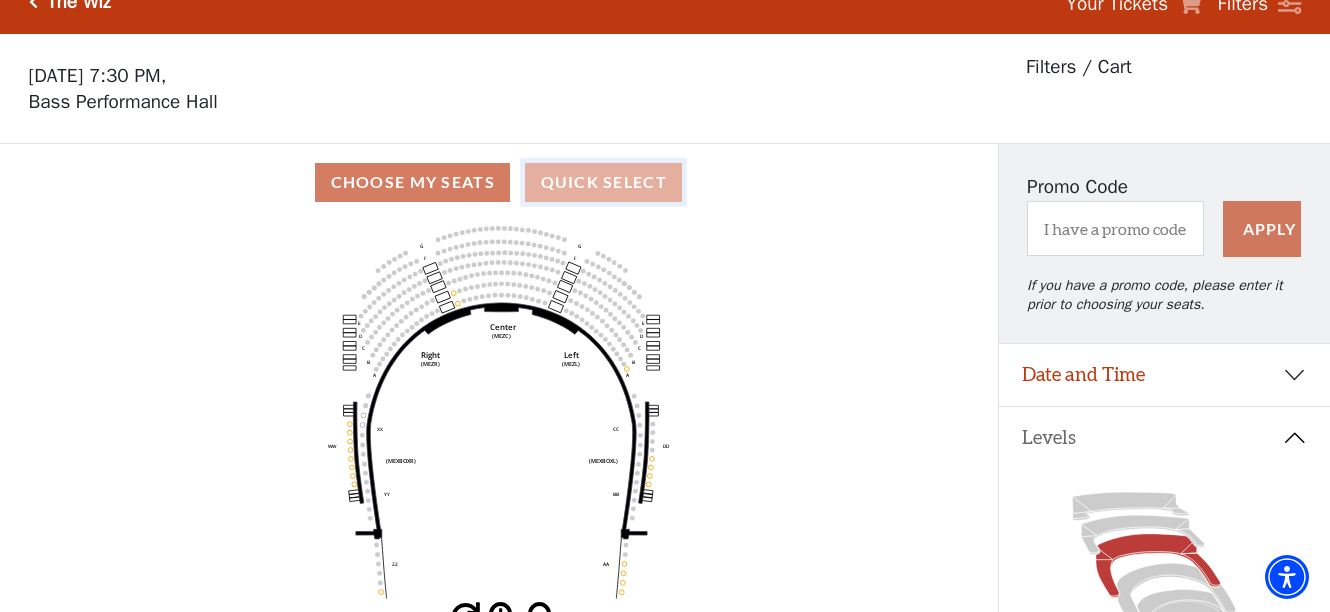 click on "Quick Select" at bounding box center (603, 182) 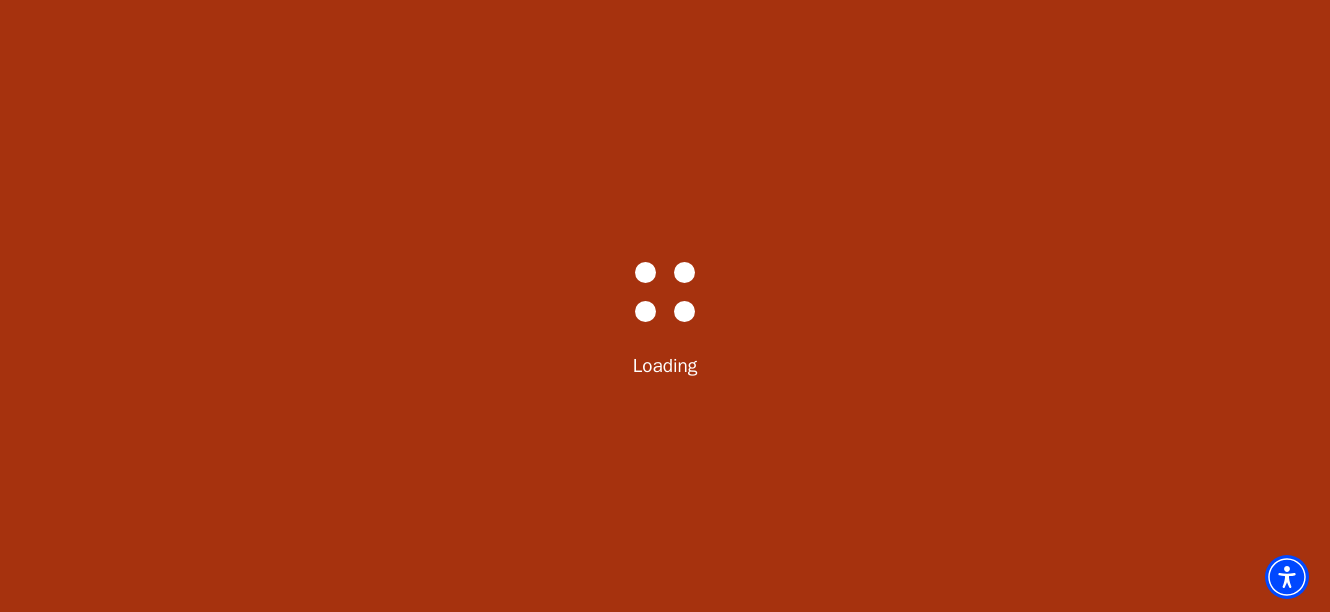 scroll, scrollTop: 0, scrollLeft: 0, axis: both 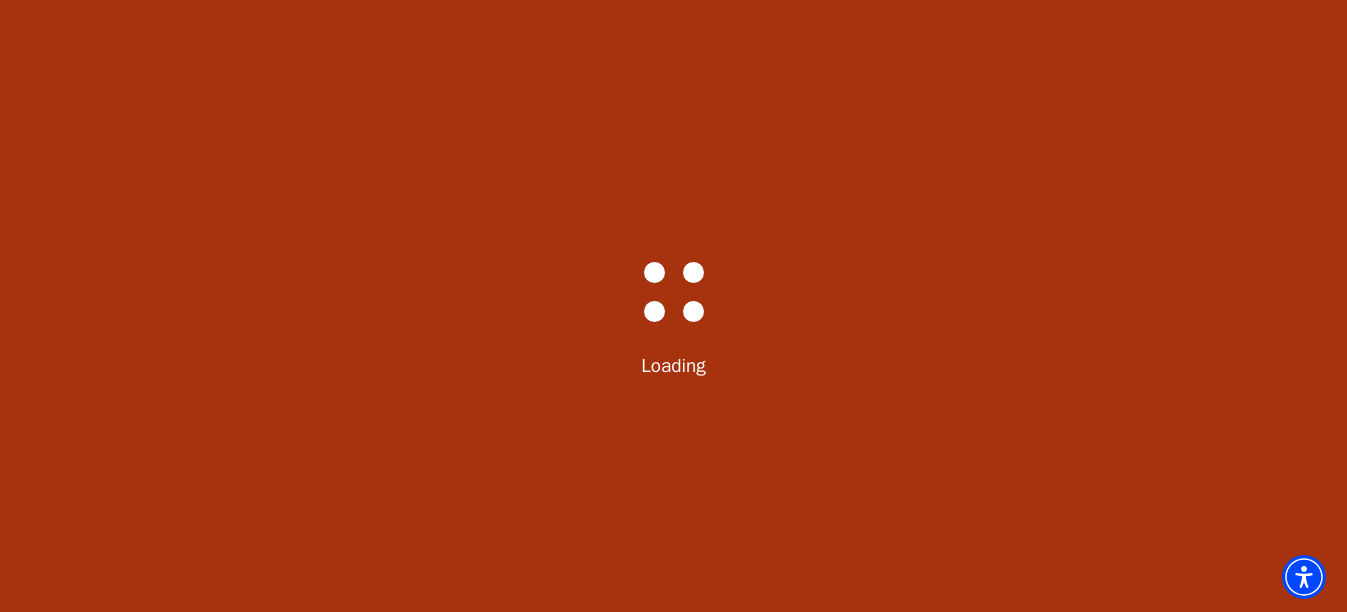 select on "5361" 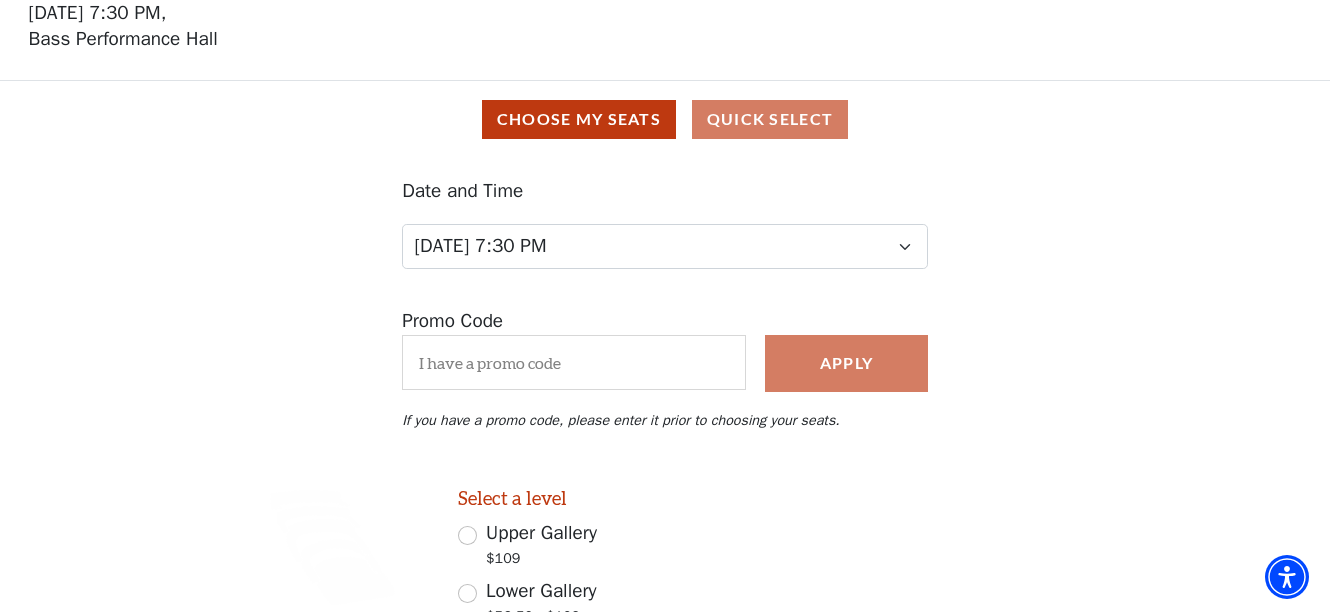 scroll, scrollTop: 0, scrollLeft: 0, axis: both 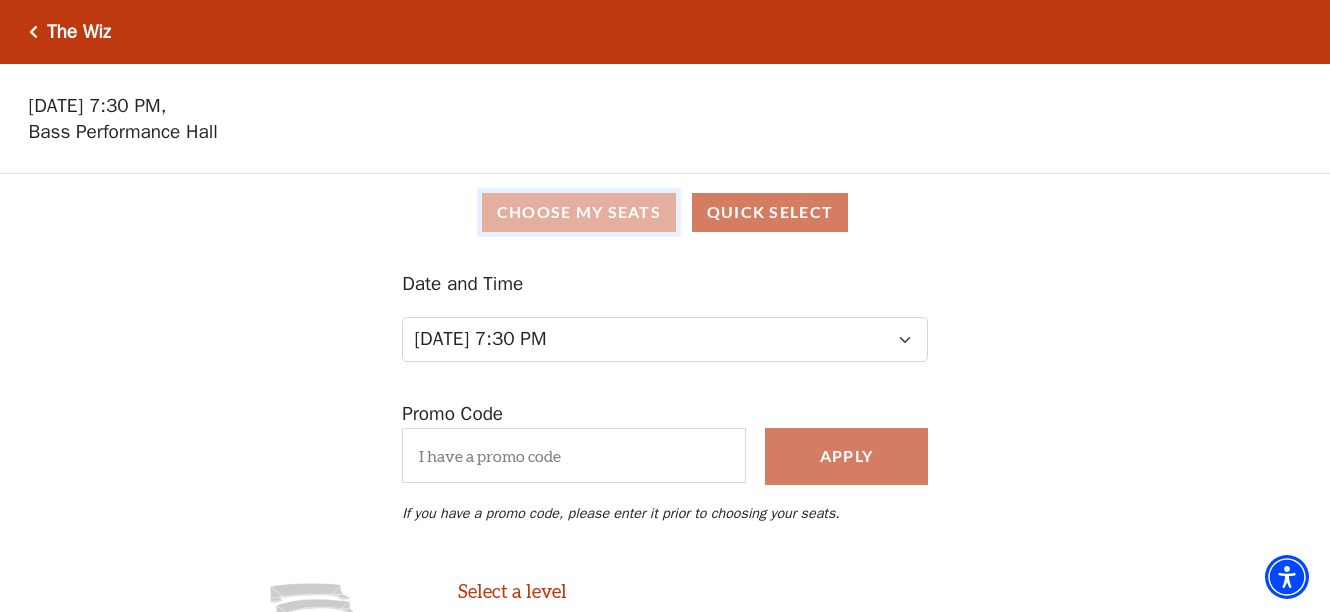 click on "Choose My Seats" at bounding box center (579, 212) 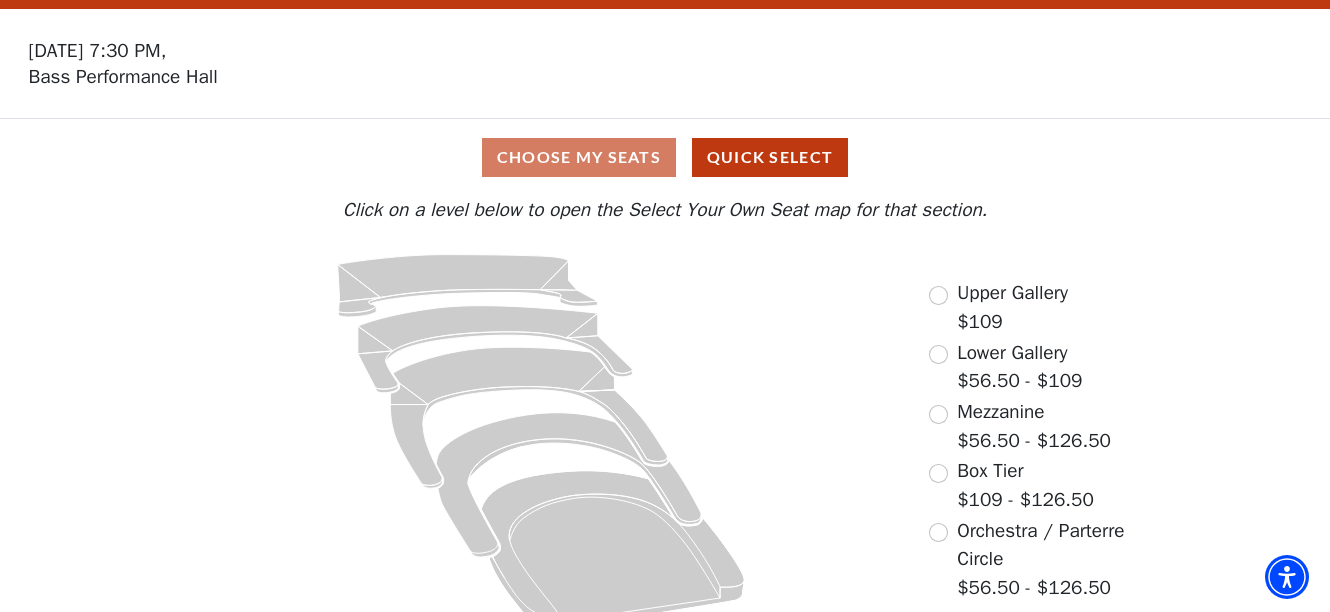 scroll, scrollTop: 84, scrollLeft: 0, axis: vertical 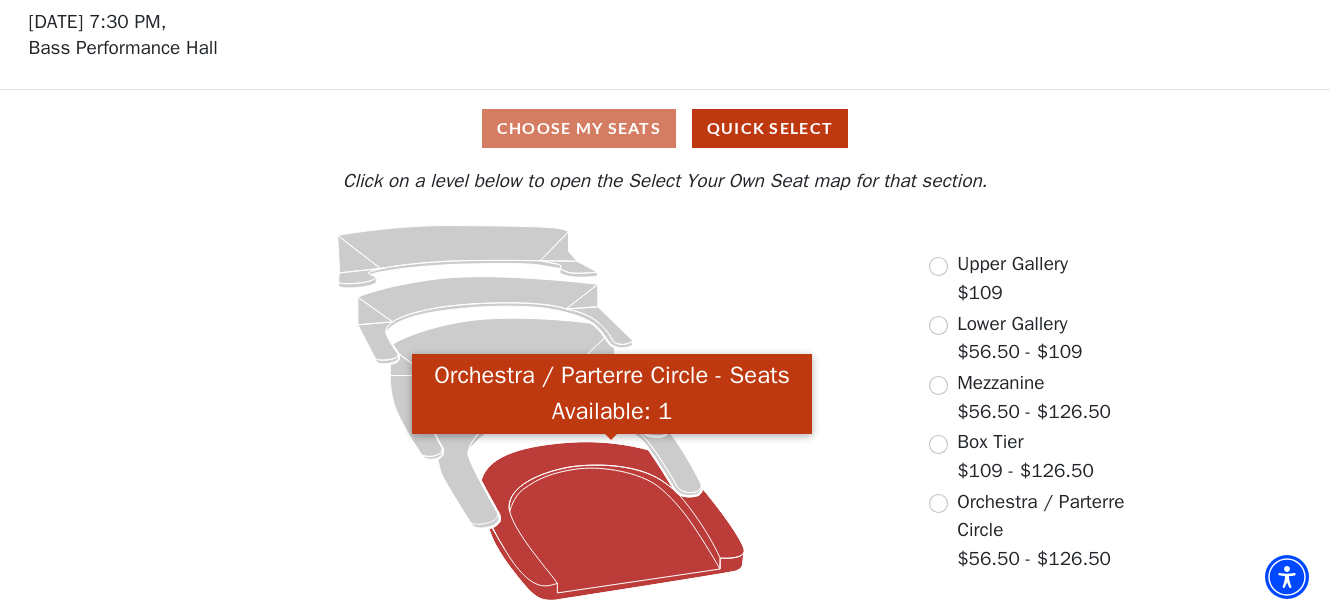 click 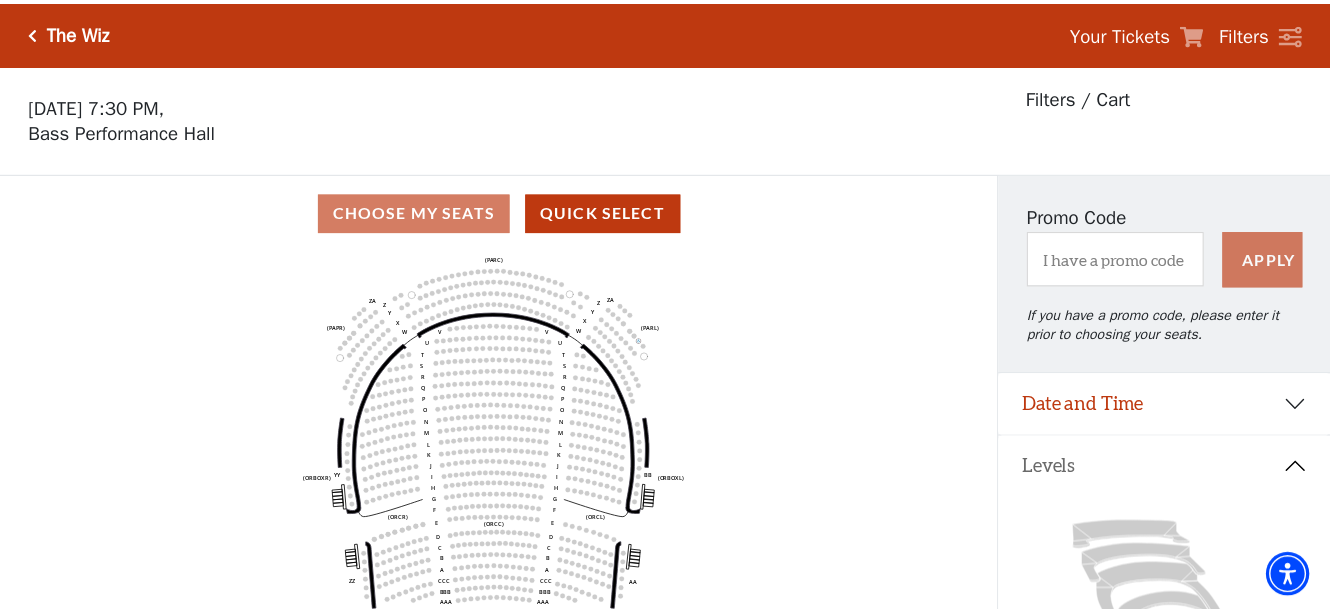 scroll, scrollTop: 92, scrollLeft: 0, axis: vertical 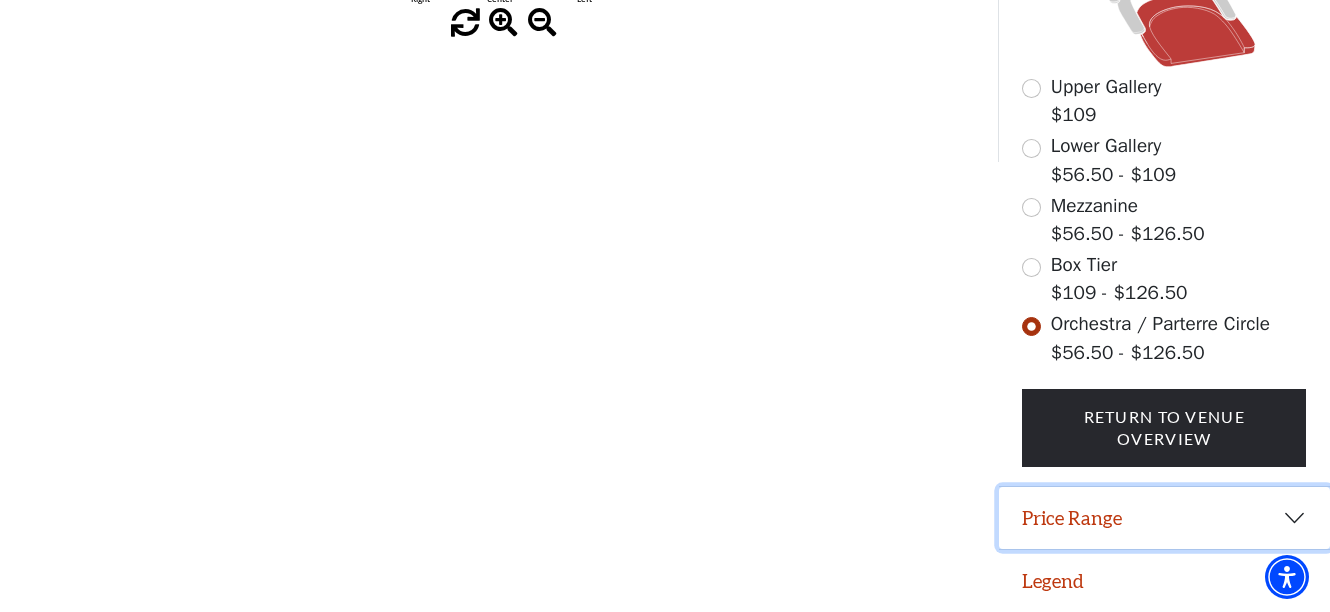 click on "Price Range" at bounding box center (1165, 518) 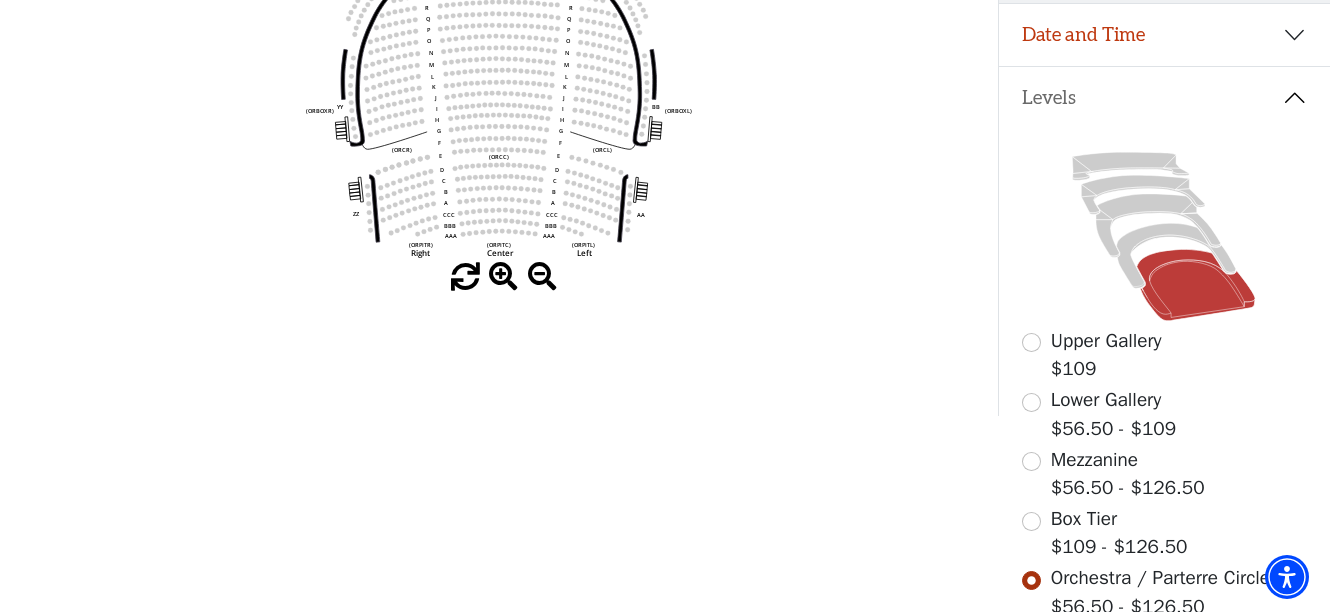 scroll, scrollTop: 0, scrollLeft: 0, axis: both 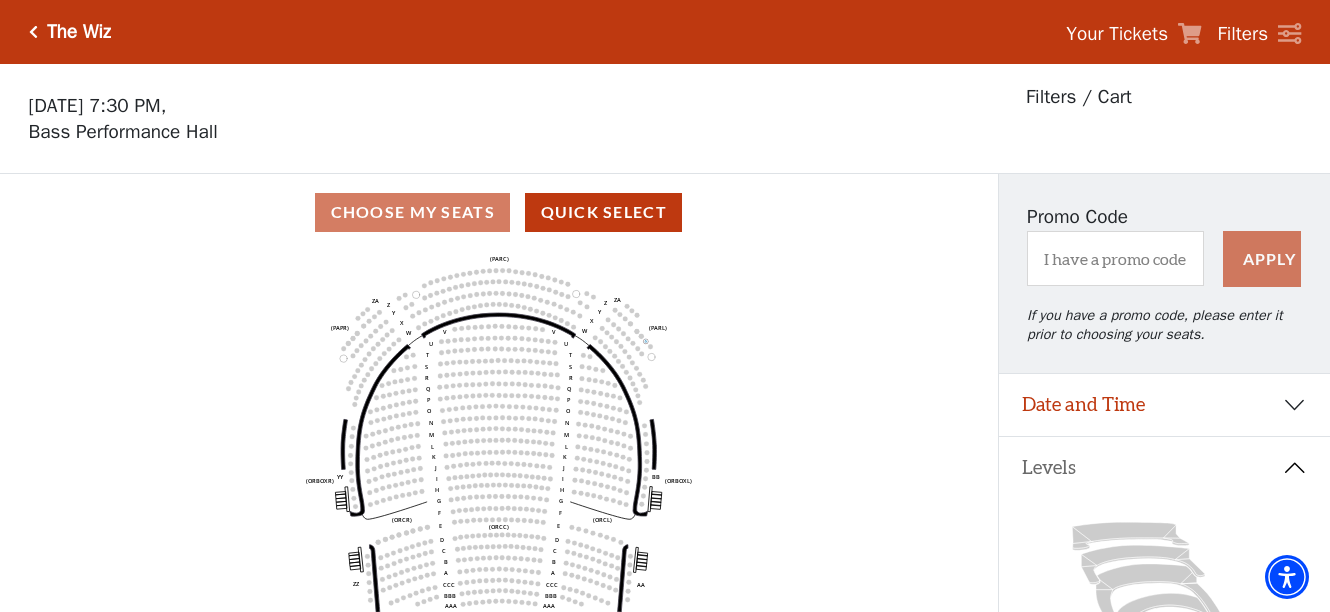 click on "Left   (ORPITL)   Right   (ORPITR)   Center   (ORPITC)   ZZ   AA   YY   BB   ZA   ZA   (ORCL)   (ORCR)   (ORCC)   (ORBOXL)   (ORBOXR)   (PARL)   (PAPR)   (PARC)   Z   Y   X   W   Z   Y   X   W   V   U   T   S   R   Q   P   O   N   M   L   K   J   I   H   G   F   E   D   C   B   A   CCC   BBB   AAA   V   U   T   S   R   Q   P   O   N   M   L   K   J   I   H   G   F   E   D   C   B   A   CCC   BBB   AAA" 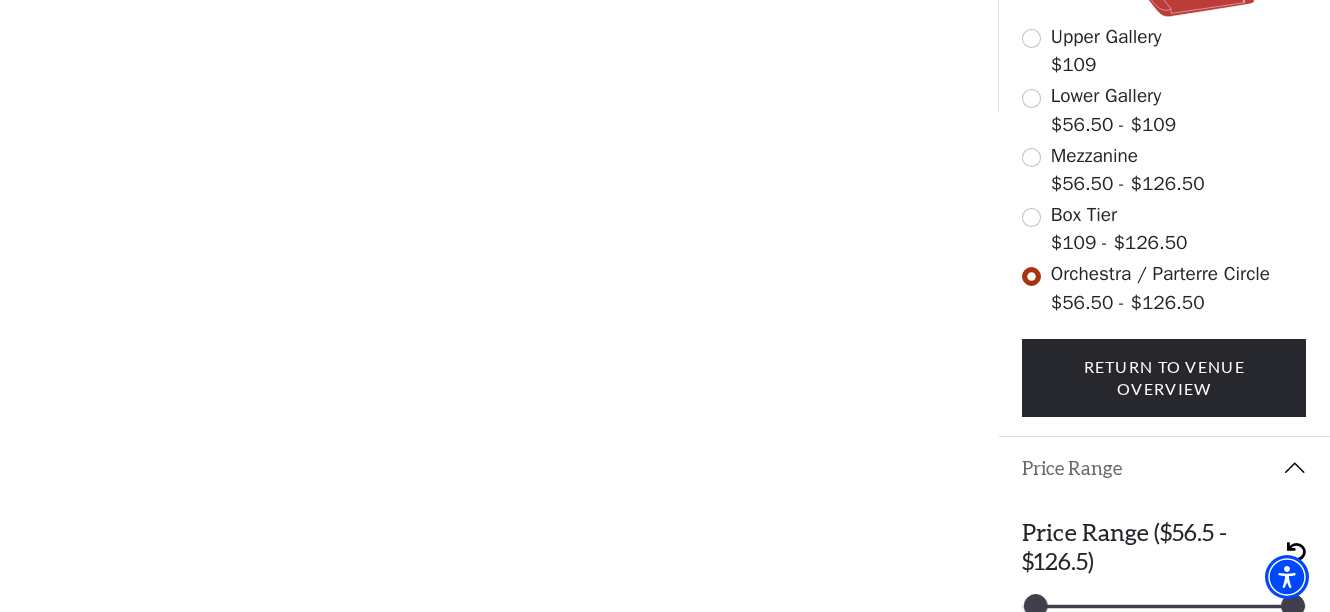scroll, scrollTop: 752, scrollLeft: 0, axis: vertical 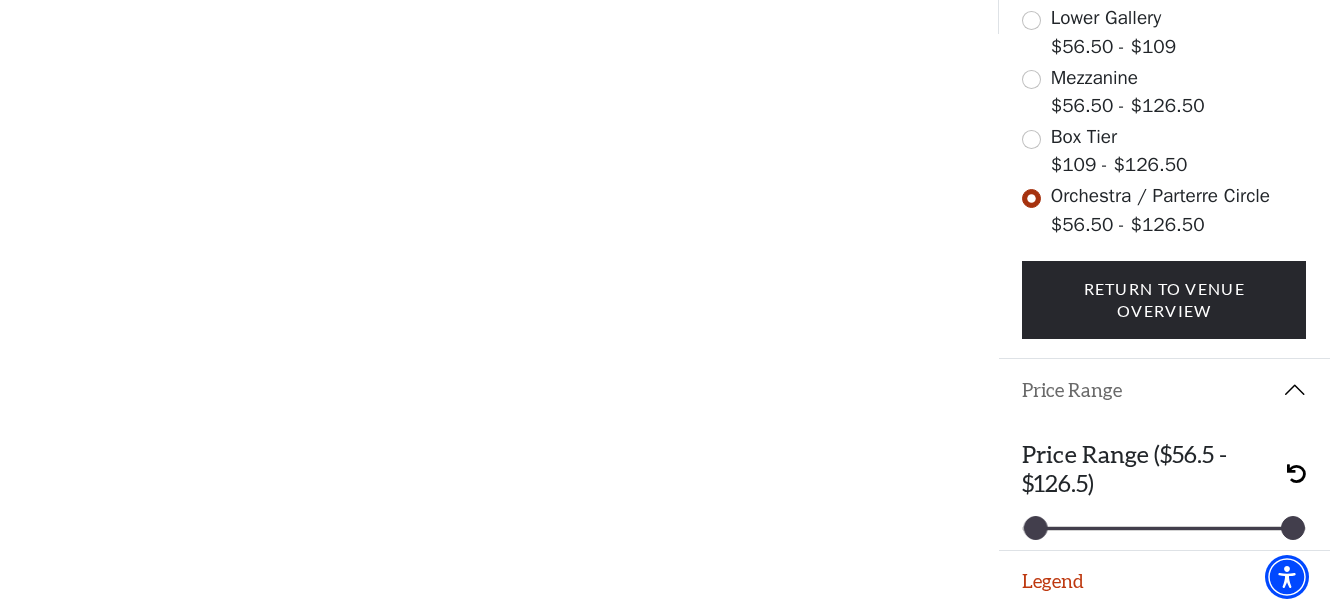 click on "Price Range" at bounding box center (1165, 390) 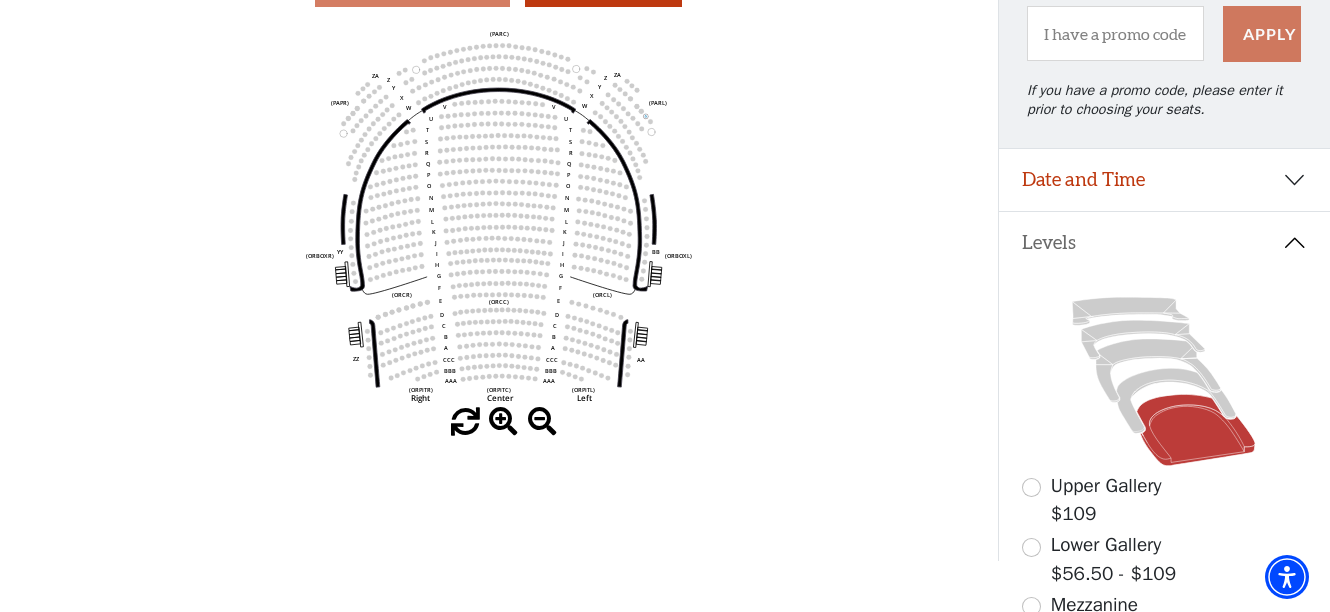 scroll, scrollTop: 124, scrollLeft: 0, axis: vertical 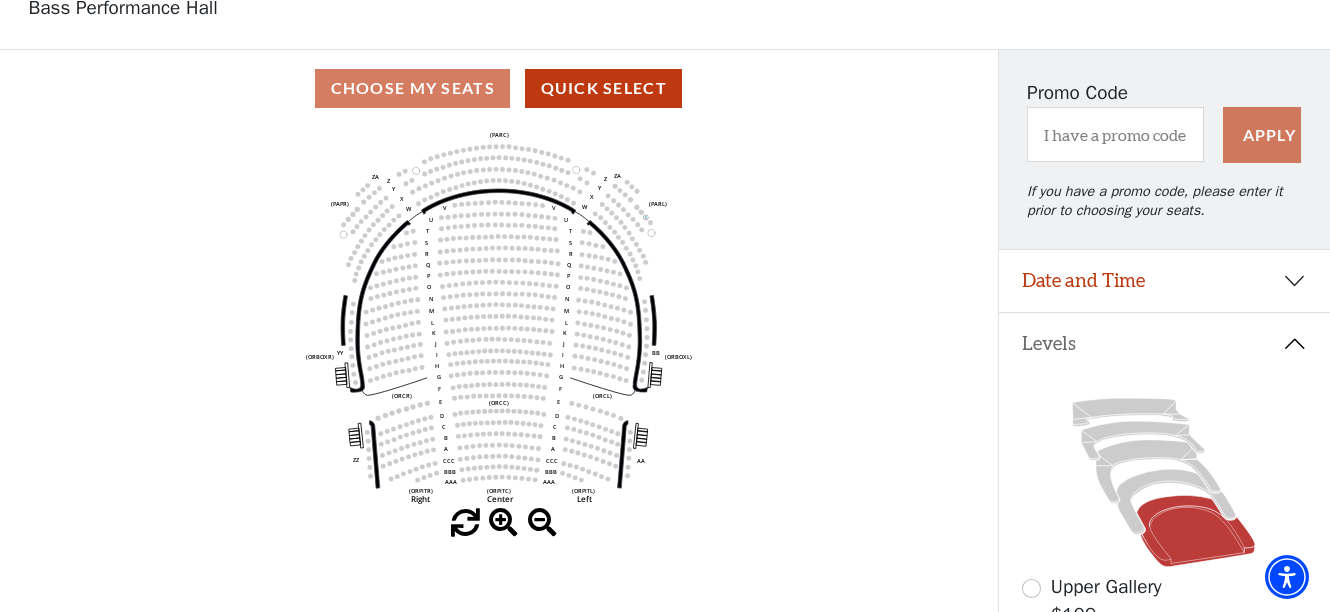 click at bounding box center (503, 523) 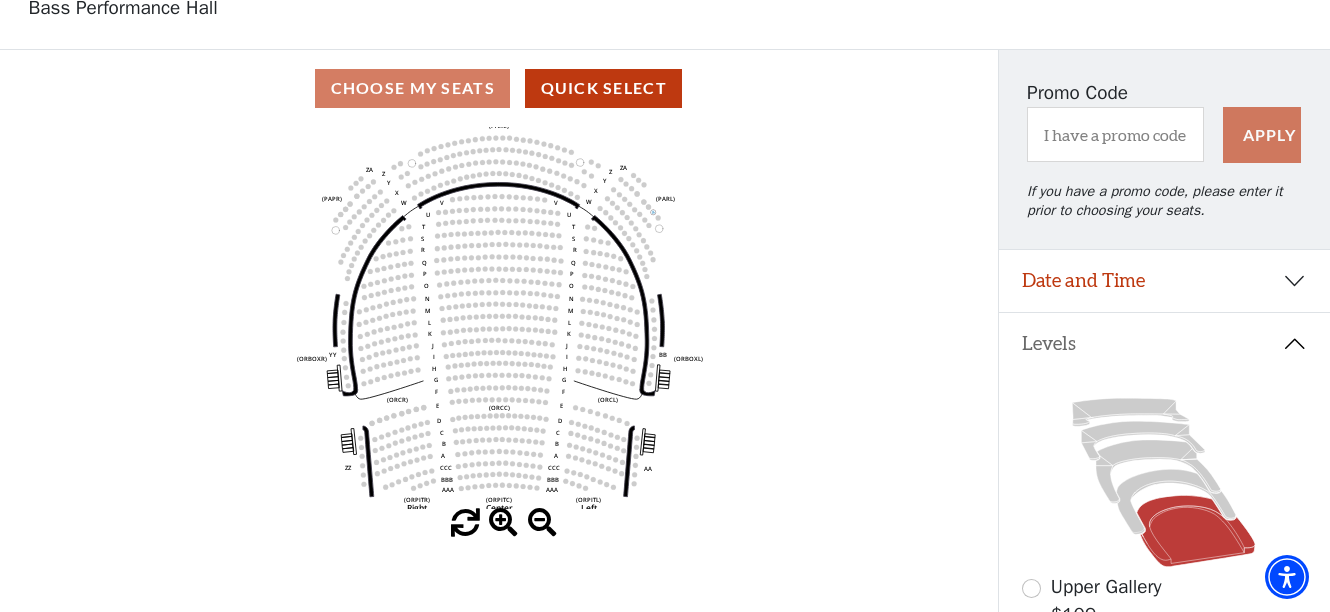 click at bounding box center [503, 523] 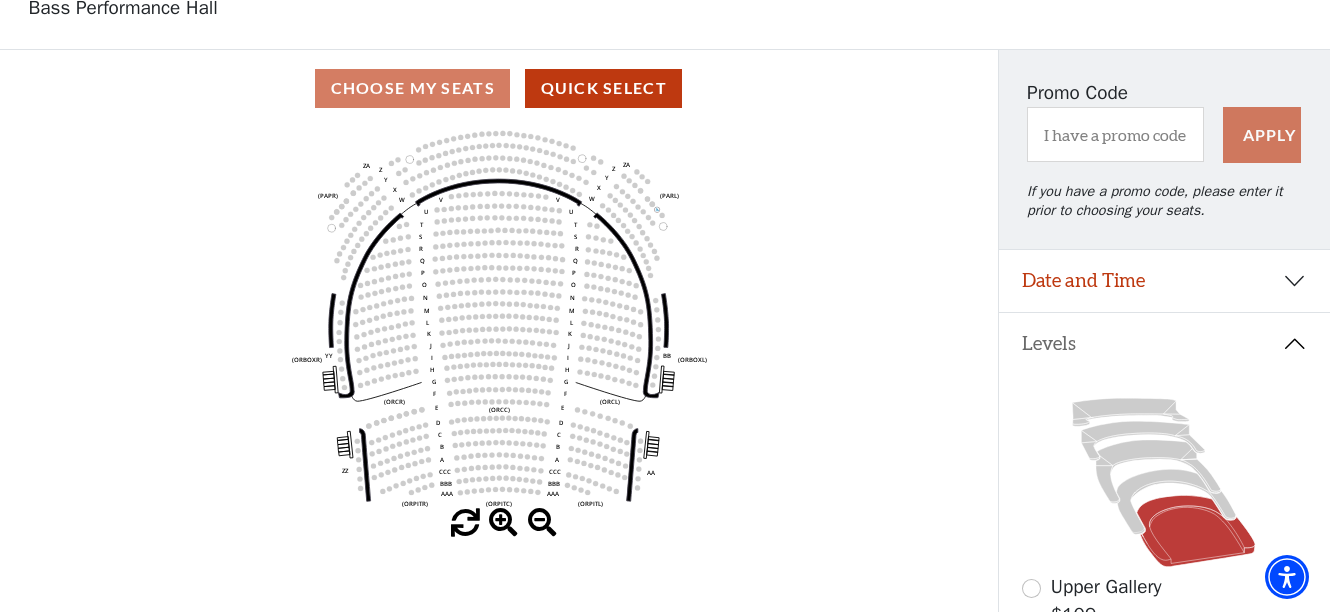 click at bounding box center (503, 523) 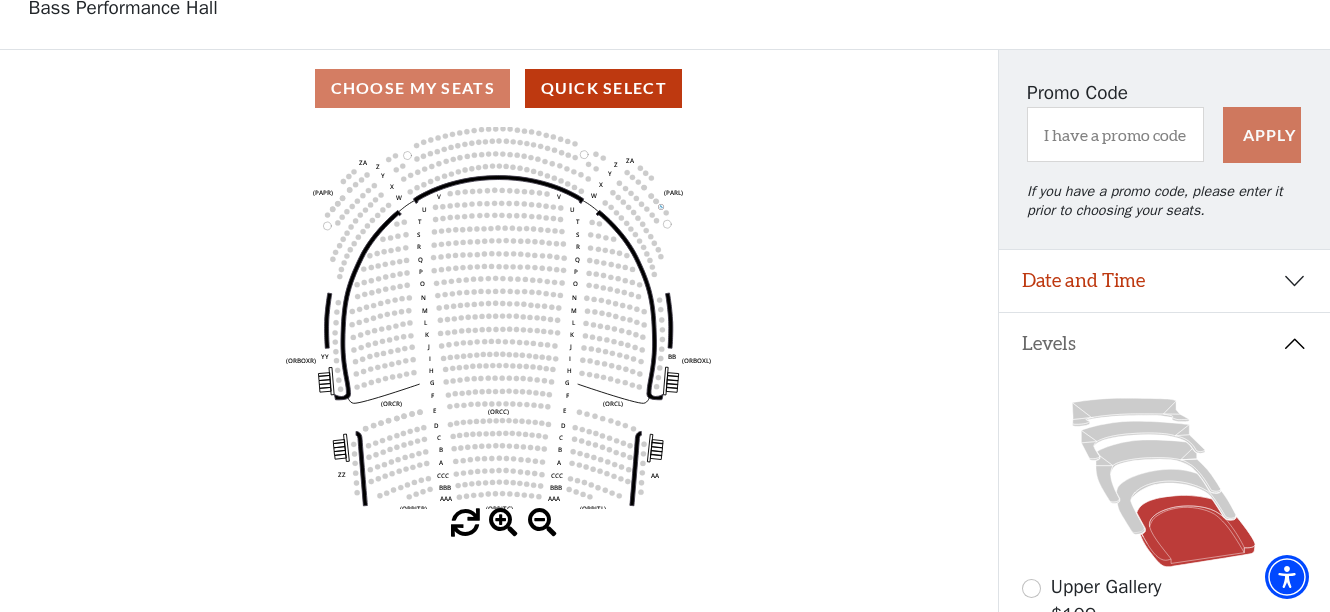 click at bounding box center (503, 523) 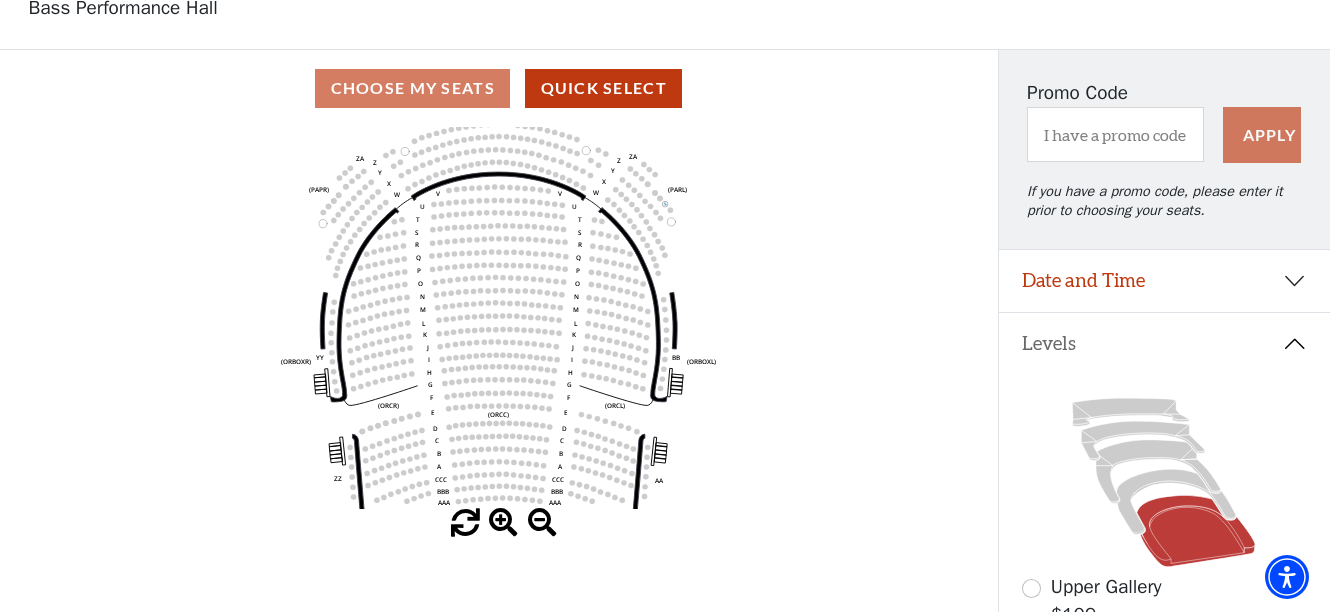 click at bounding box center [503, 523] 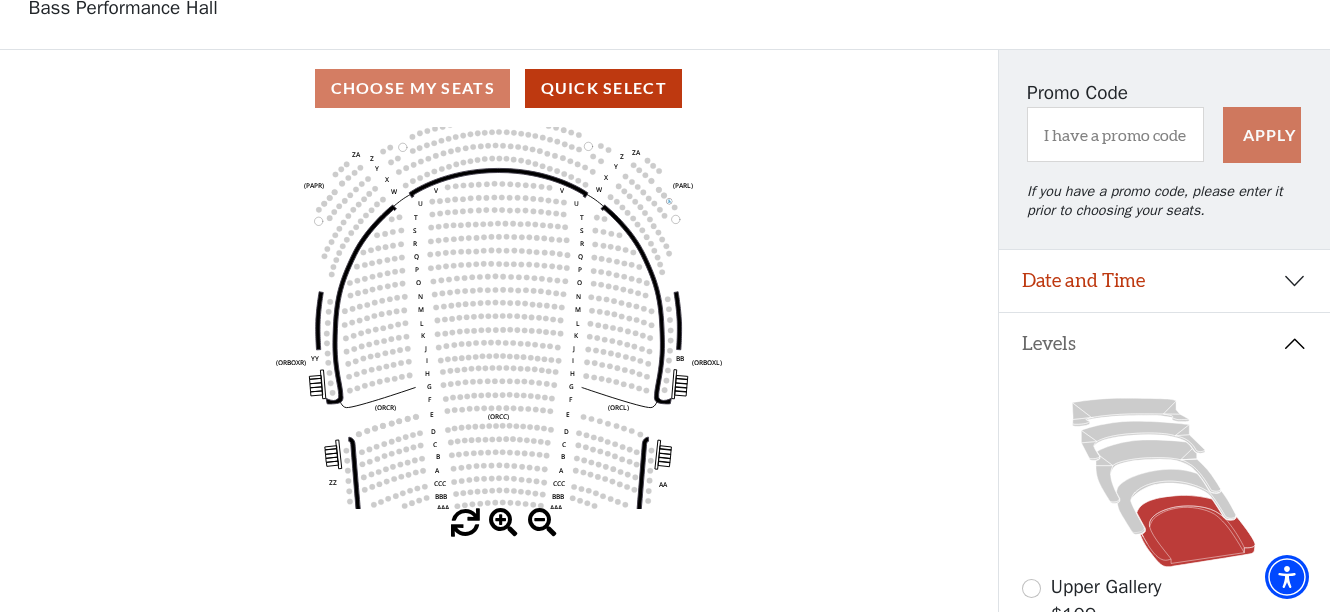 click at bounding box center (503, 523) 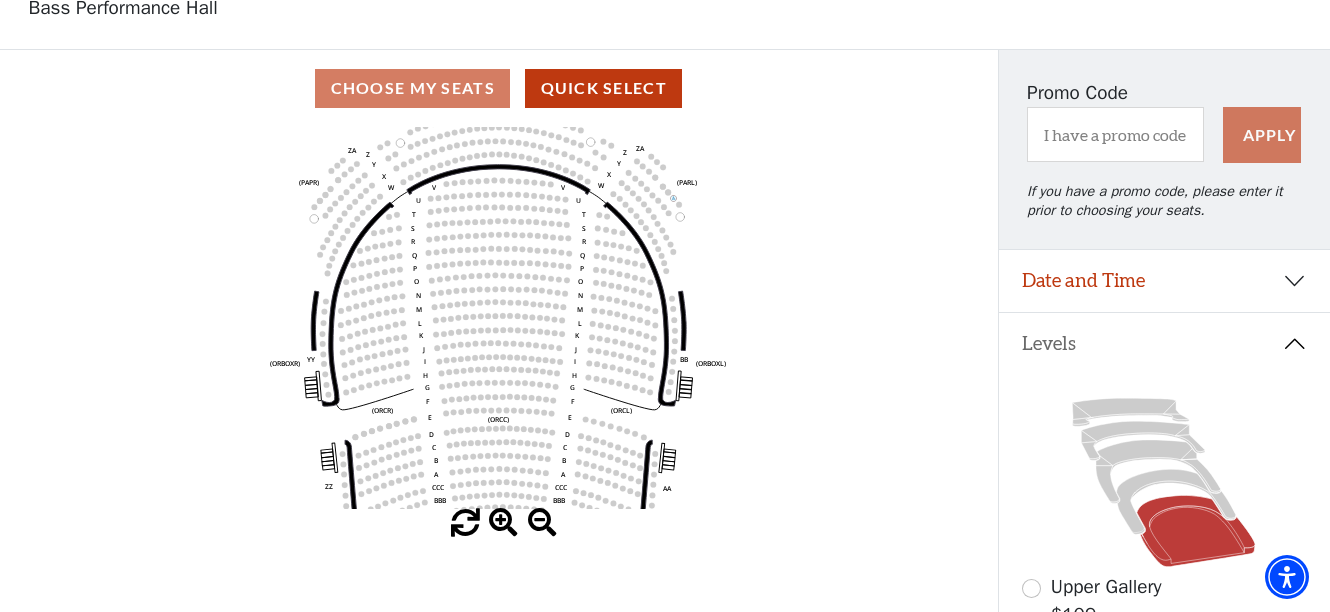 click at bounding box center [503, 523] 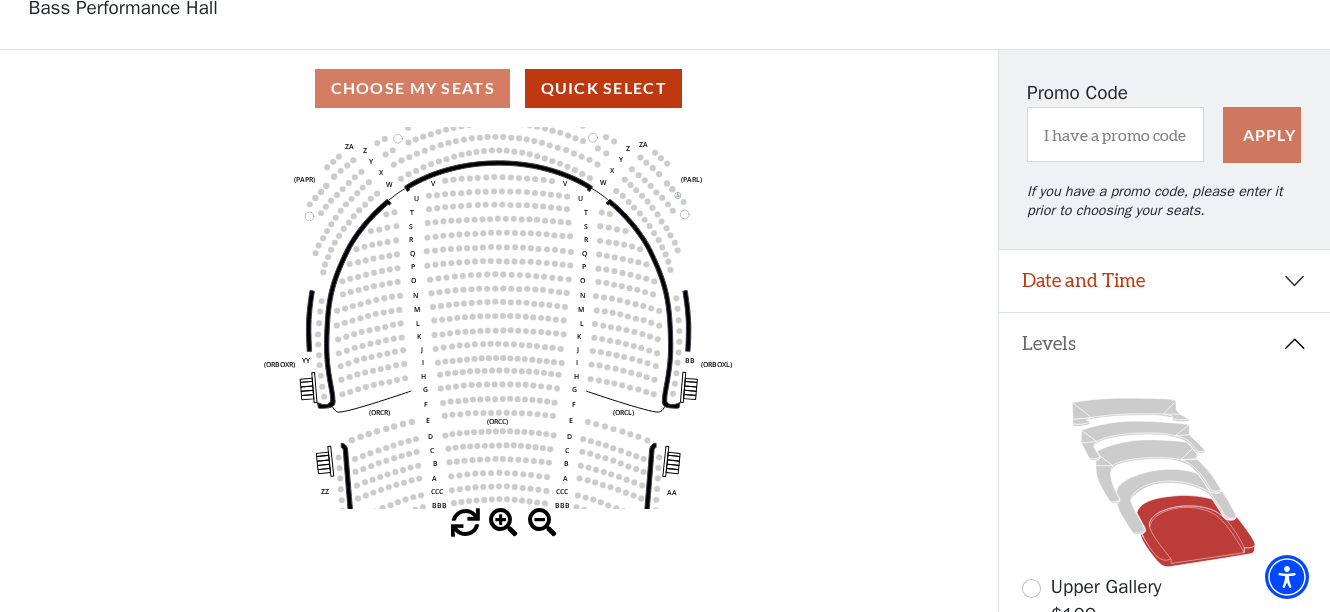 click at bounding box center [503, 523] 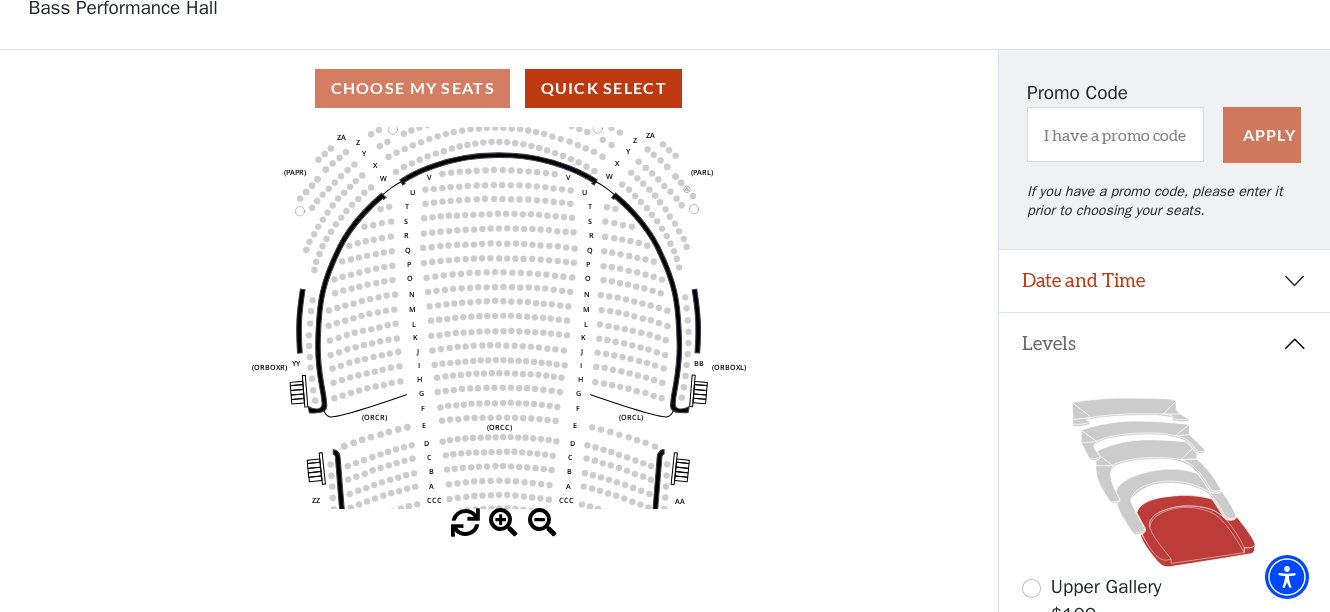 click at bounding box center (503, 523) 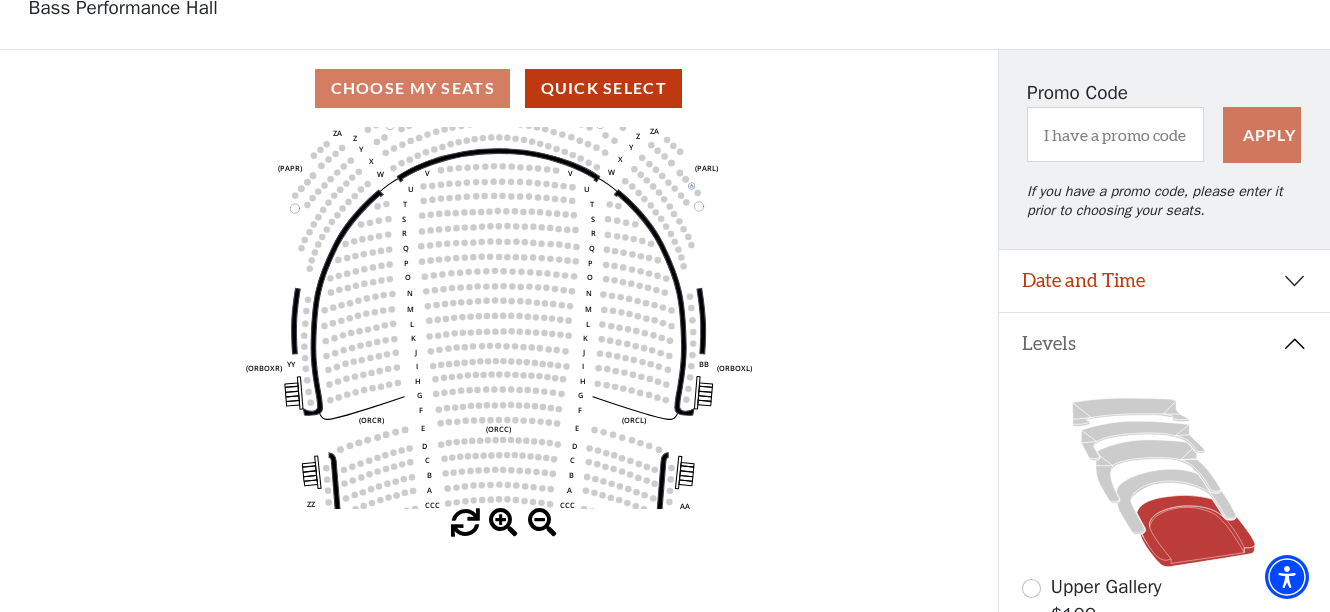 click at bounding box center (503, 523) 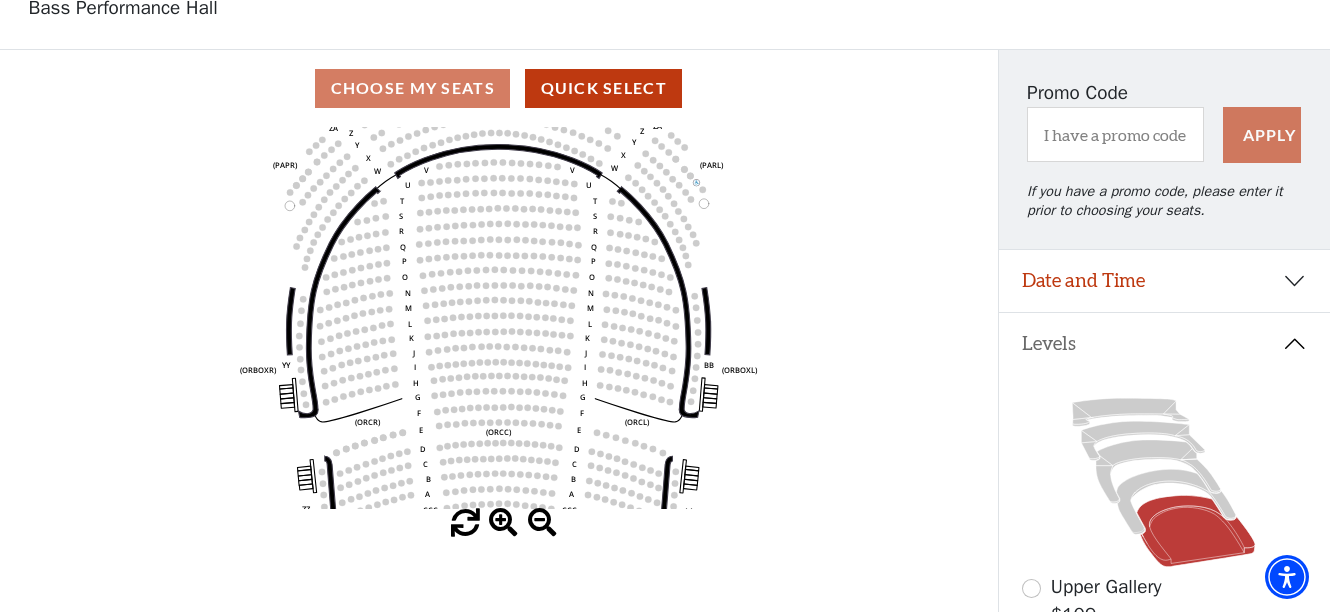 click at bounding box center (503, 523) 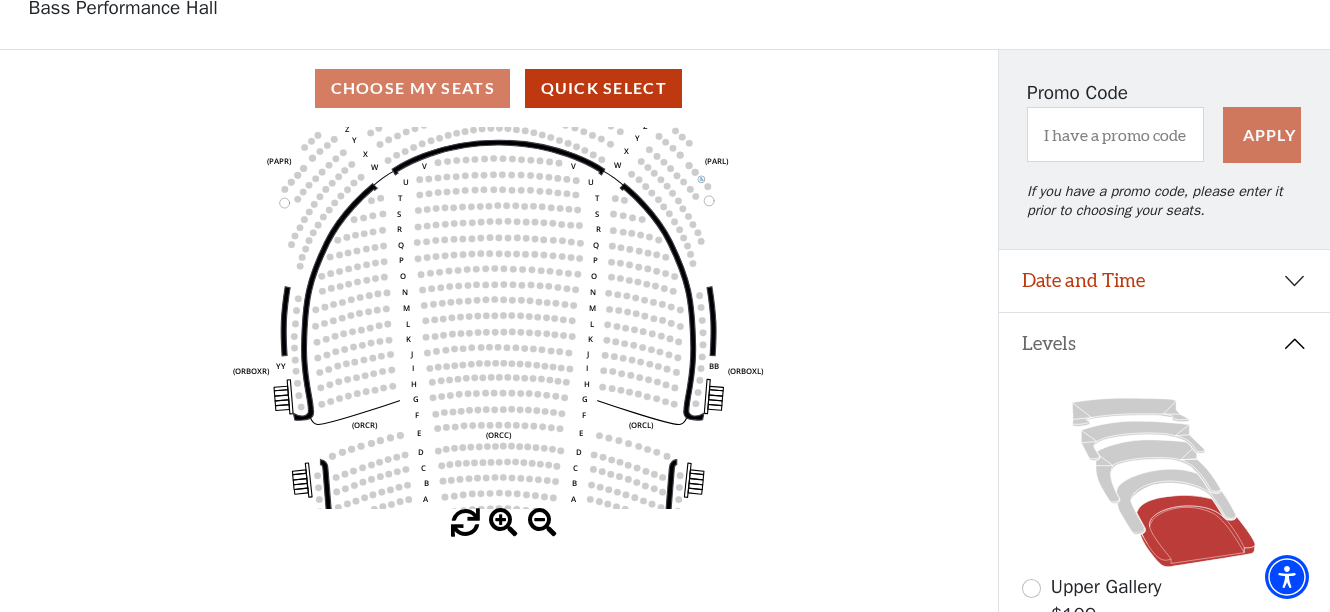 click at bounding box center [503, 523] 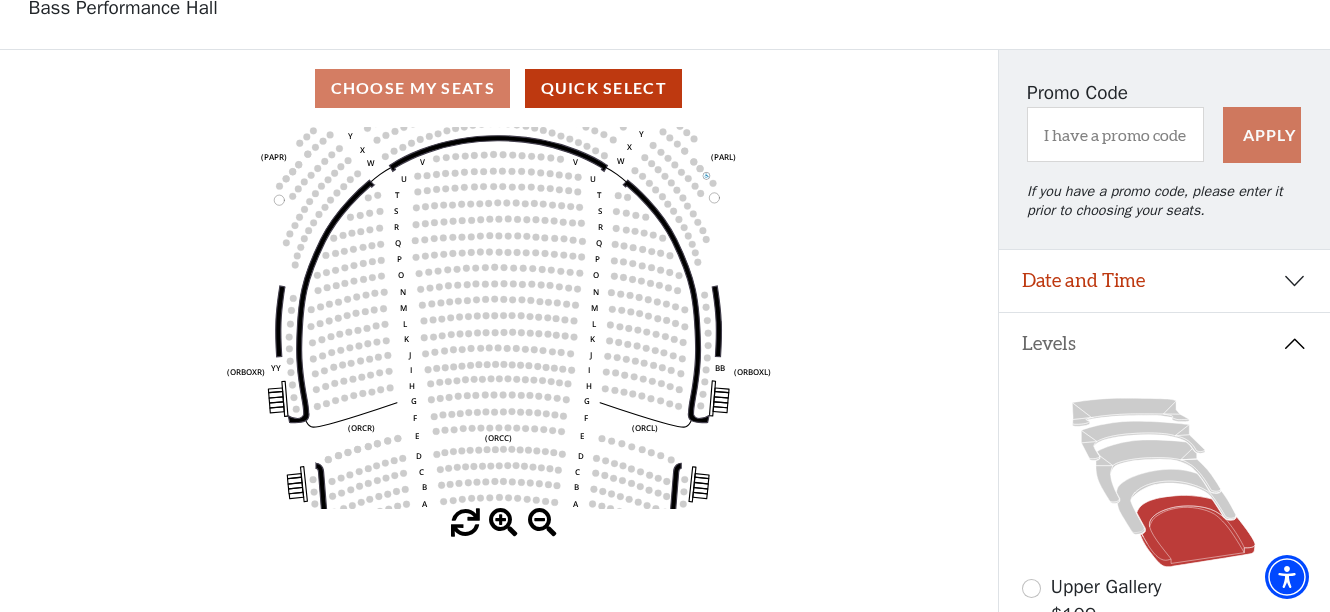 click at bounding box center (503, 523) 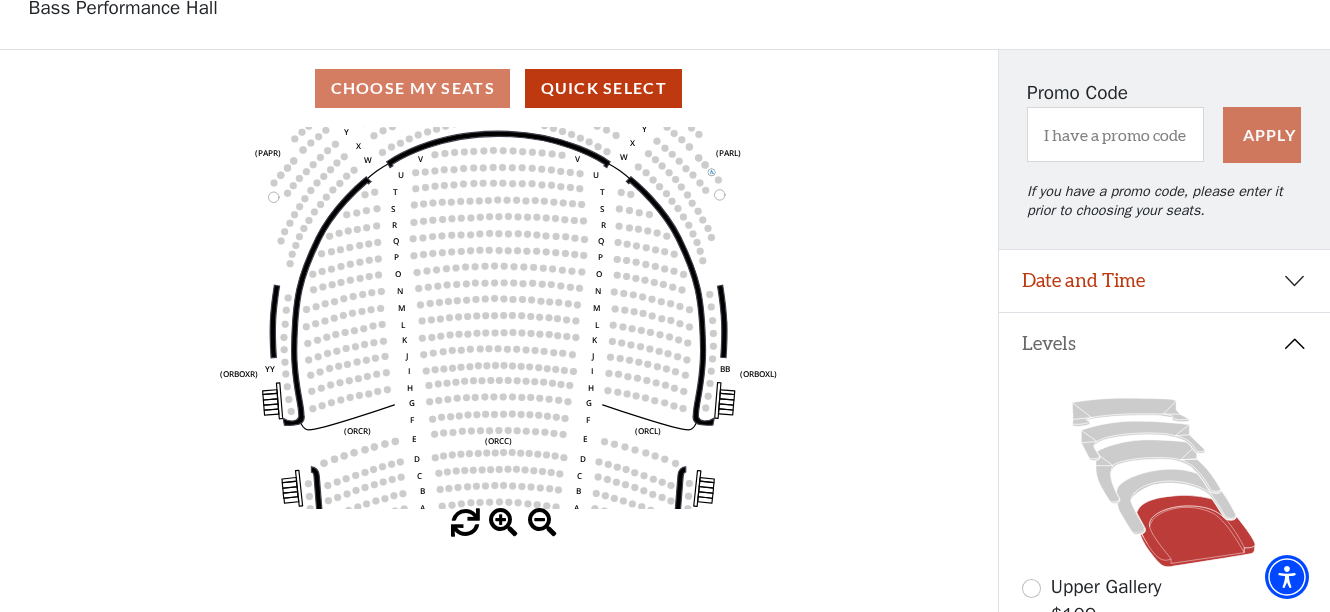 click at bounding box center (503, 523) 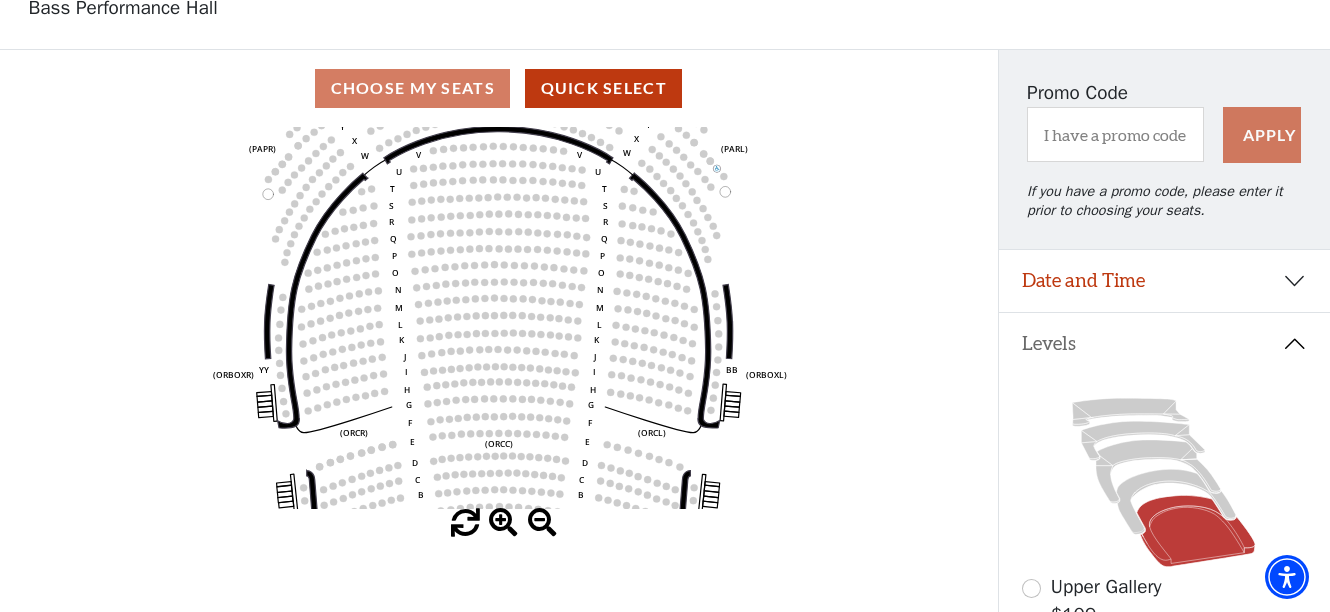 click at bounding box center (503, 523) 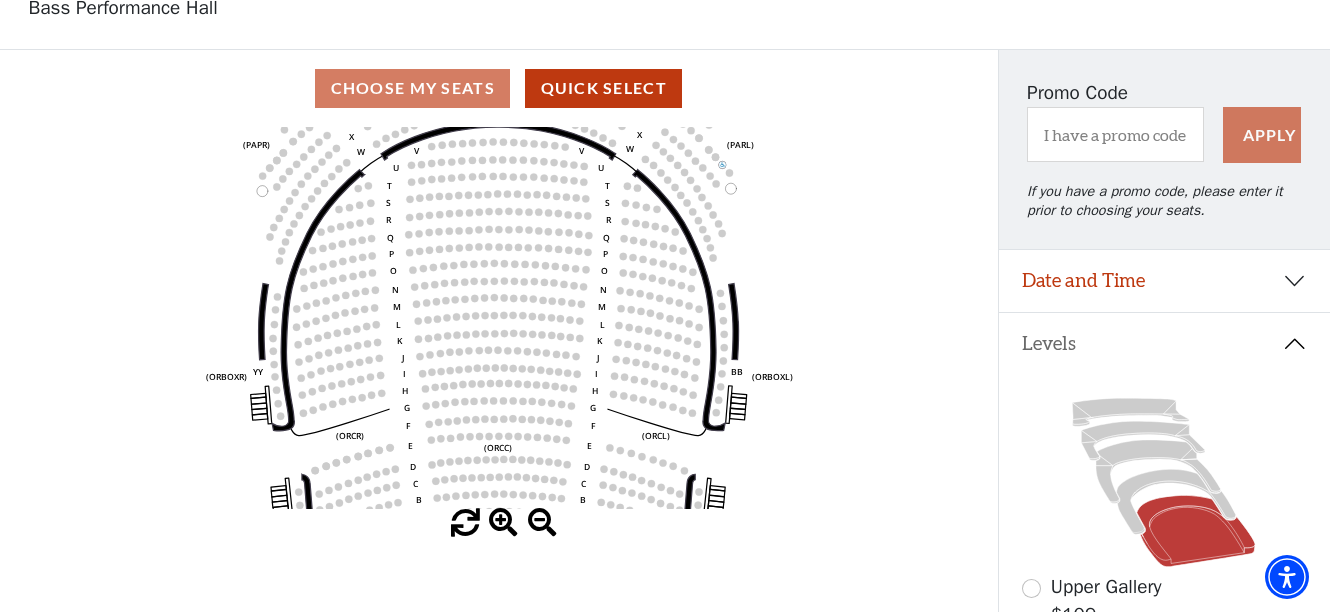 click at bounding box center [503, 523] 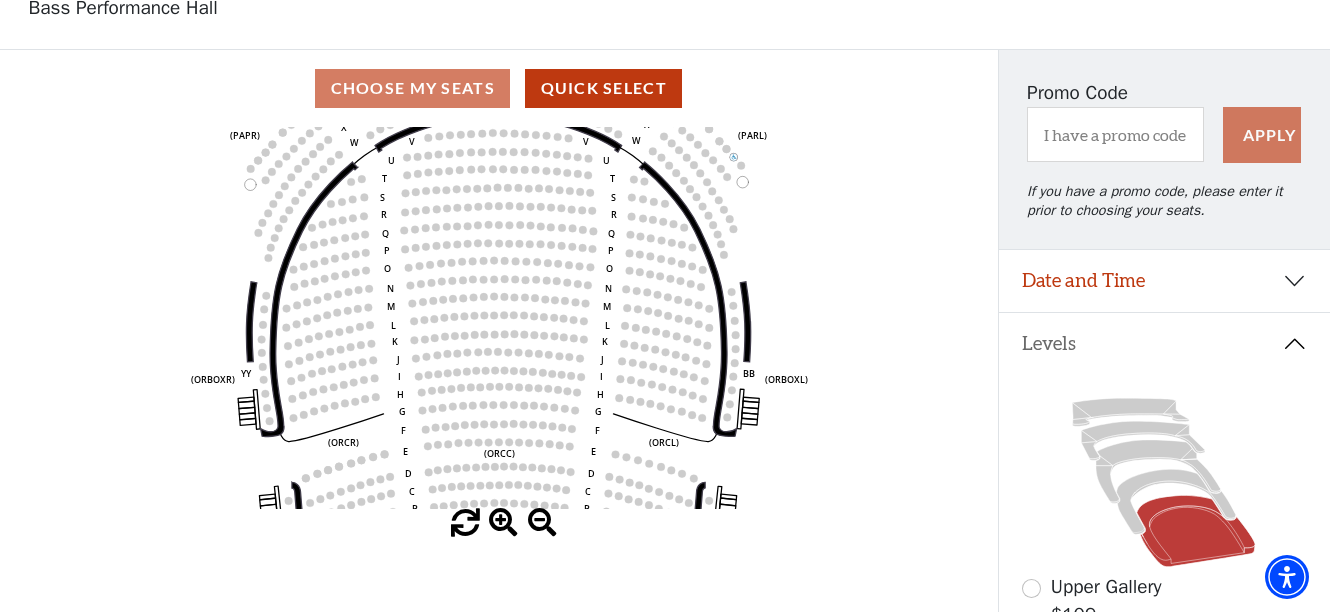 click at bounding box center (503, 523) 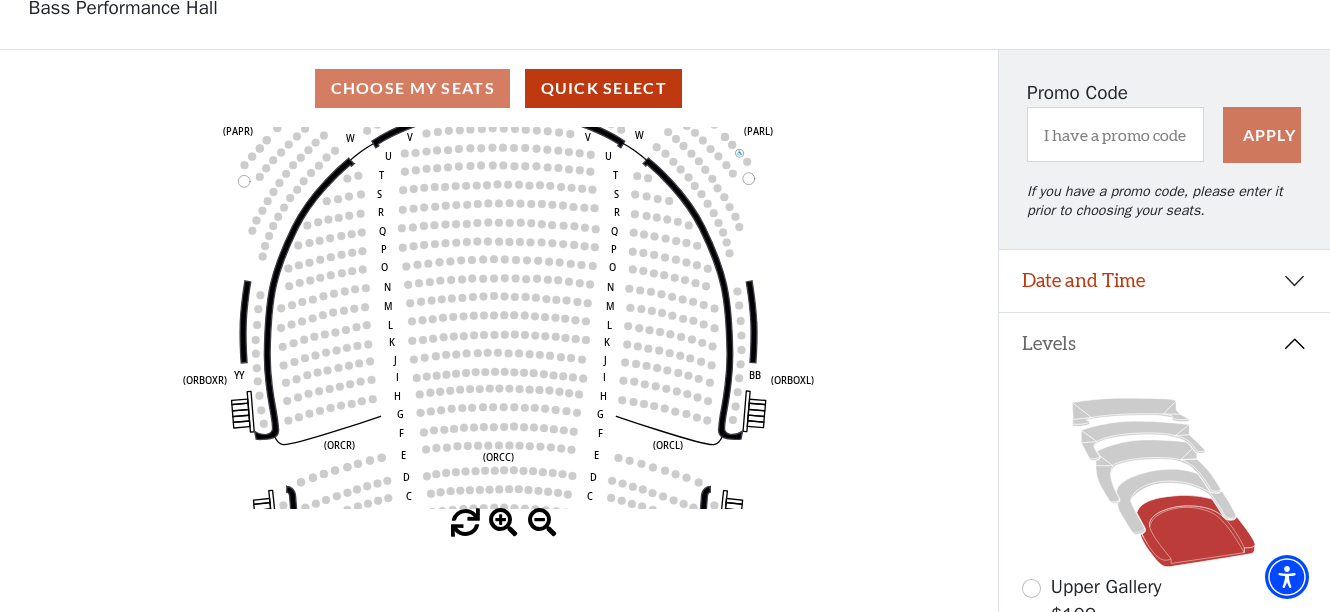click at bounding box center [503, 523] 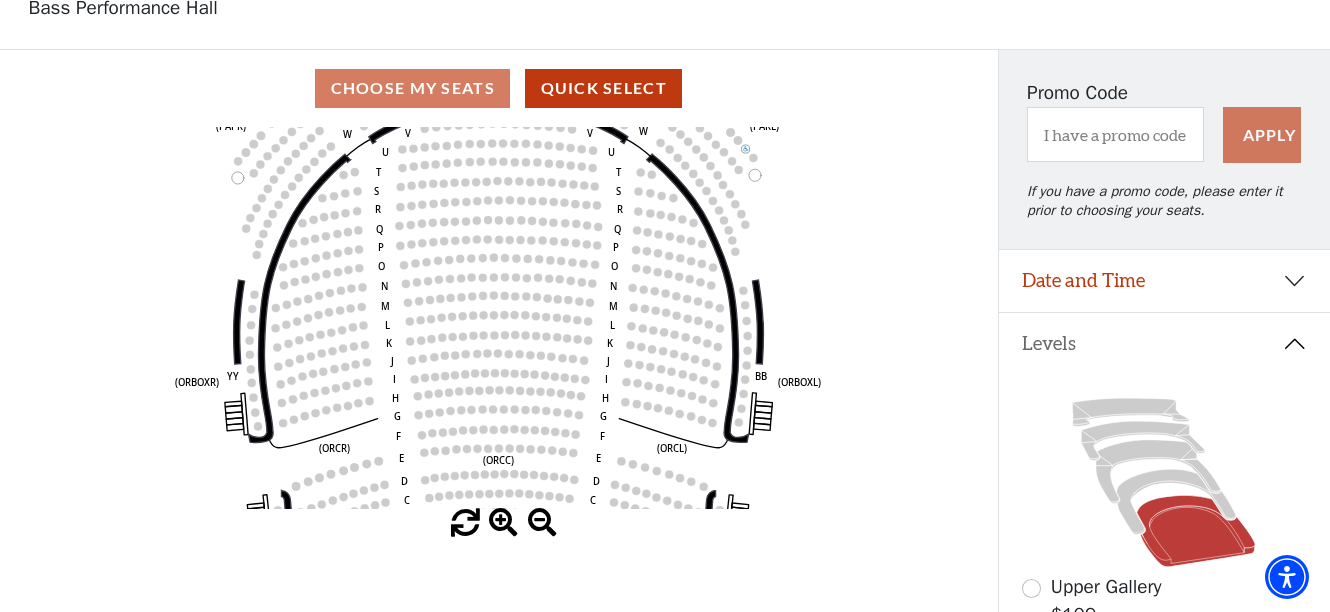 click at bounding box center [503, 523] 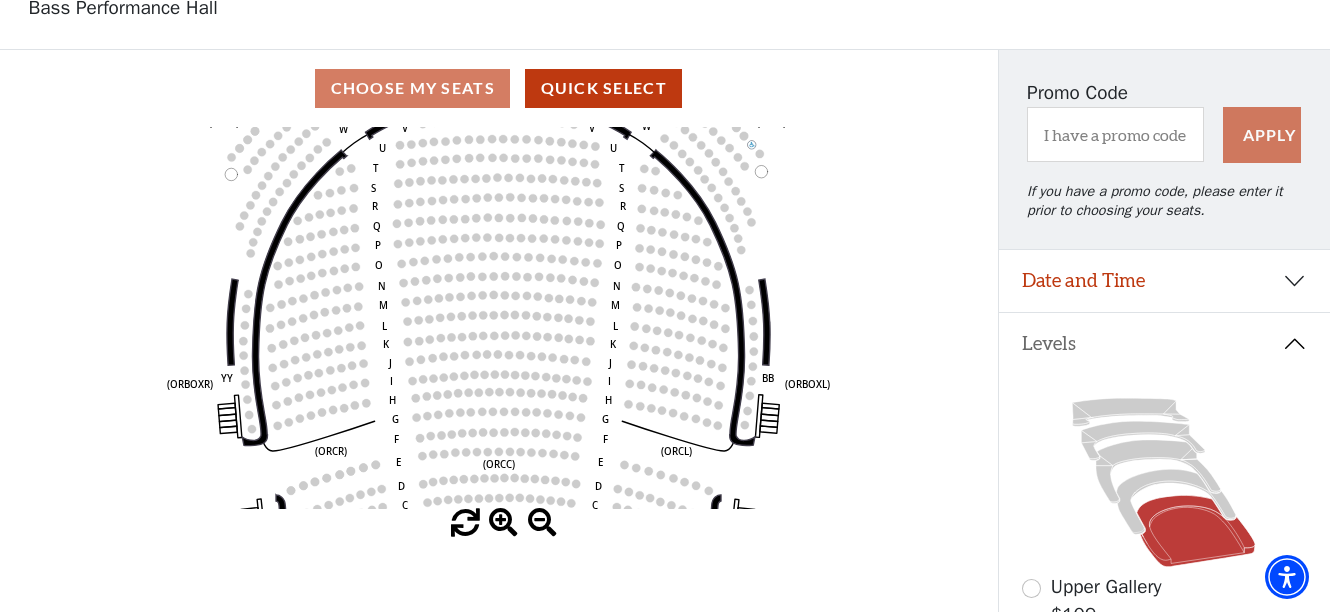 click at bounding box center (503, 523) 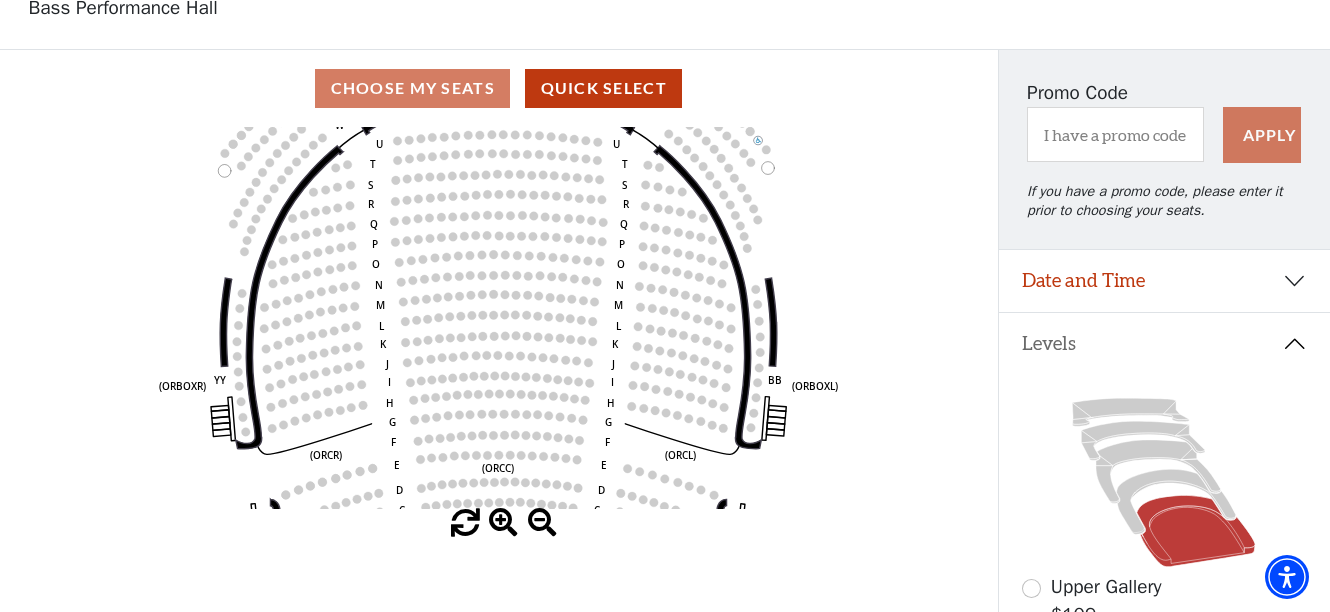 click at bounding box center [503, 523] 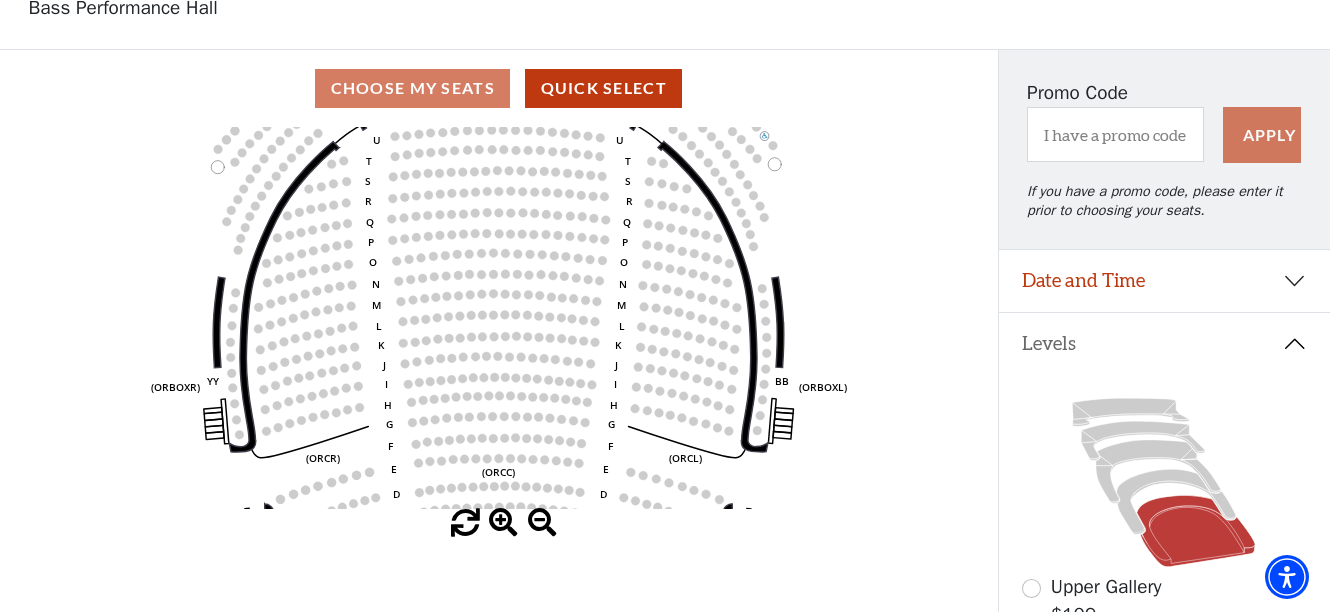 click at bounding box center (503, 523) 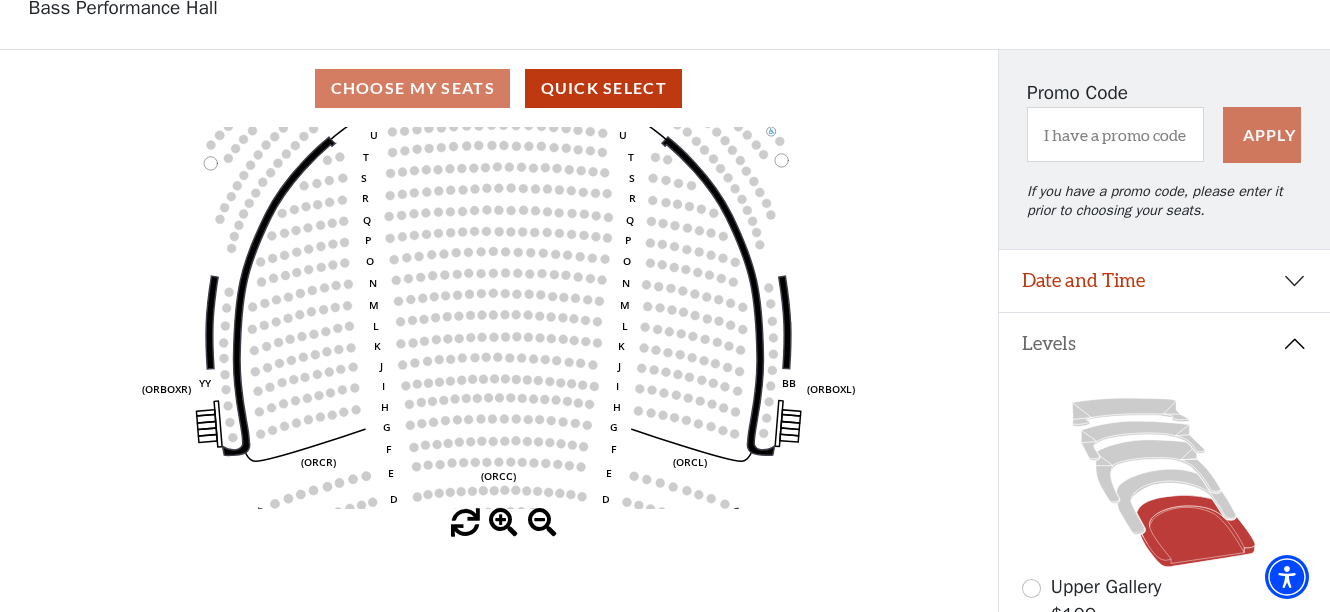click at bounding box center [503, 523] 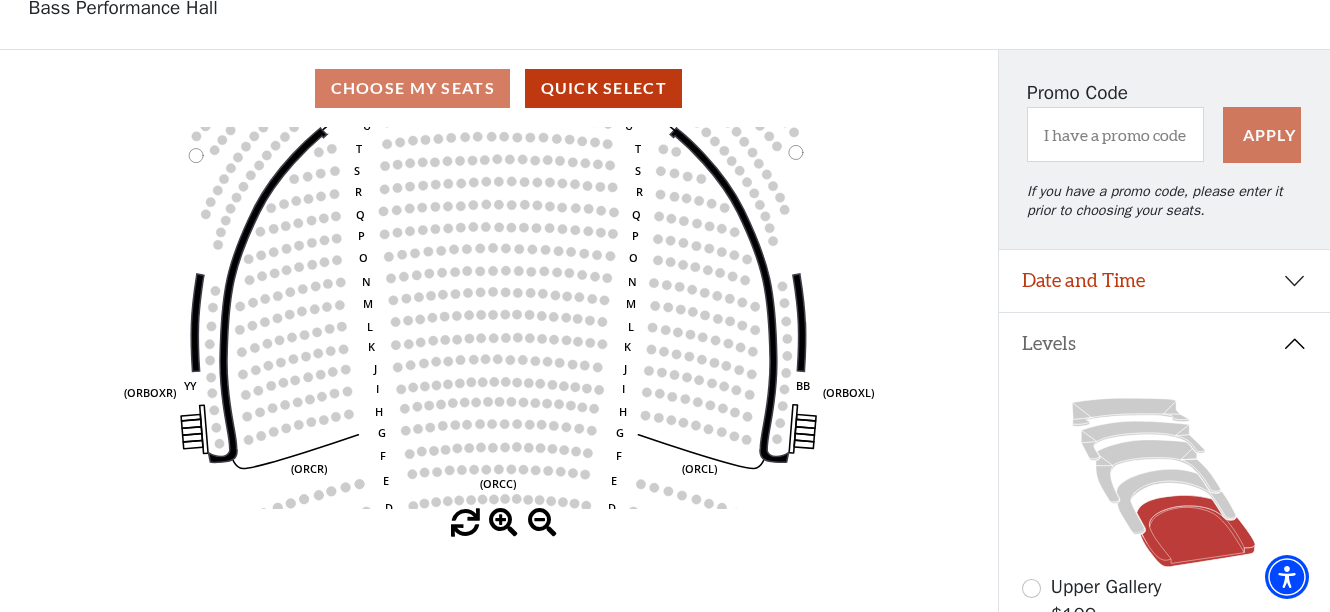 click at bounding box center (503, 523) 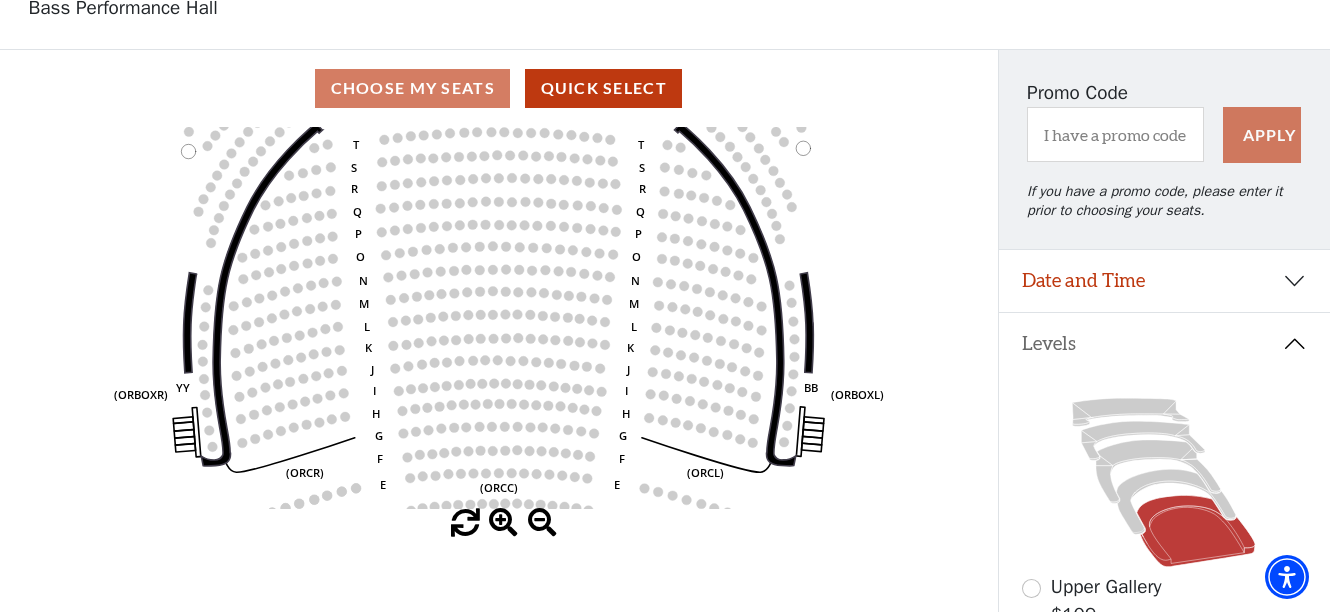 click at bounding box center (503, 523) 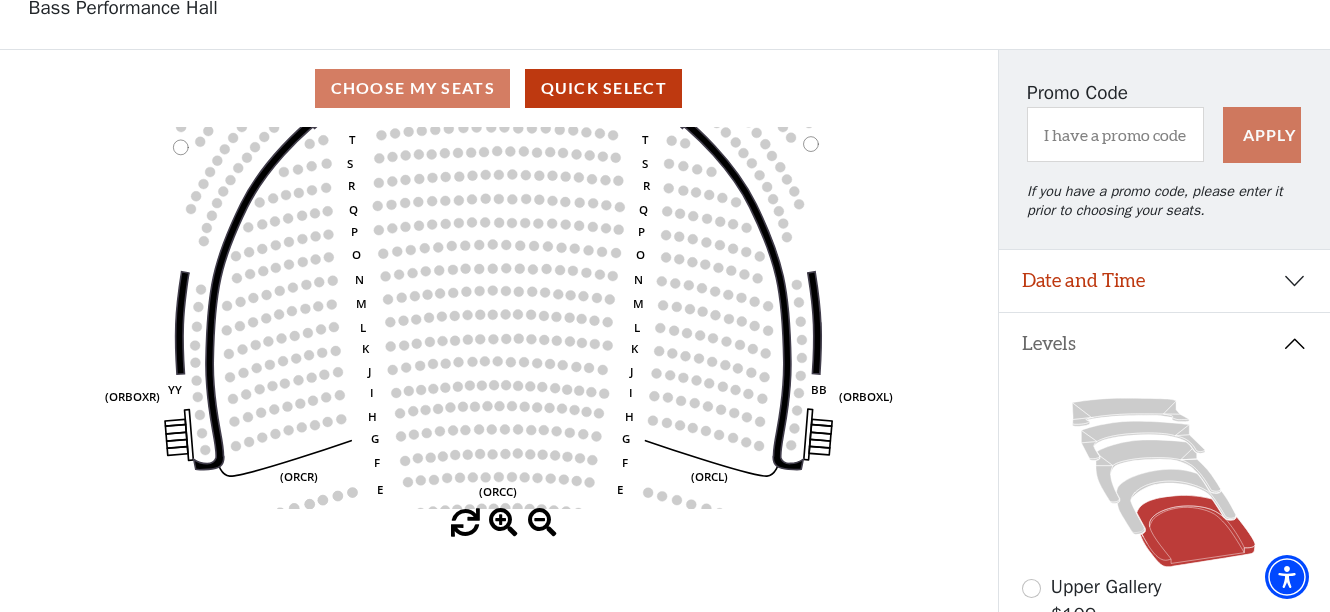 click at bounding box center [503, 523] 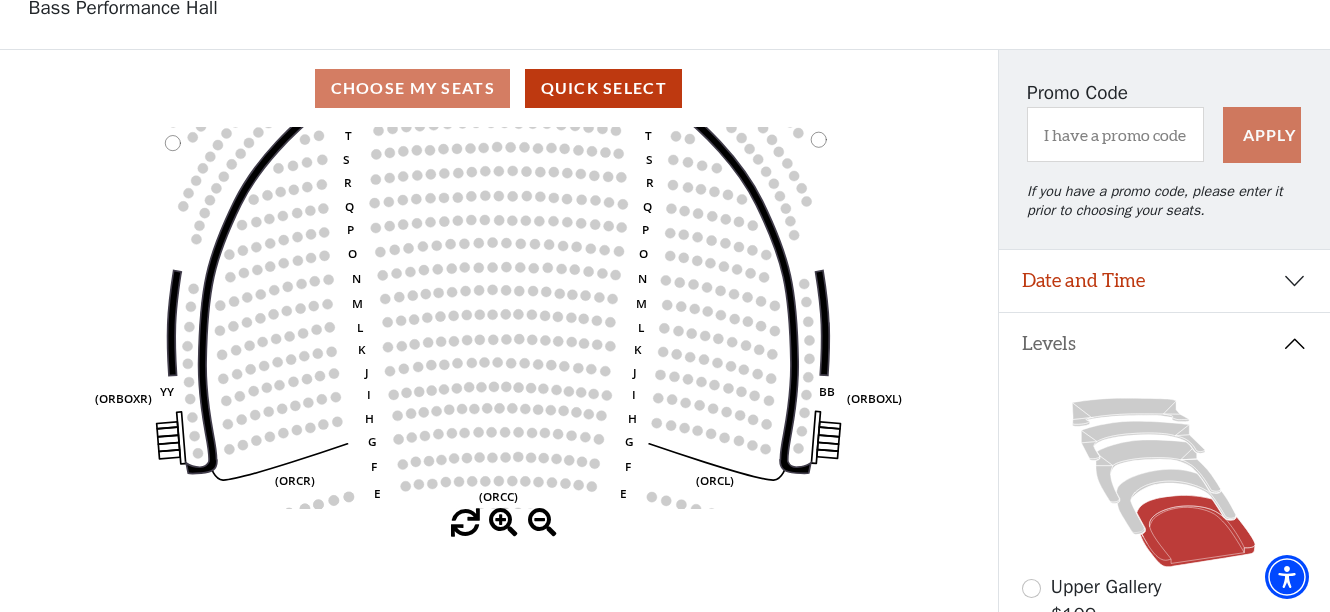 click at bounding box center (503, 523) 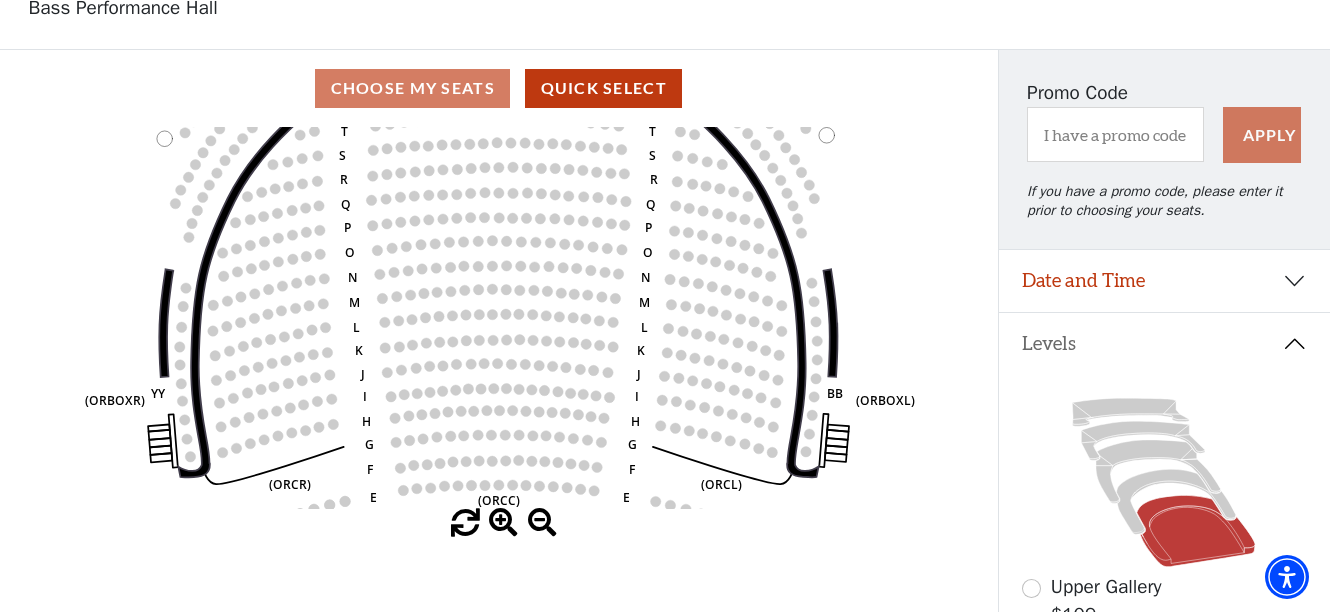 click at bounding box center [503, 523] 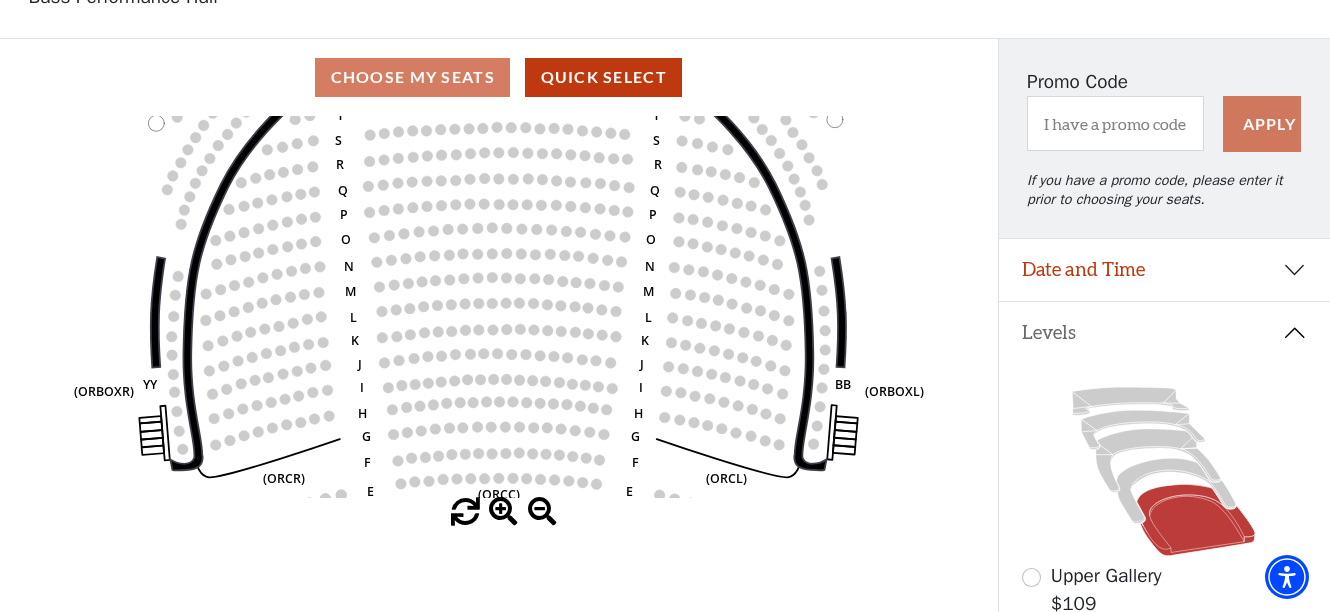 scroll, scrollTop: 124, scrollLeft: 0, axis: vertical 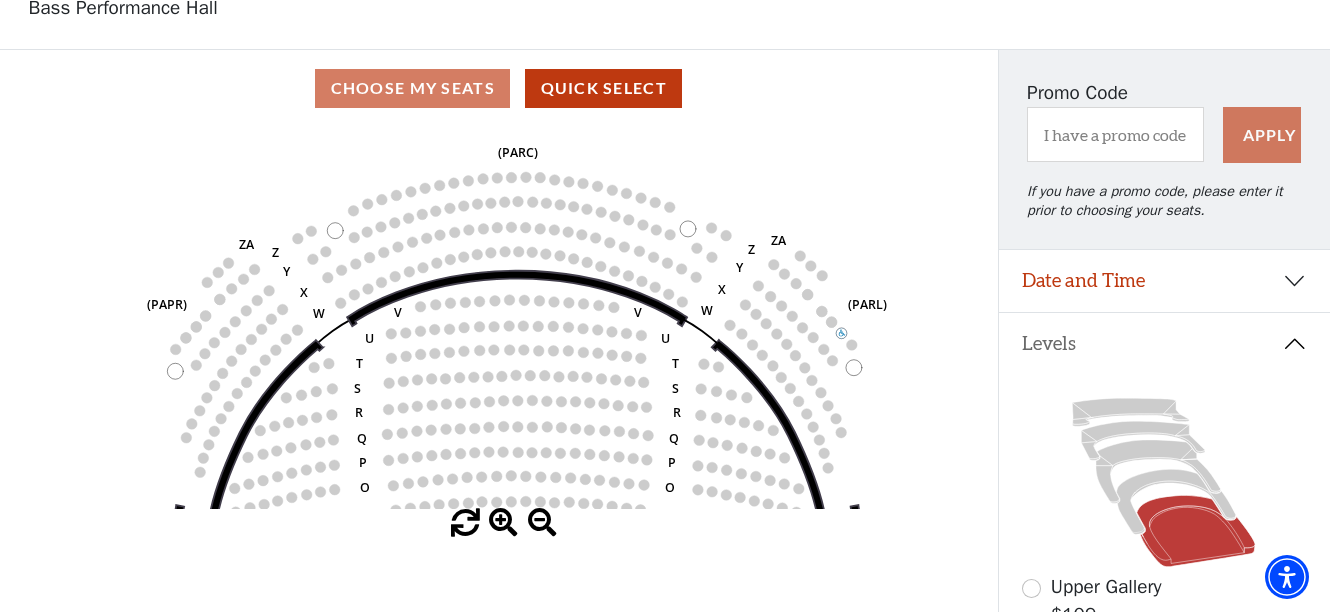 drag, startPoint x: 578, startPoint y: 209, endPoint x: 589, endPoint y: 360, distance: 151.40013 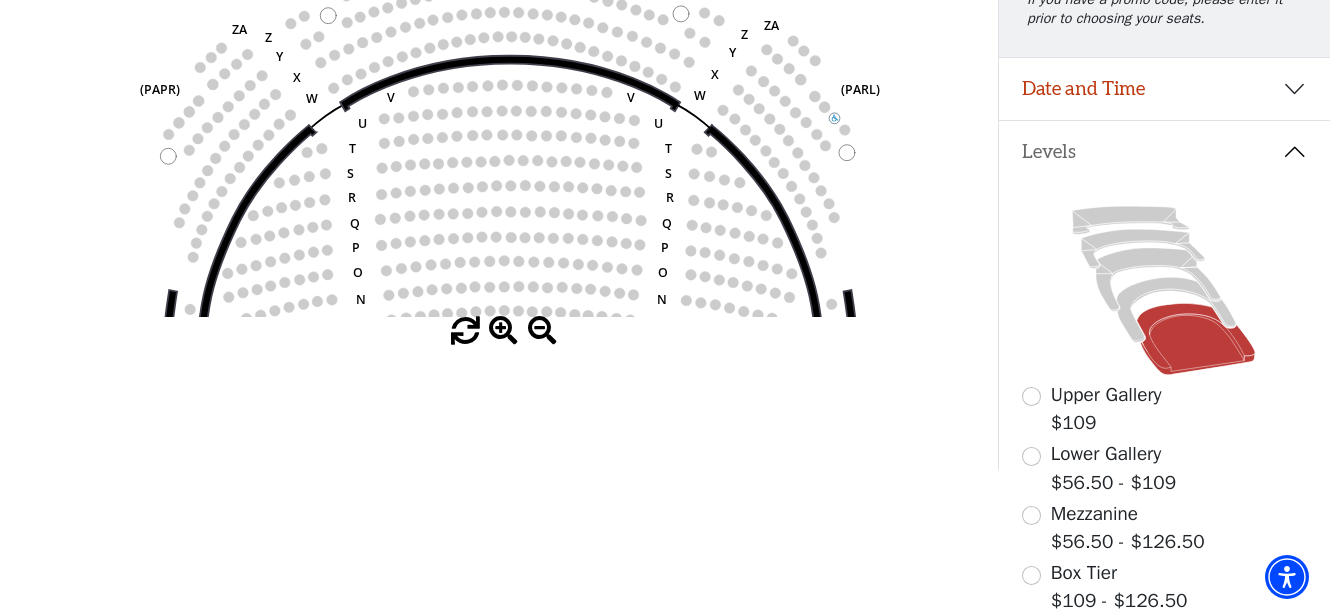 scroll, scrollTop: 314, scrollLeft: 0, axis: vertical 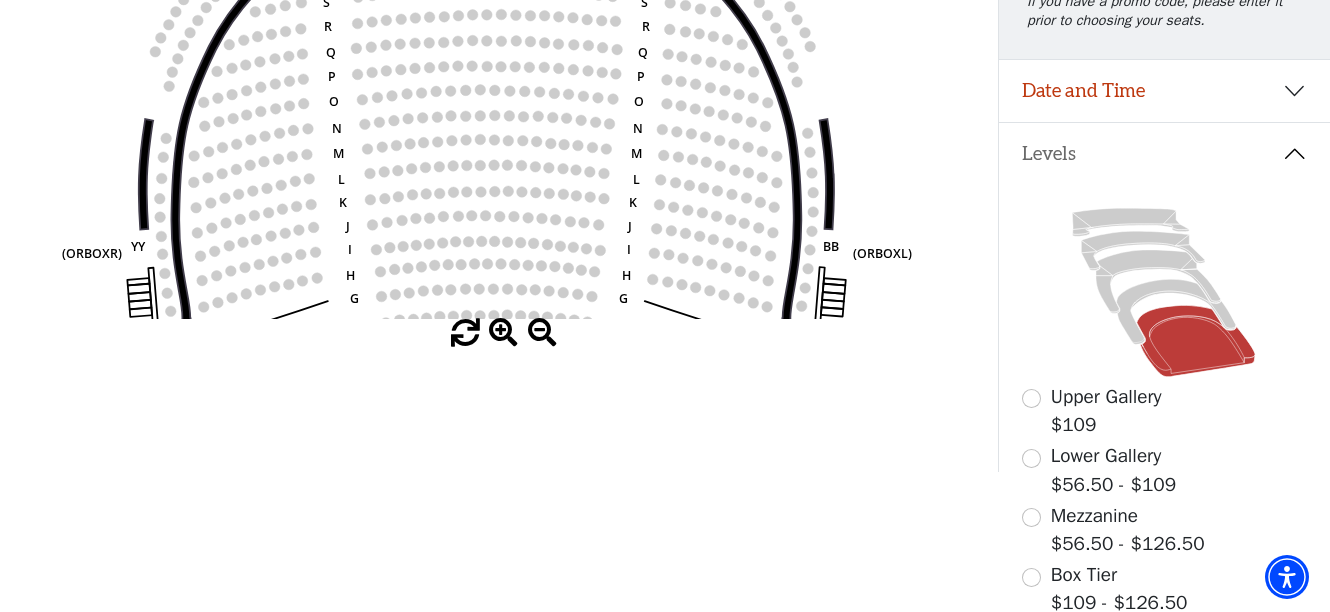 drag, startPoint x: 565, startPoint y: 245, endPoint x: 558, endPoint y: 30, distance: 215.11392 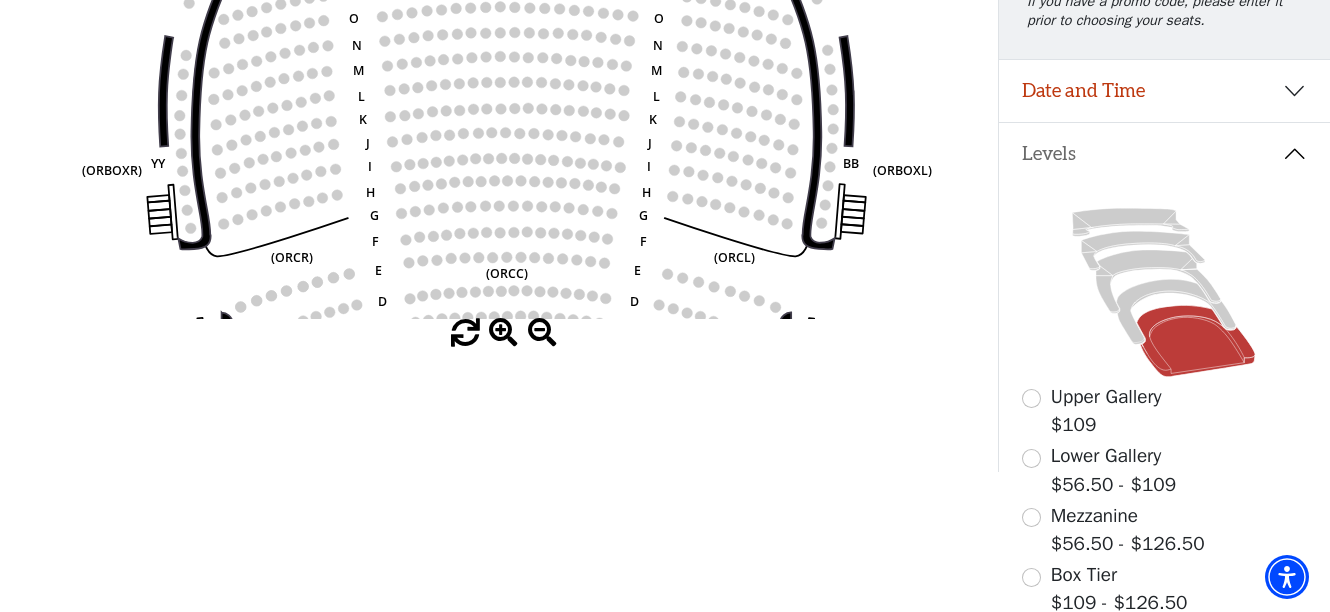 drag, startPoint x: 517, startPoint y: 174, endPoint x: 526, endPoint y: 88, distance: 86.46965 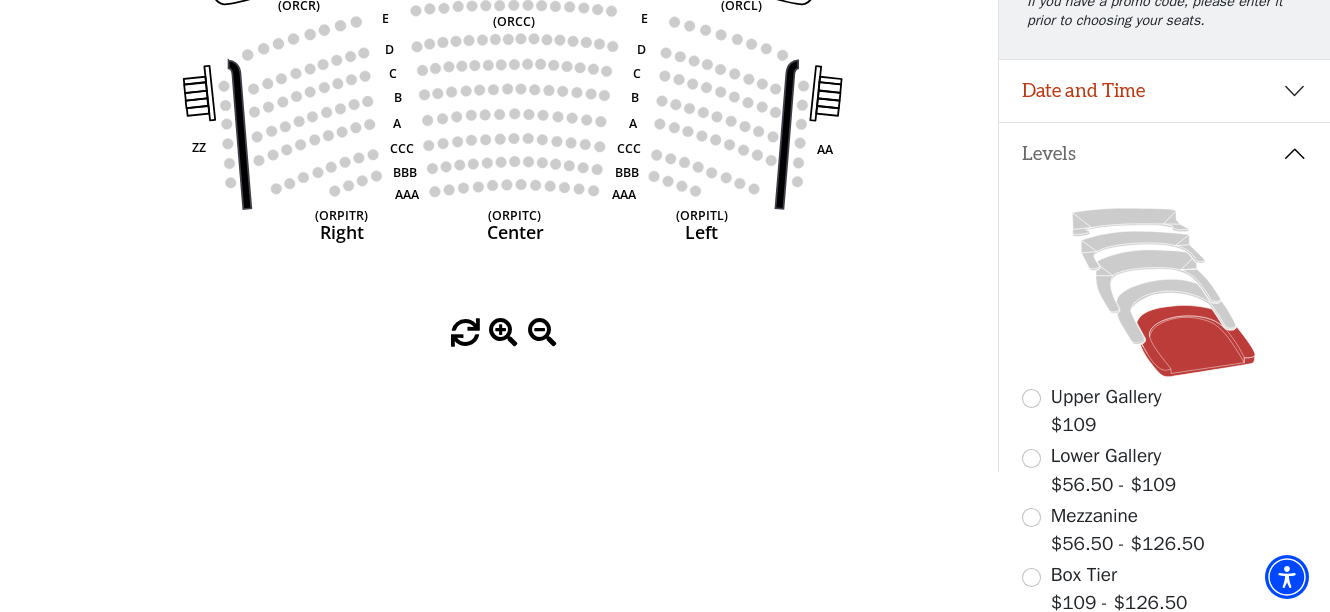 drag, startPoint x: 522, startPoint y: 281, endPoint x: 523, endPoint y: 74, distance: 207.00241 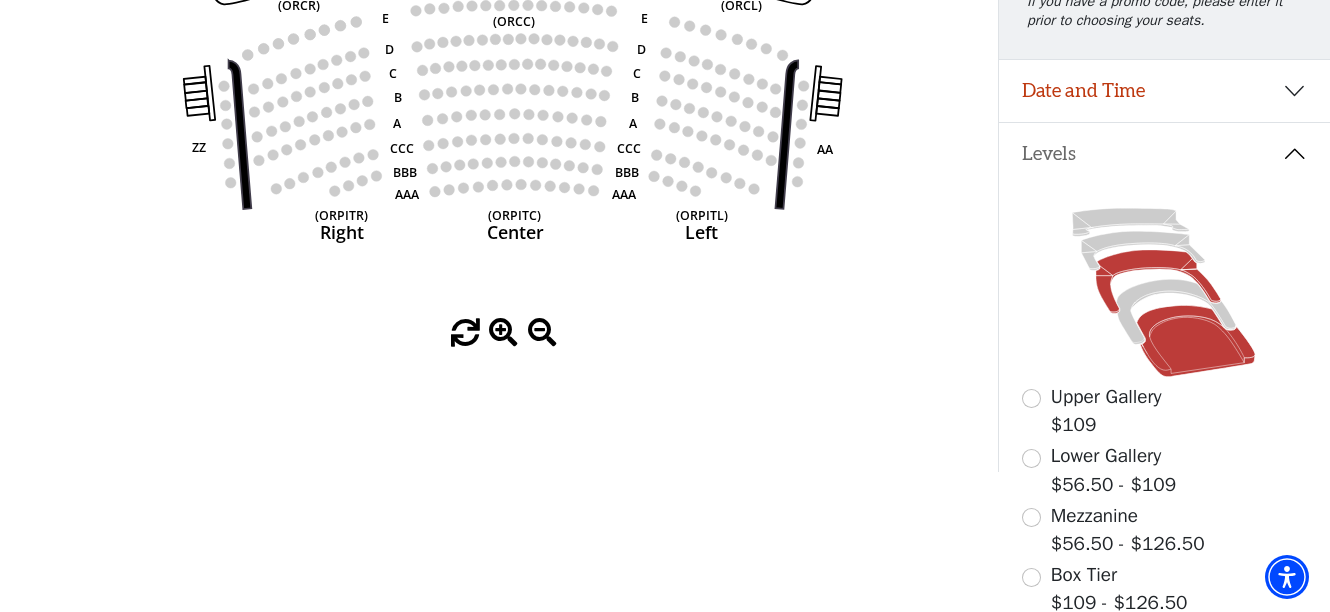click 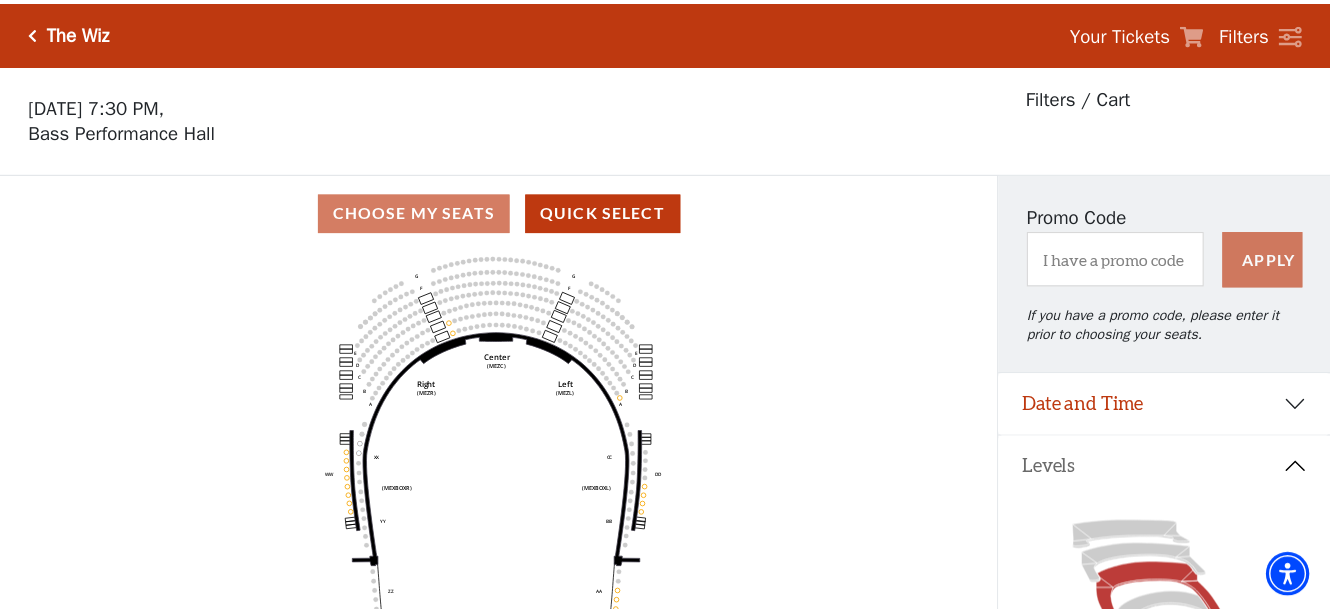 scroll, scrollTop: 92, scrollLeft: 0, axis: vertical 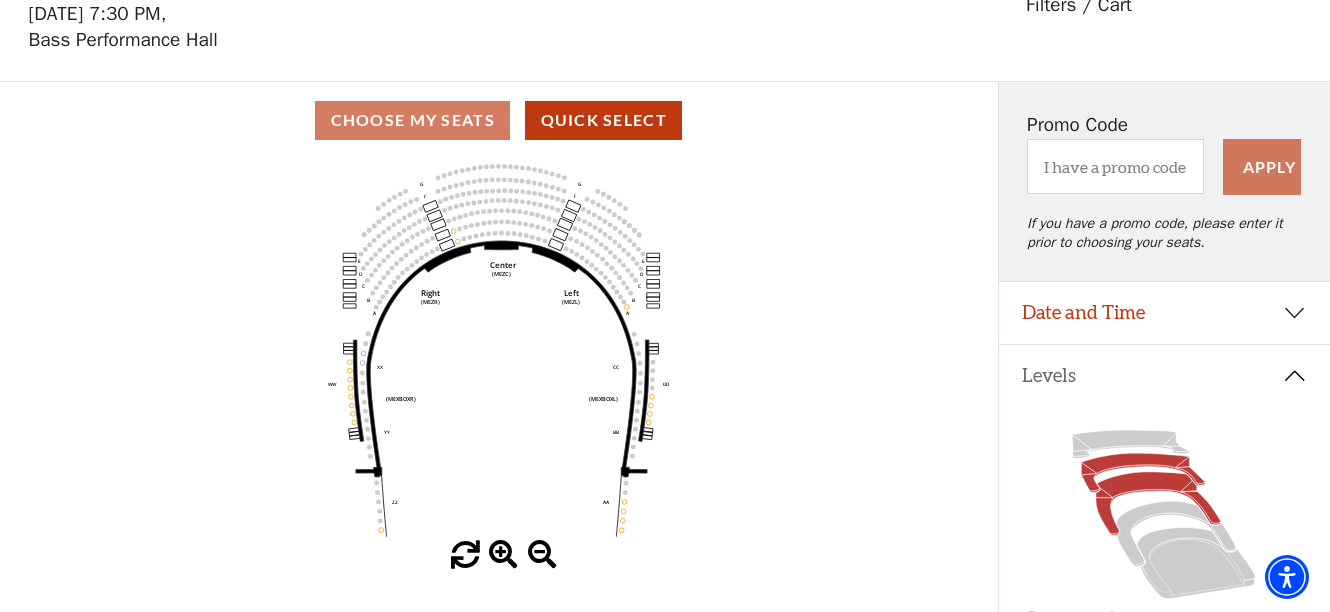 click 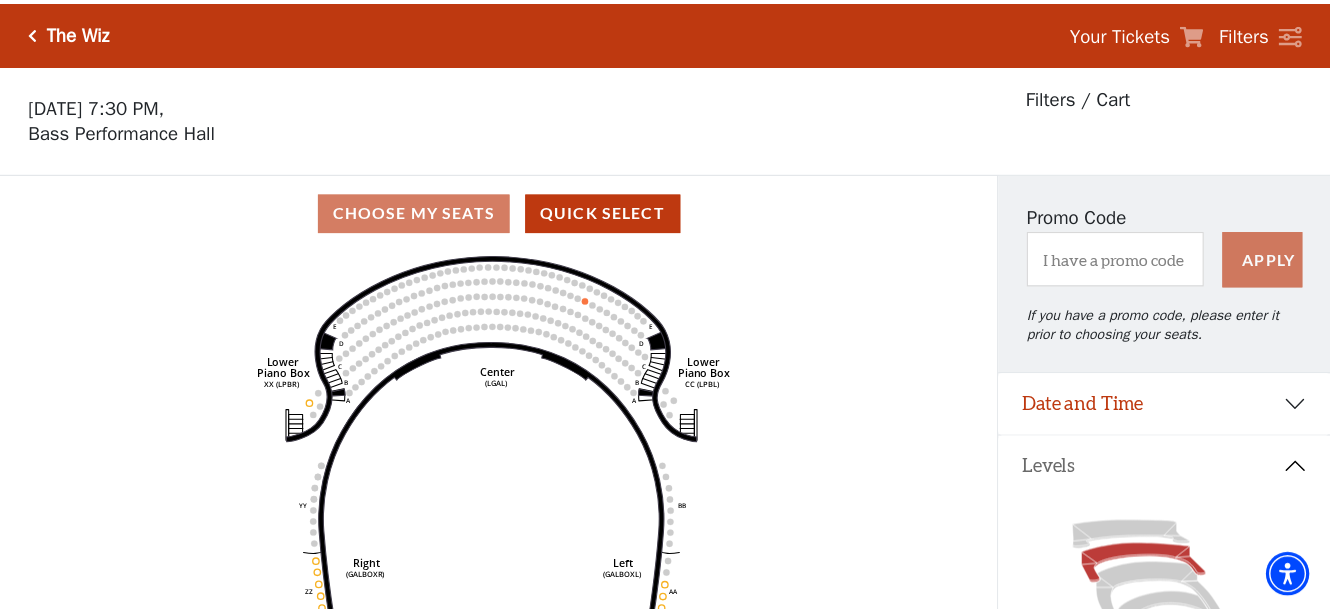 scroll, scrollTop: 92, scrollLeft: 0, axis: vertical 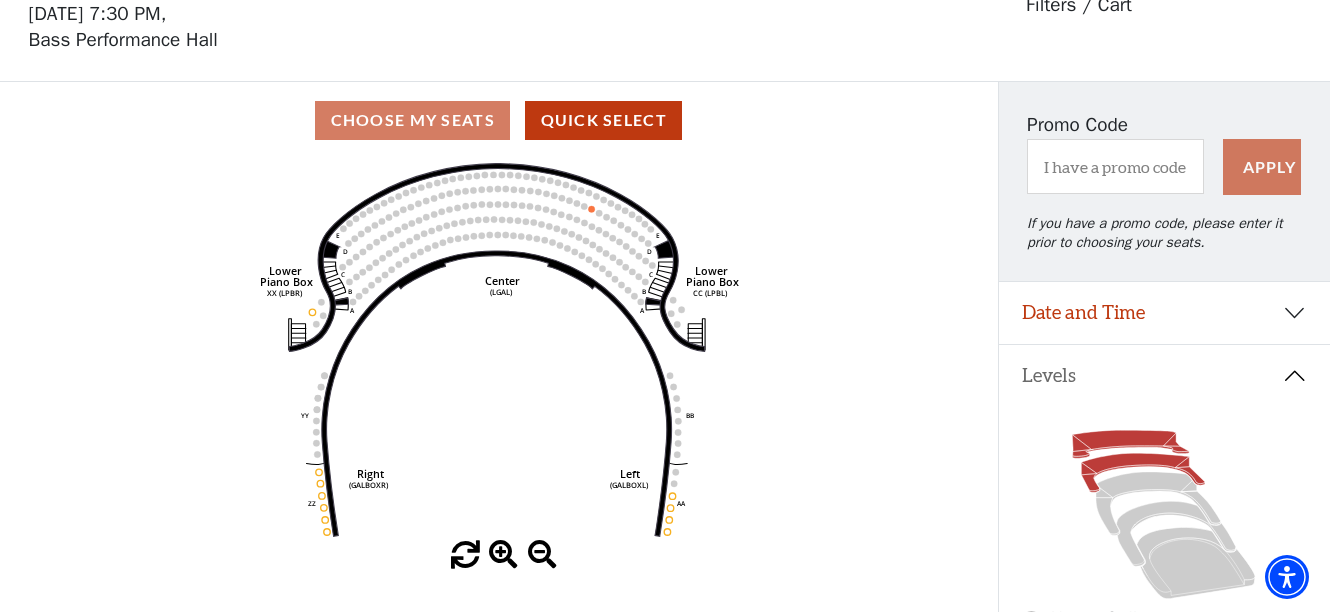 click 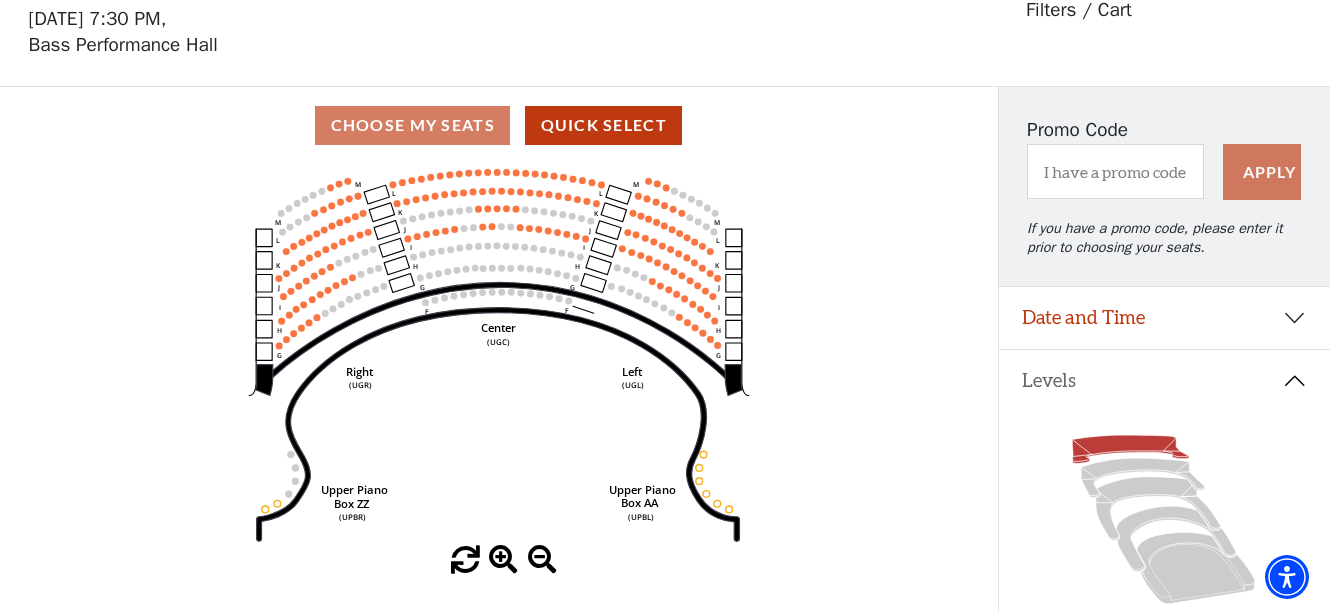 scroll, scrollTop: 92, scrollLeft: 0, axis: vertical 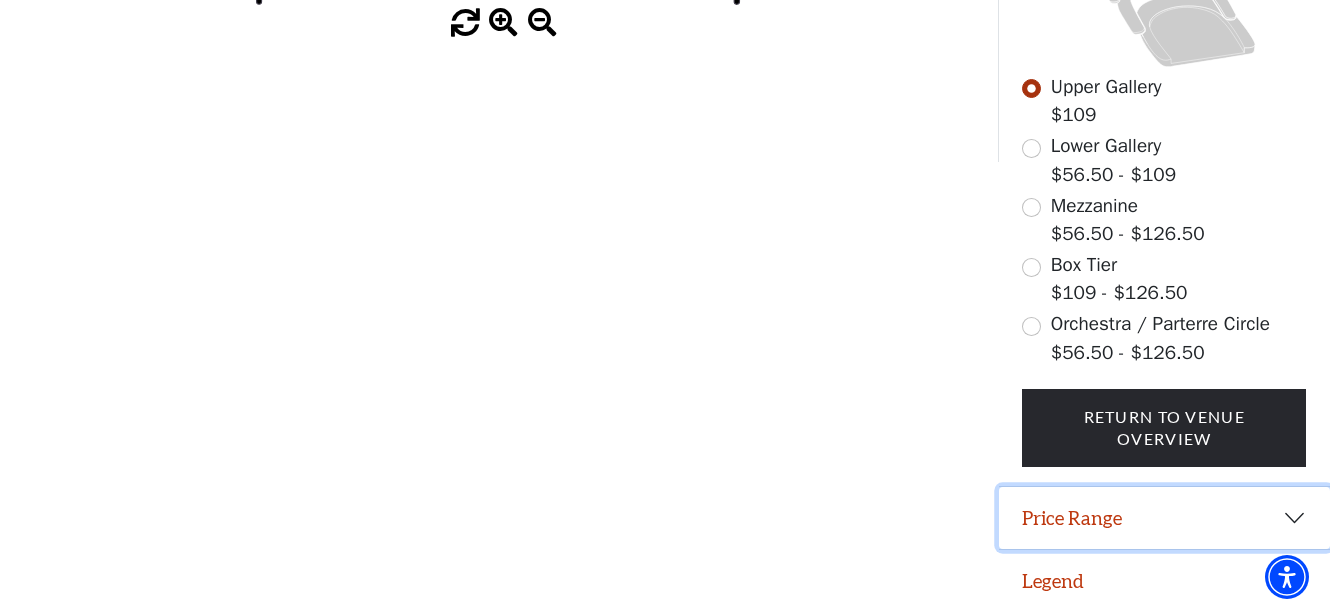 drag, startPoint x: 1289, startPoint y: 513, endPoint x: 1257, endPoint y: 529, distance: 35.77709 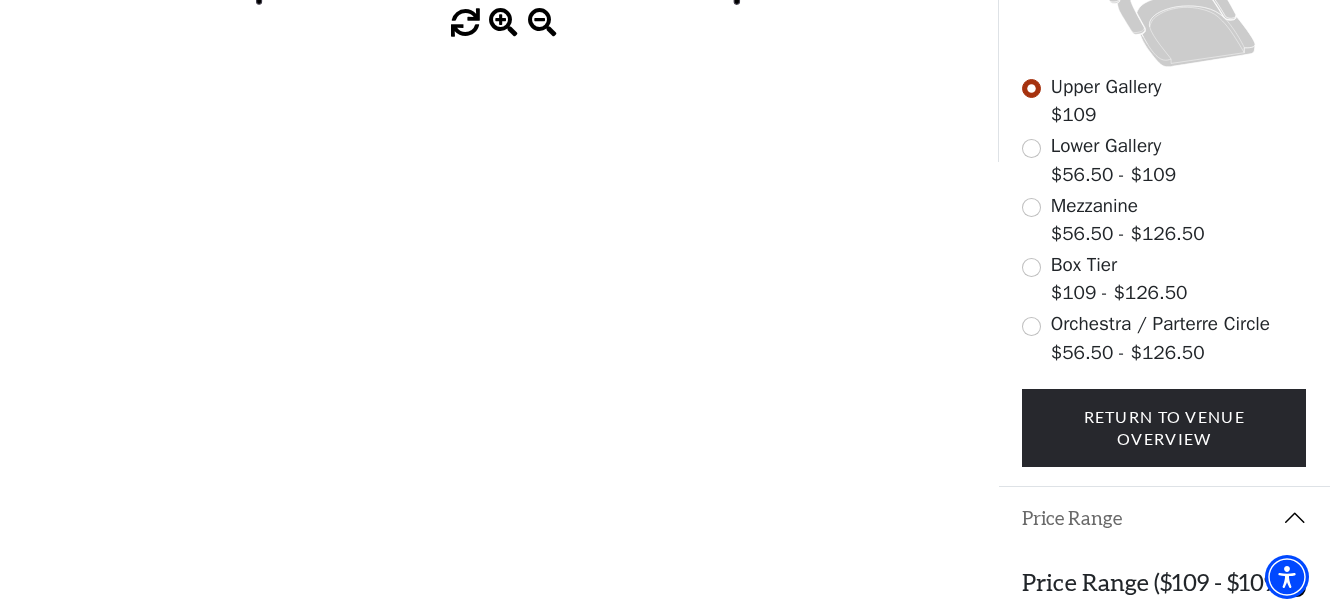 scroll, scrollTop: 724, scrollLeft: 0, axis: vertical 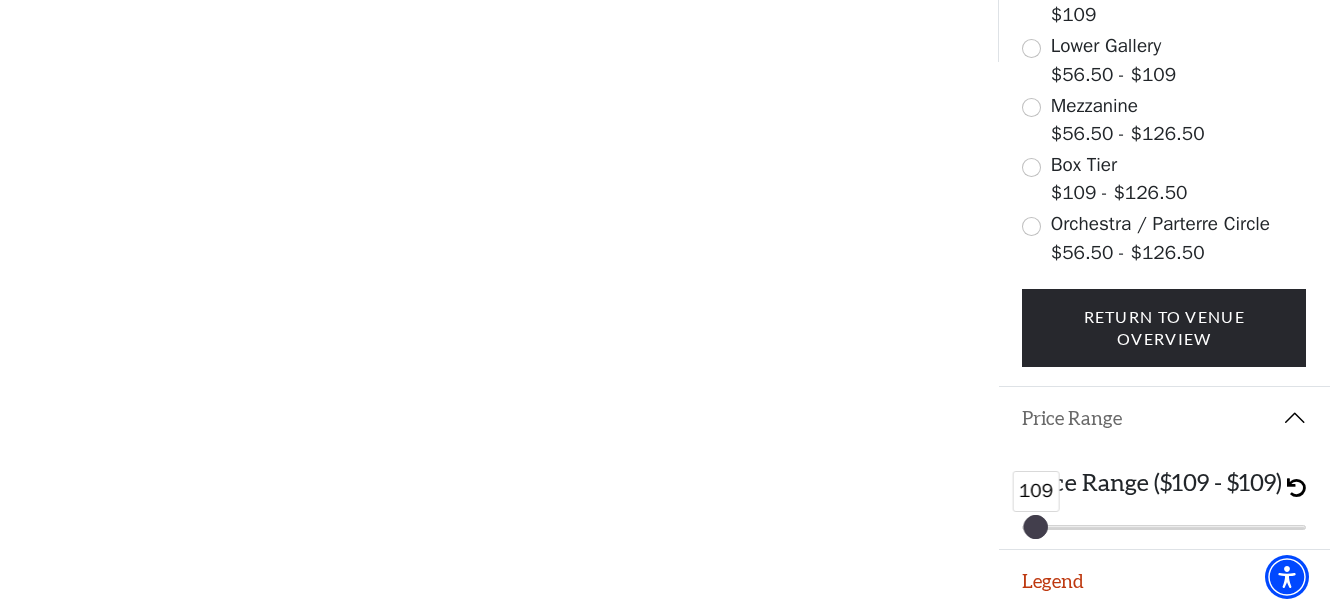drag, startPoint x: 1291, startPoint y: 527, endPoint x: 1090, endPoint y: 508, distance: 201.89601 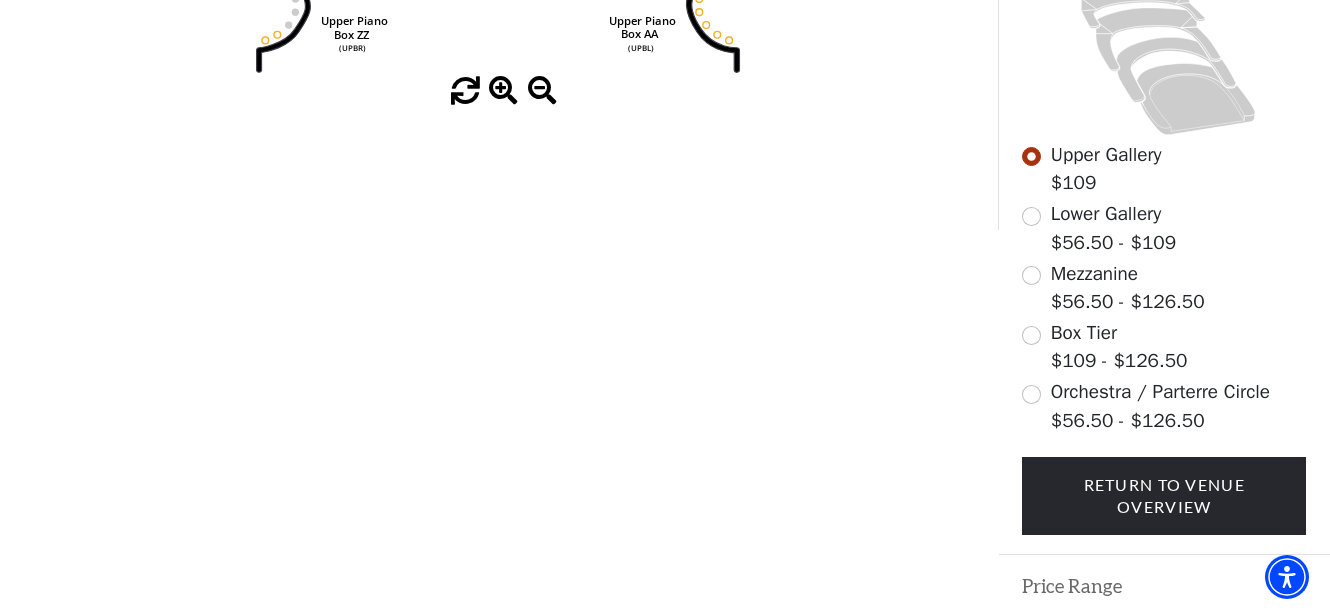 scroll, scrollTop: 524, scrollLeft: 0, axis: vertical 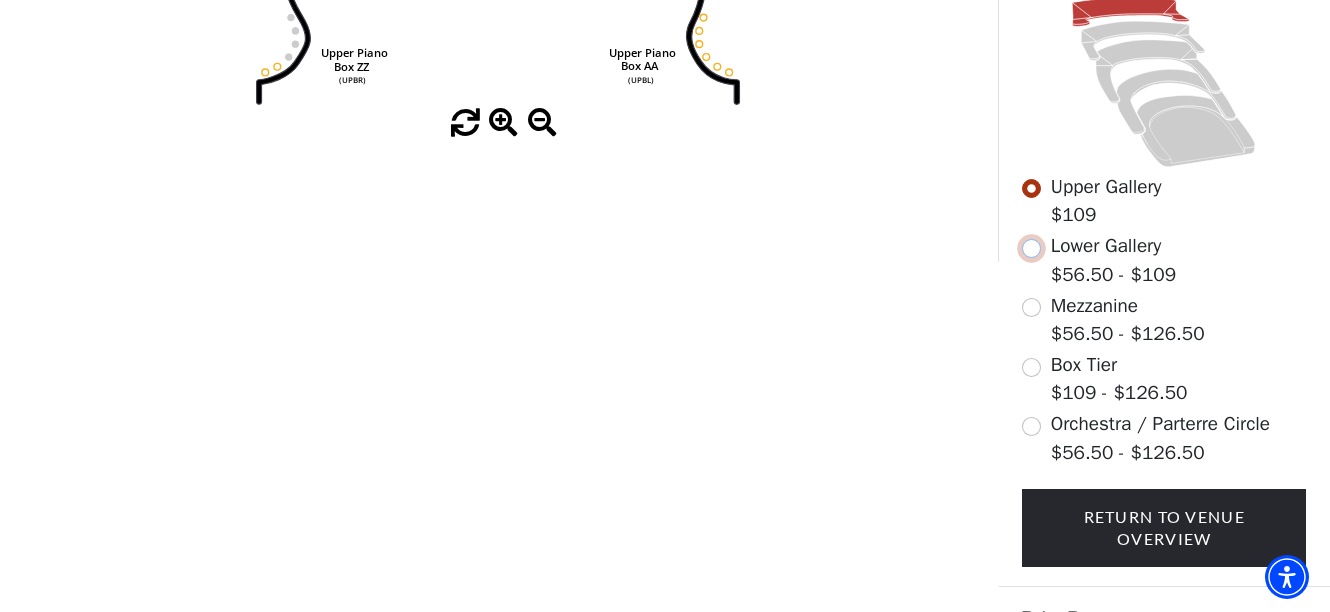 click at bounding box center (1031, 248) 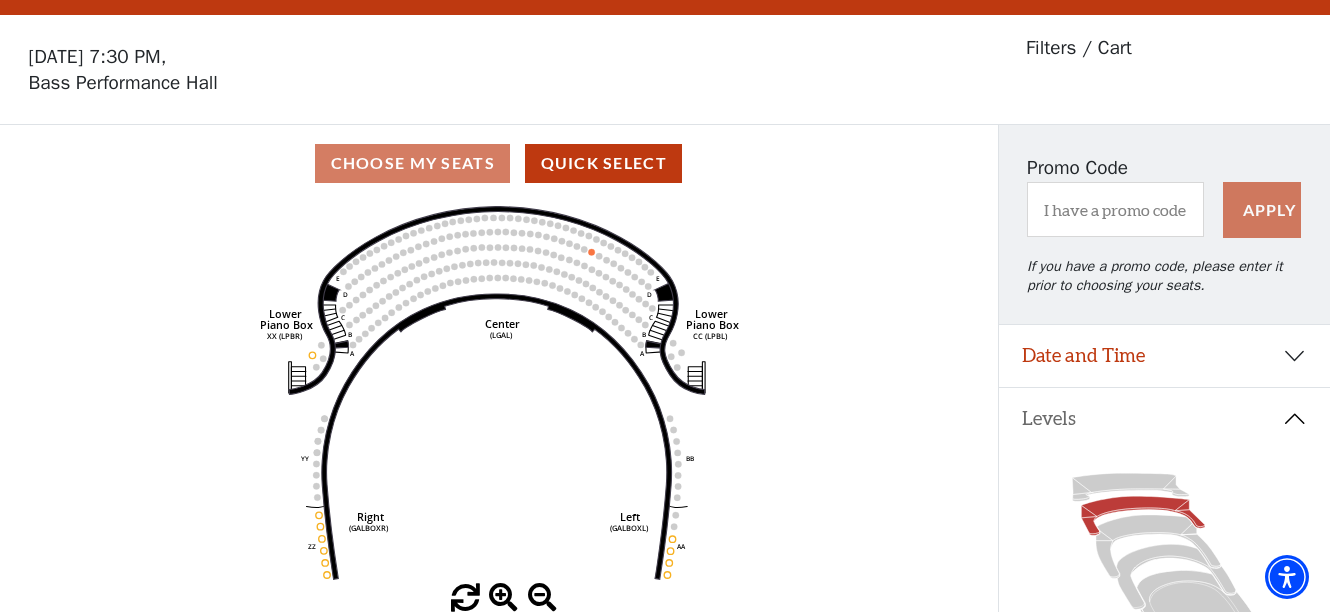 scroll, scrollTop: 92, scrollLeft: 0, axis: vertical 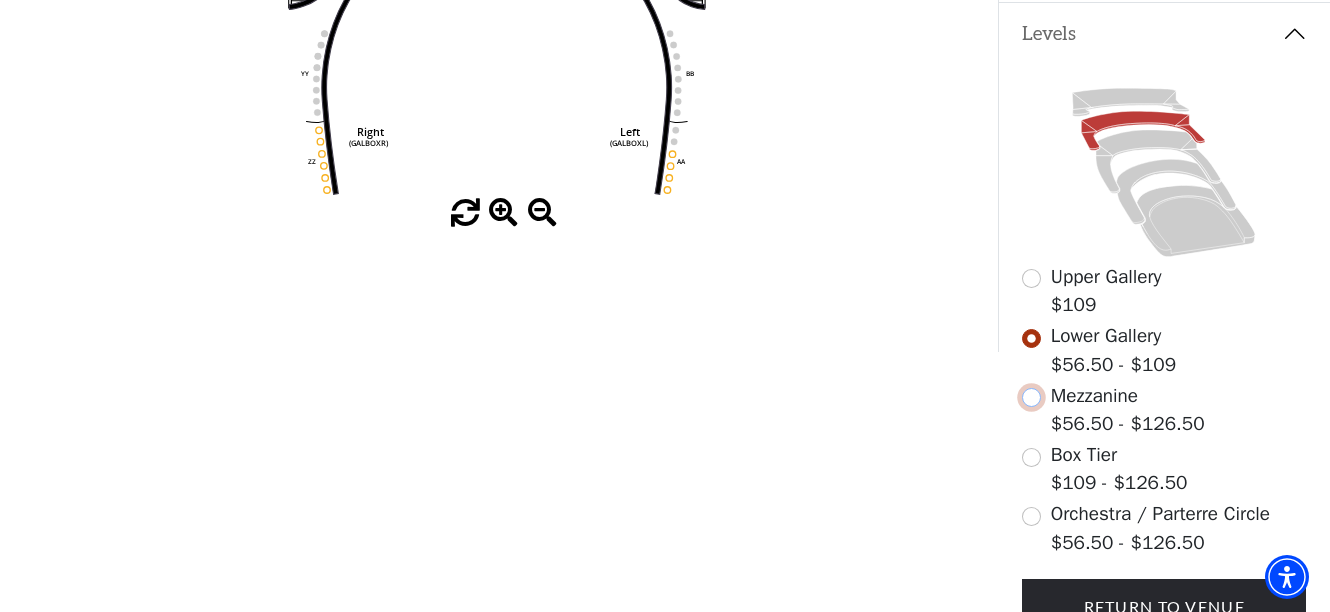 click at bounding box center (1031, 397) 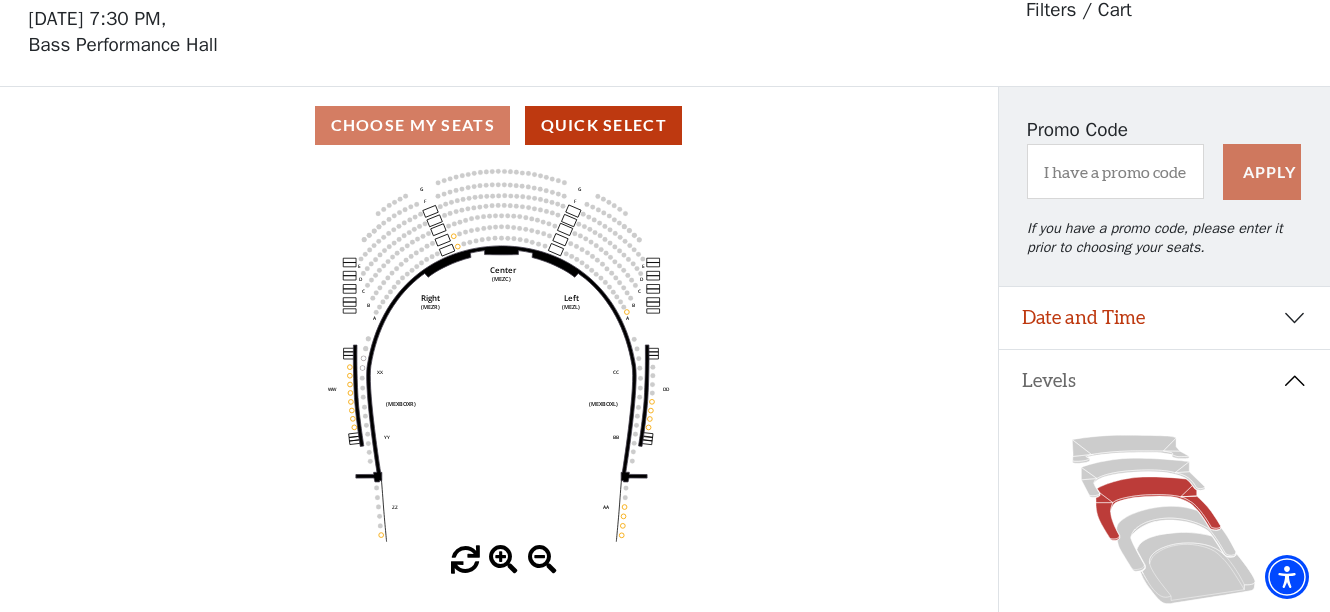 scroll, scrollTop: 92, scrollLeft: 0, axis: vertical 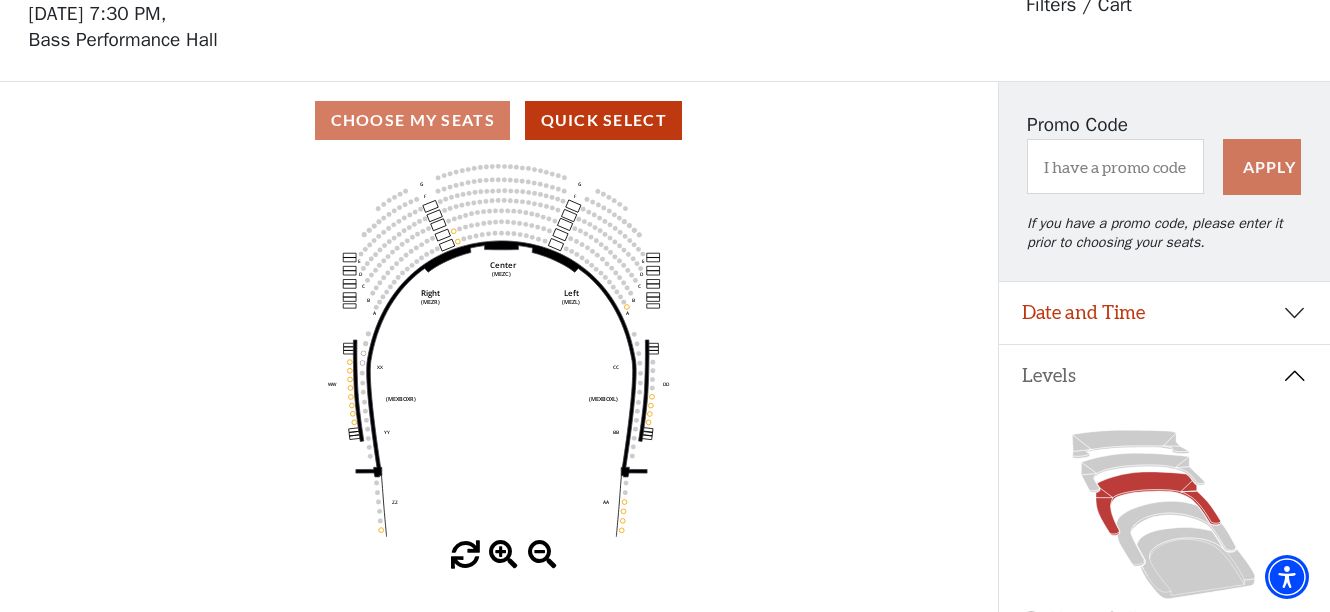 click at bounding box center (503, 555) 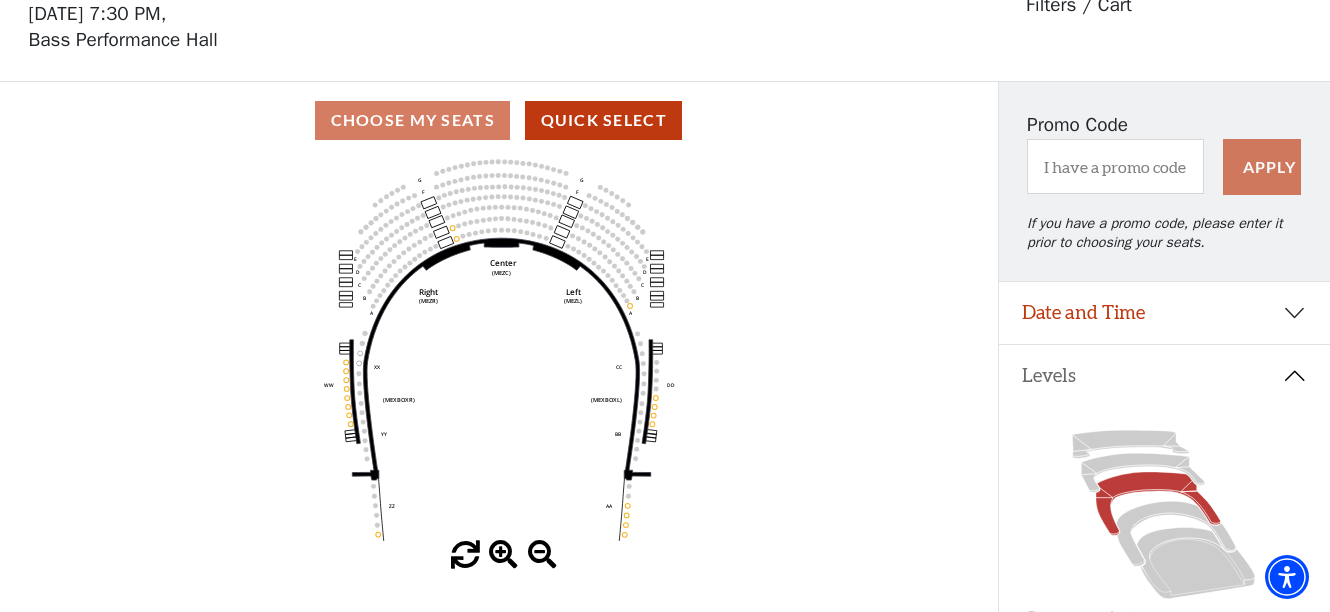 click at bounding box center [503, 555] 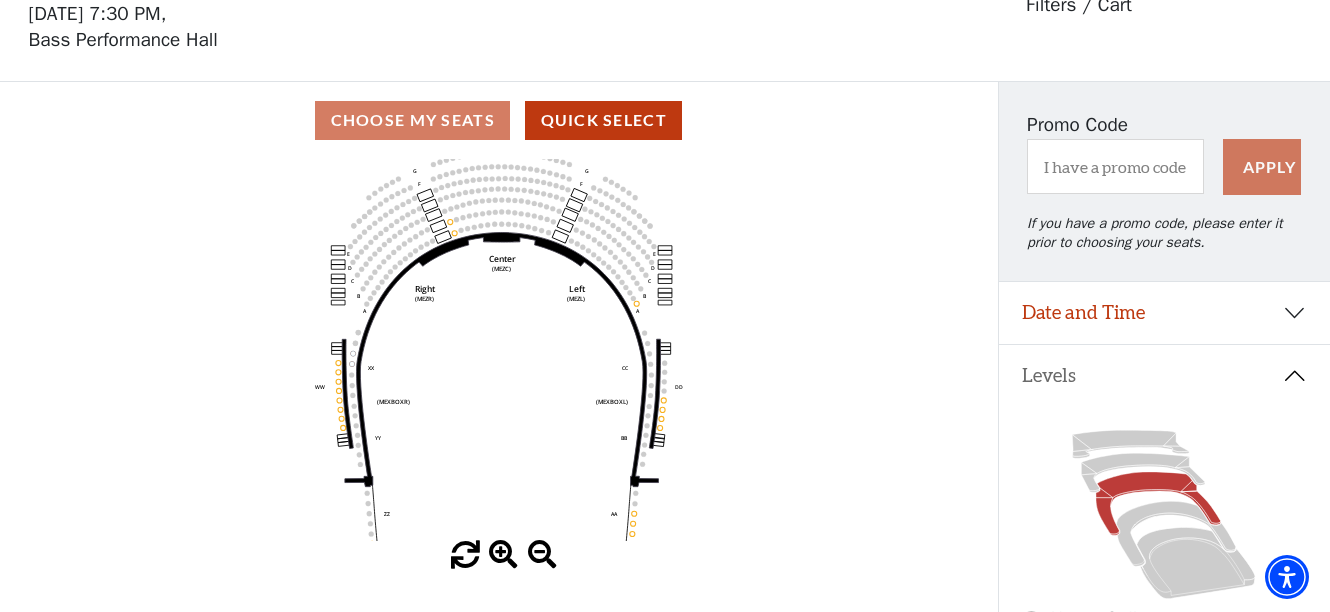 click at bounding box center [503, 555] 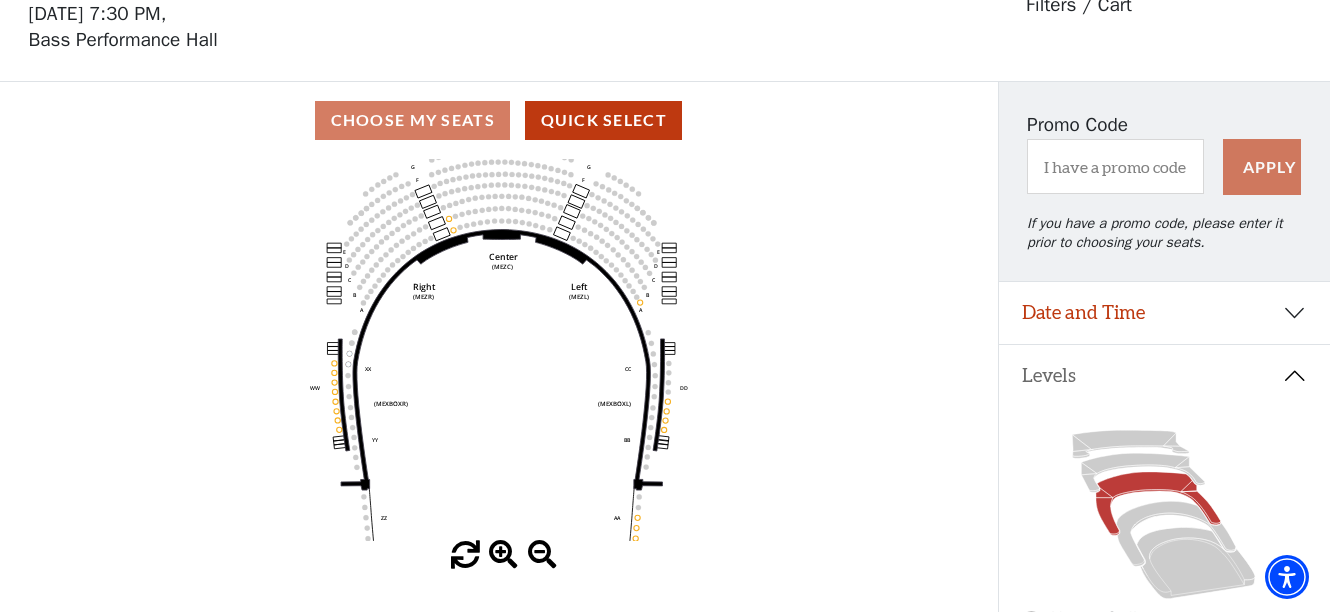 click at bounding box center [503, 555] 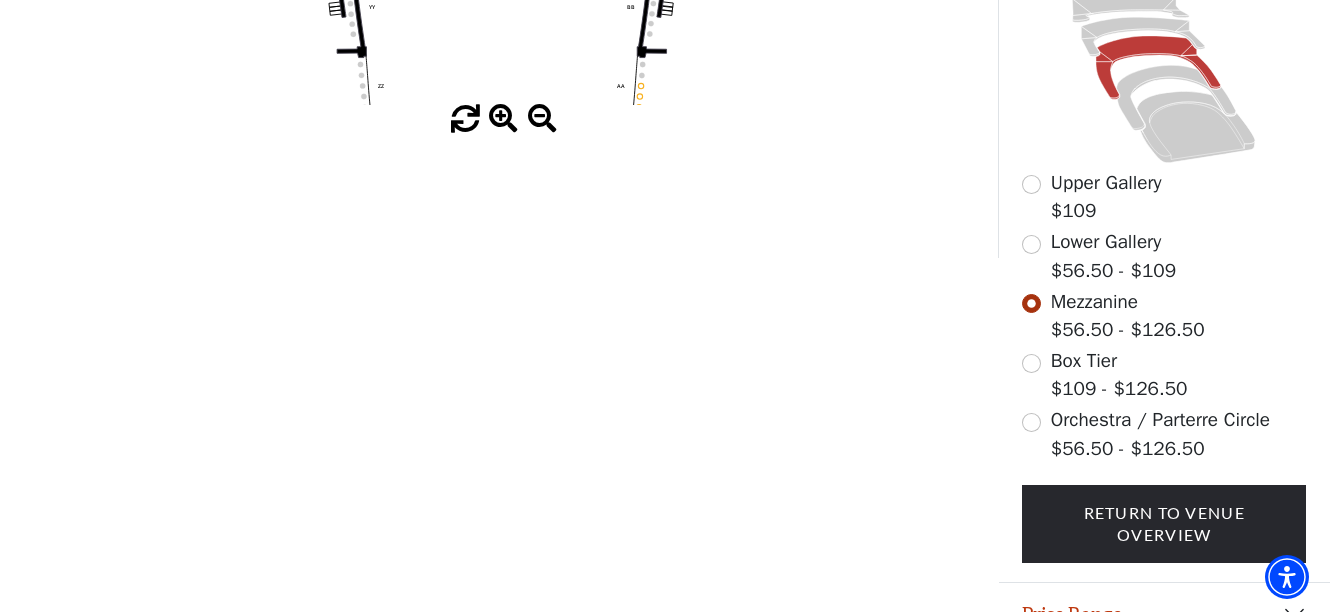 scroll, scrollTop: 624, scrollLeft: 0, axis: vertical 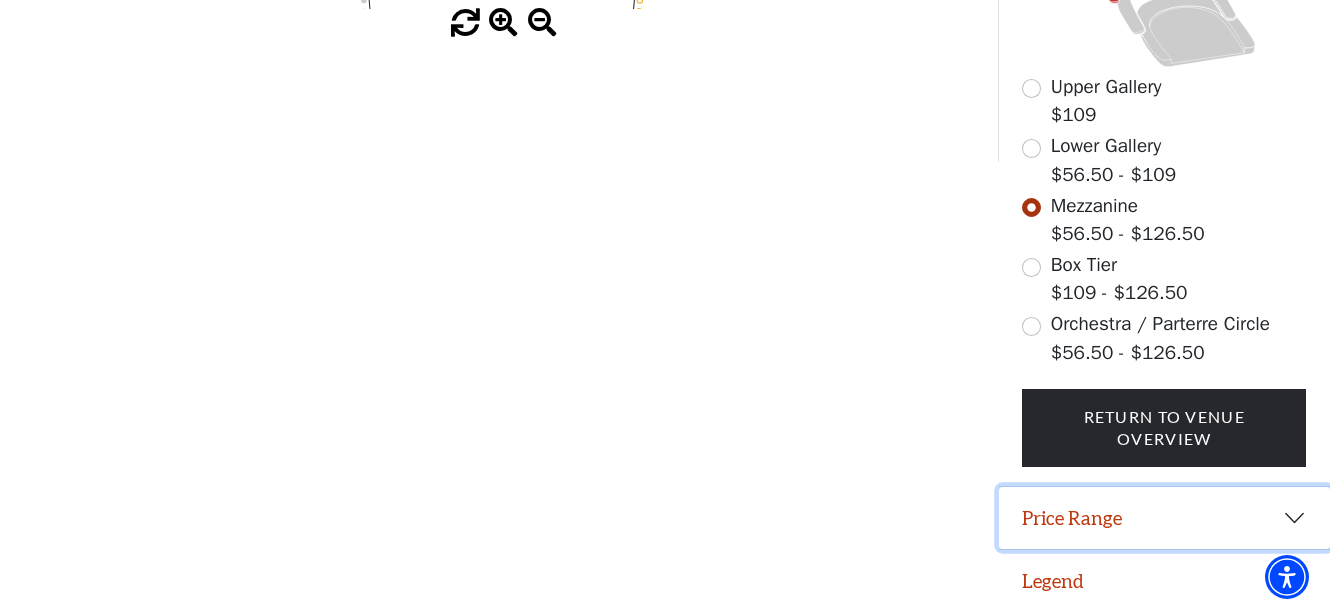 click on "Price Range" at bounding box center (1165, 518) 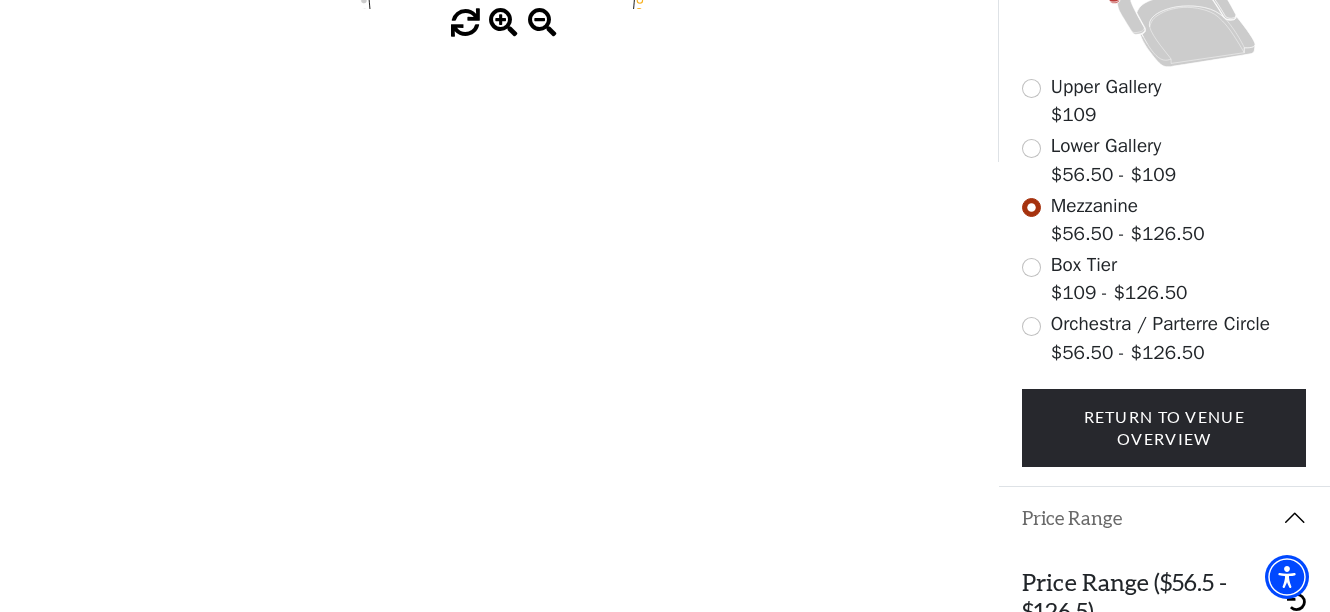 scroll, scrollTop: 752, scrollLeft: 0, axis: vertical 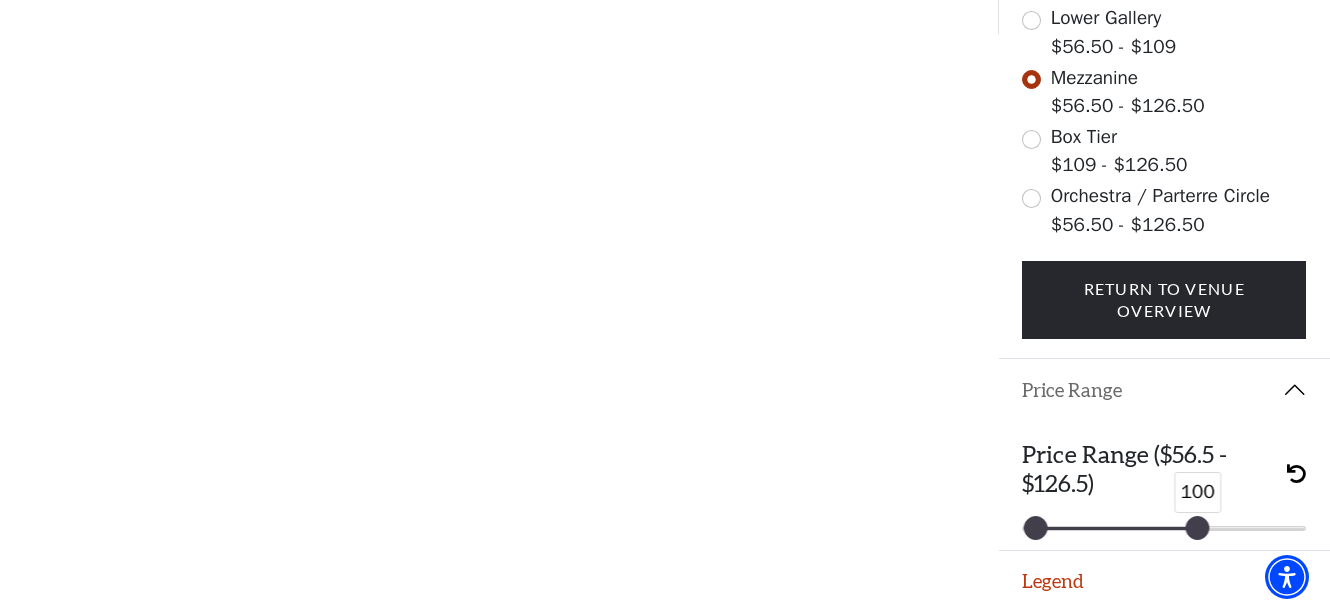 drag, startPoint x: 1292, startPoint y: 528, endPoint x: 1195, endPoint y: 532, distance: 97.082436 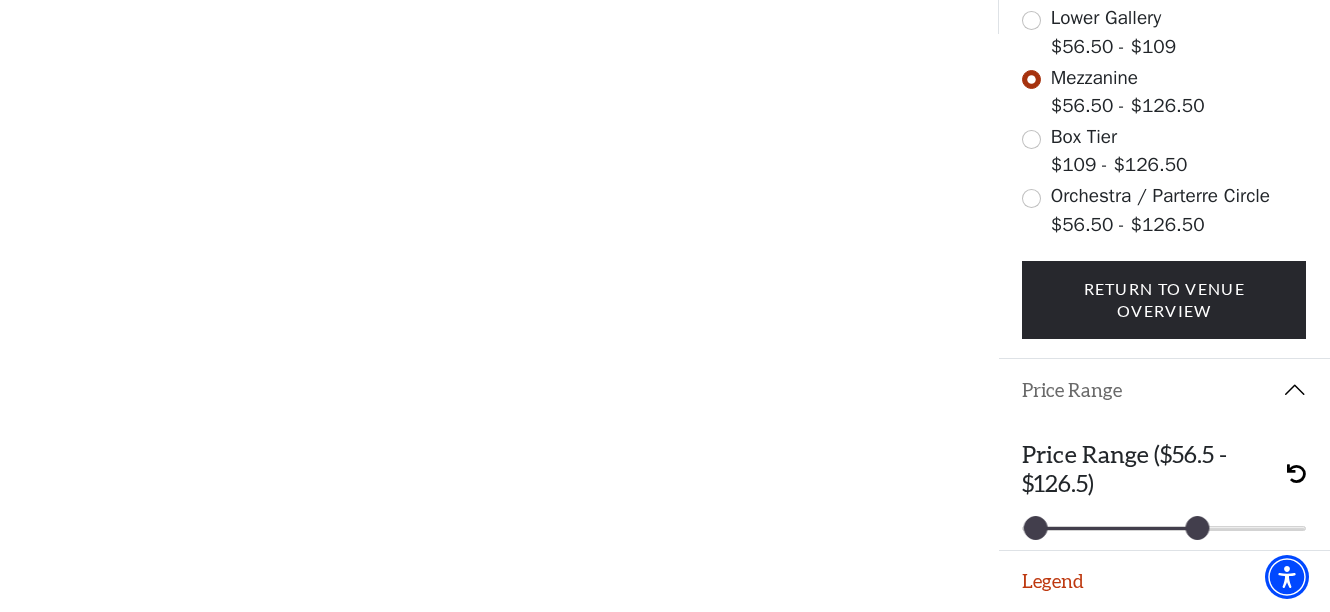 click at bounding box center [1296, 473] 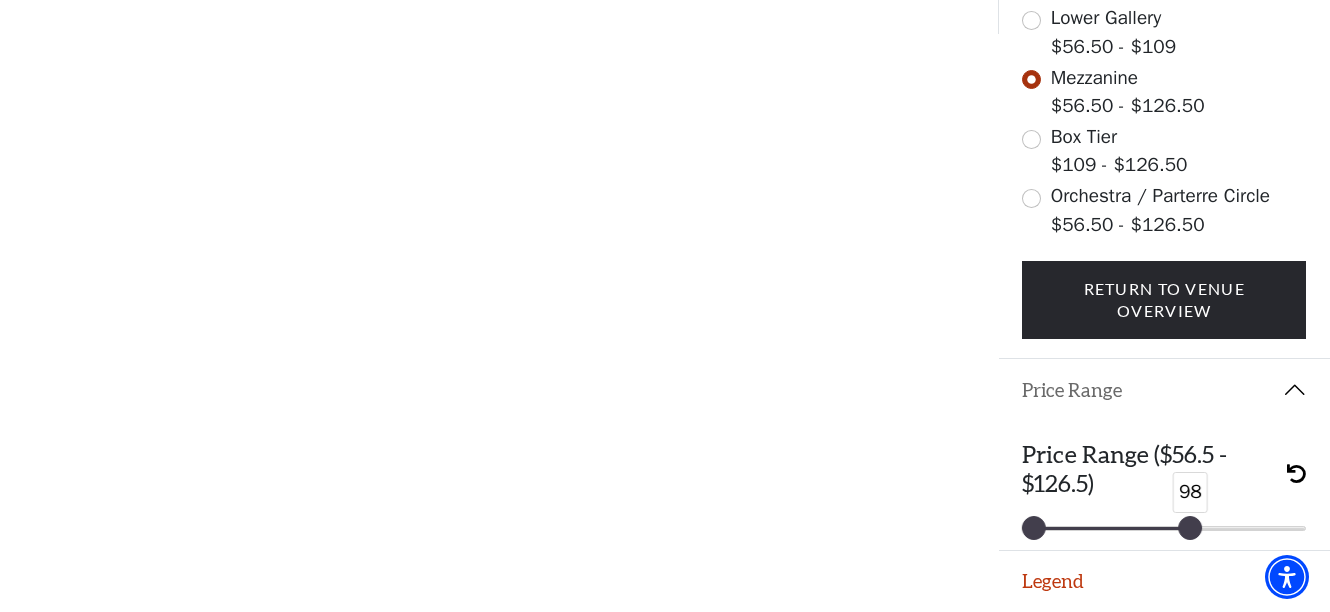 drag, startPoint x: 1296, startPoint y: 525, endPoint x: 1192, endPoint y: 531, distance: 104.172935 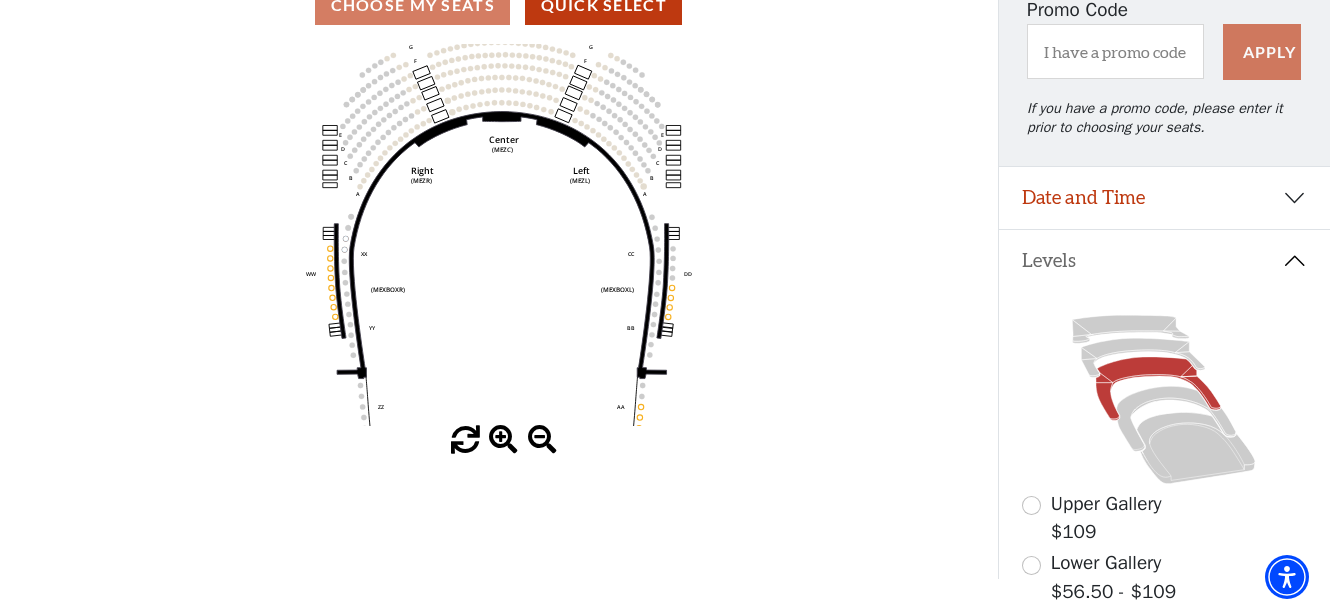 scroll, scrollTop: 179, scrollLeft: 0, axis: vertical 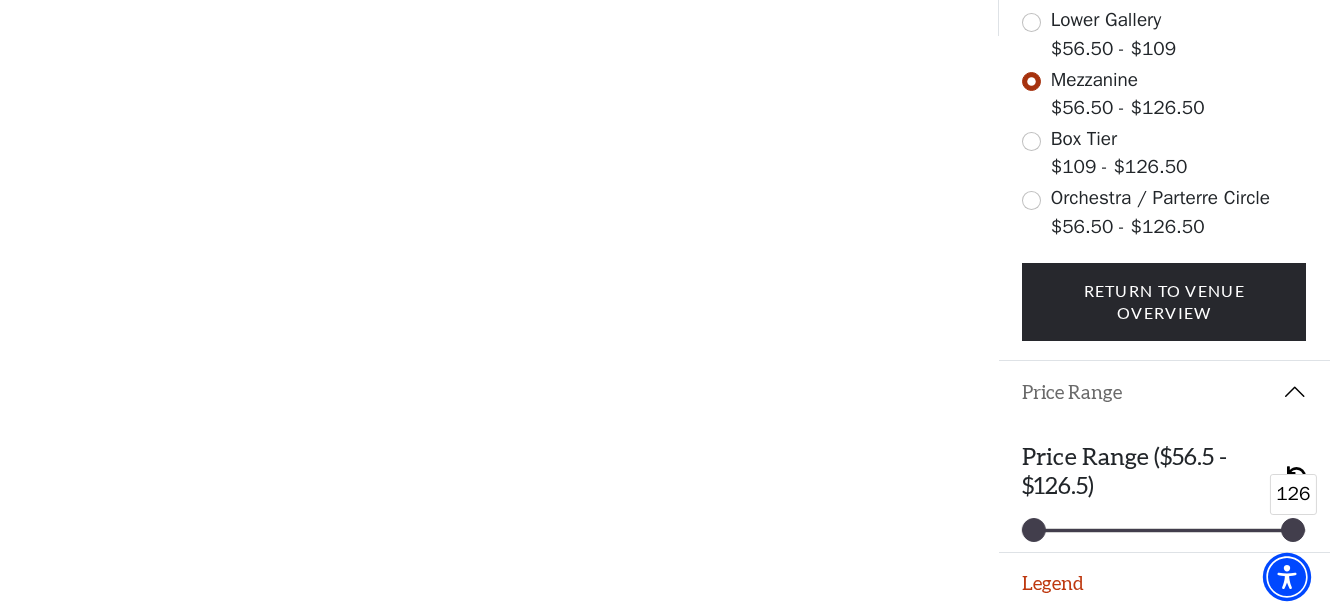 drag, startPoint x: 1196, startPoint y: 533, endPoint x: 1284, endPoint y: 552, distance: 90.02777 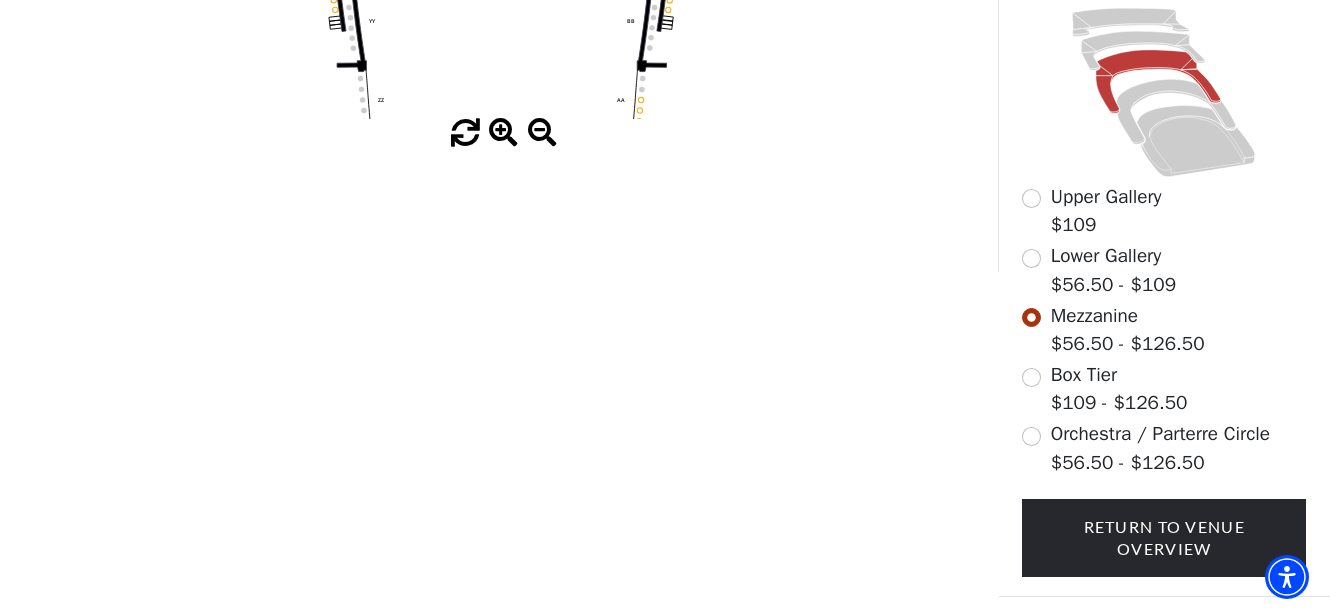 scroll, scrollTop: 502, scrollLeft: 0, axis: vertical 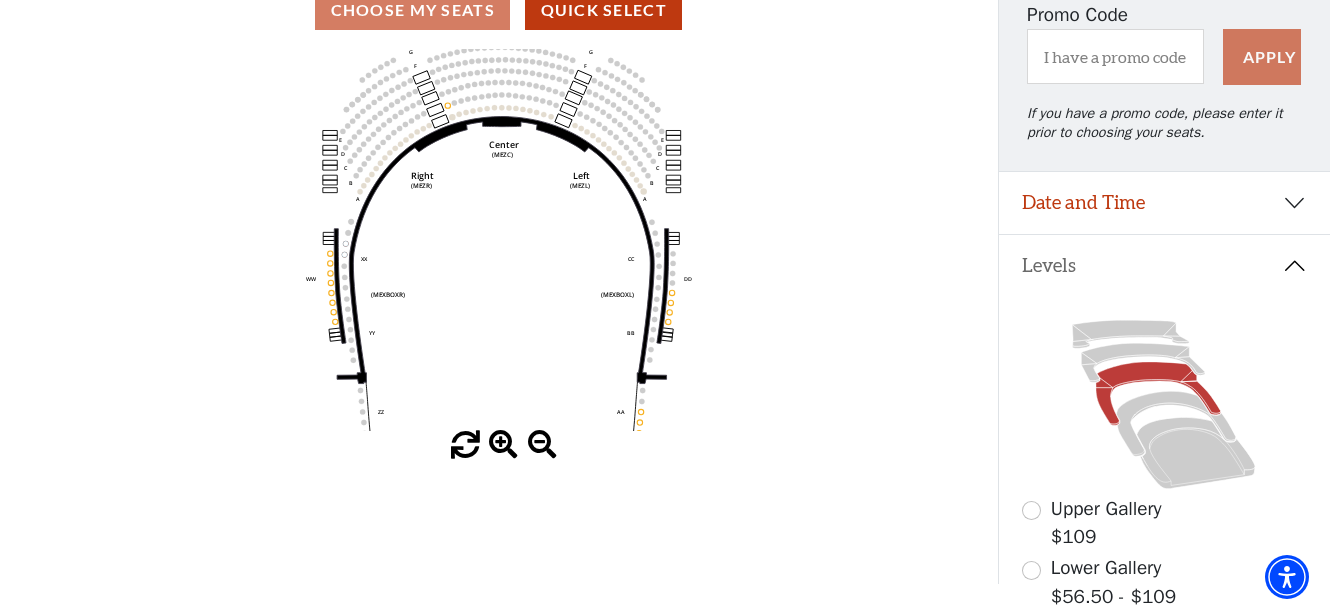 drag, startPoint x: 796, startPoint y: 350, endPoint x: 811, endPoint y: 354, distance: 15.524175 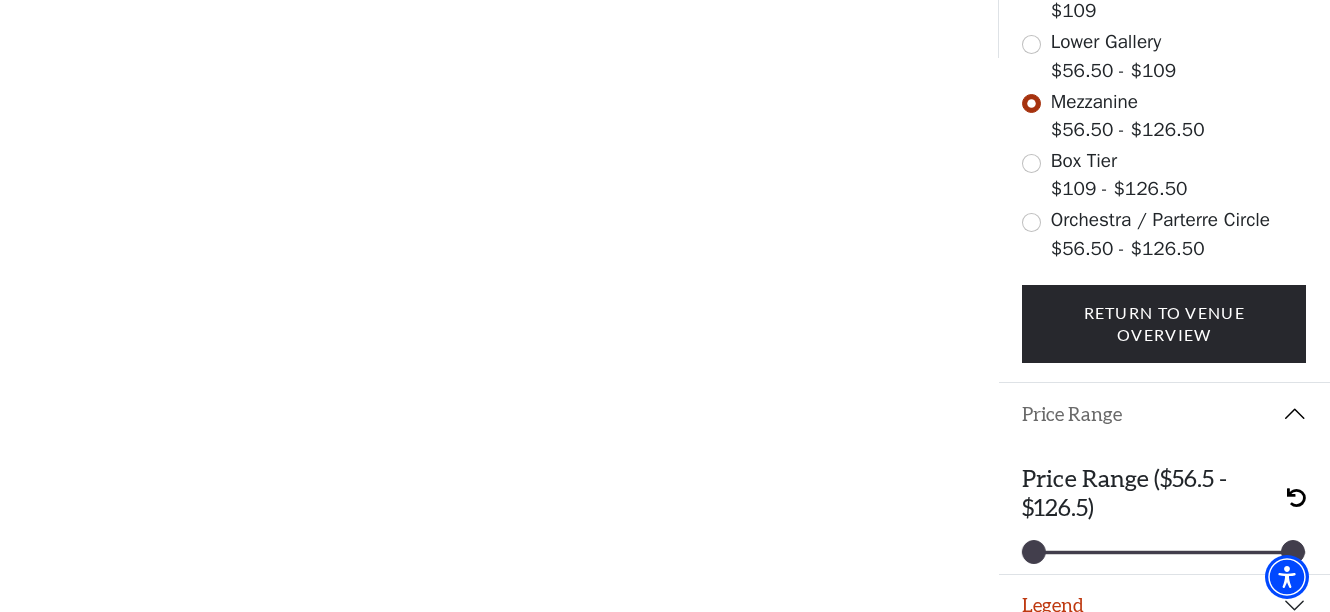 scroll, scrollTop: 730, scrollLeft: 0, axis: vertical 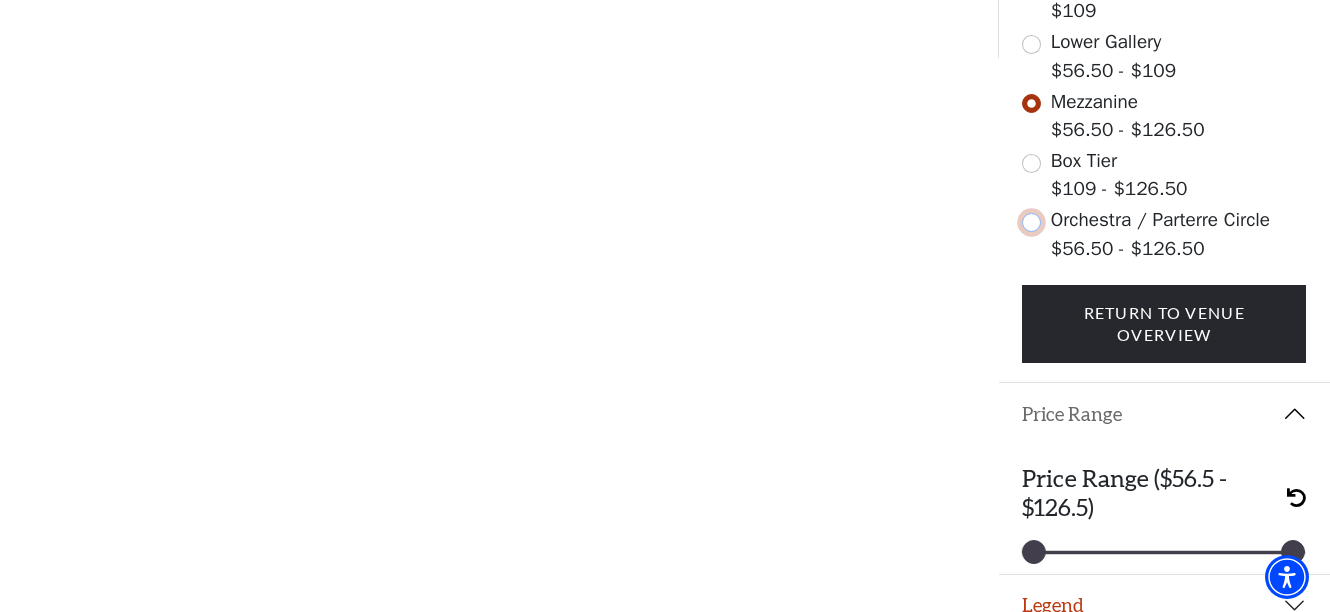 click at bounding box center [1031, 222] 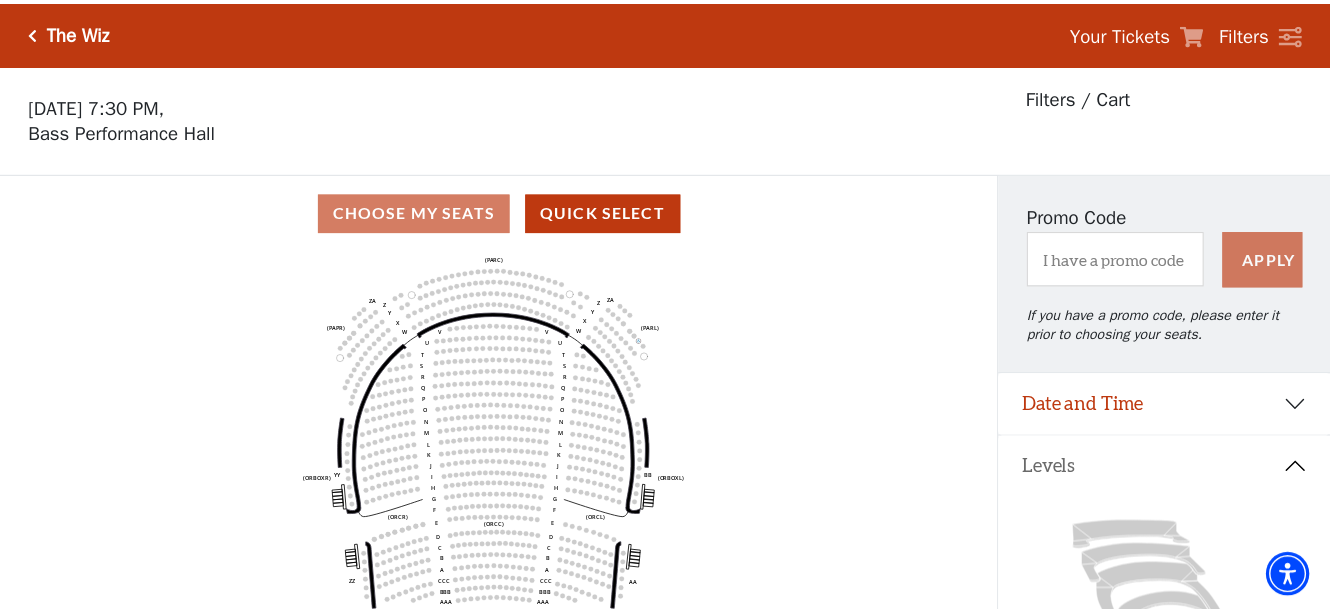 scroll, scrollTop: 92, scrollLeft: 0, axis: vertical 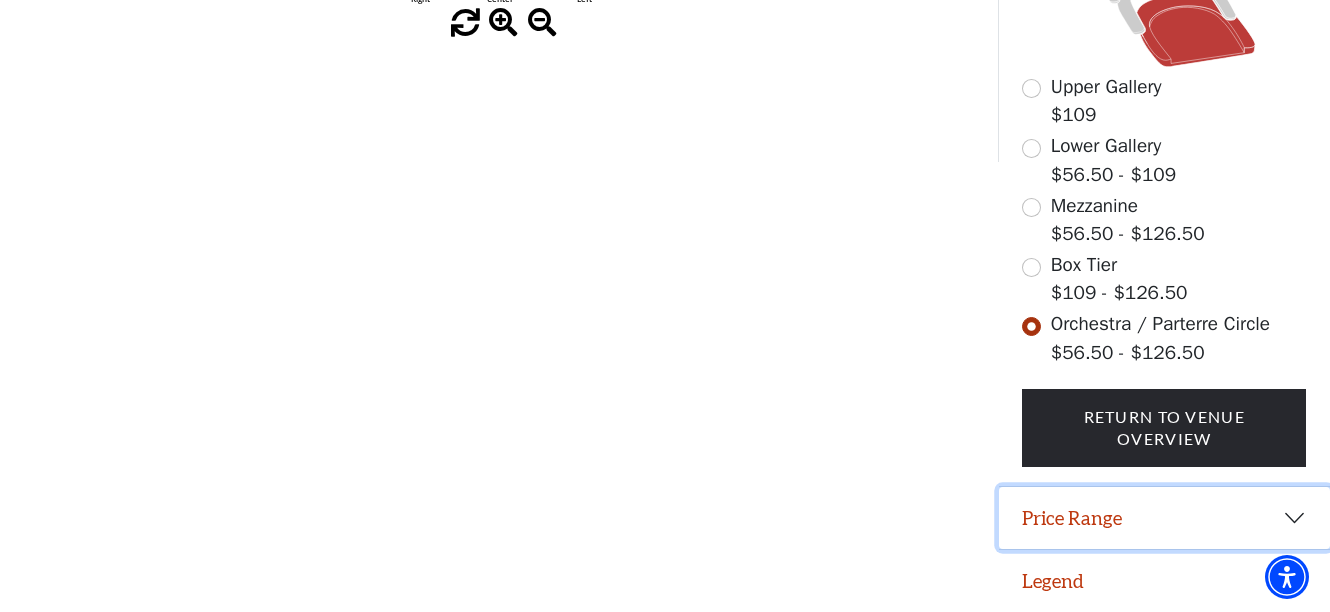 click on "Price Range" at bounding box center (1165, 518) 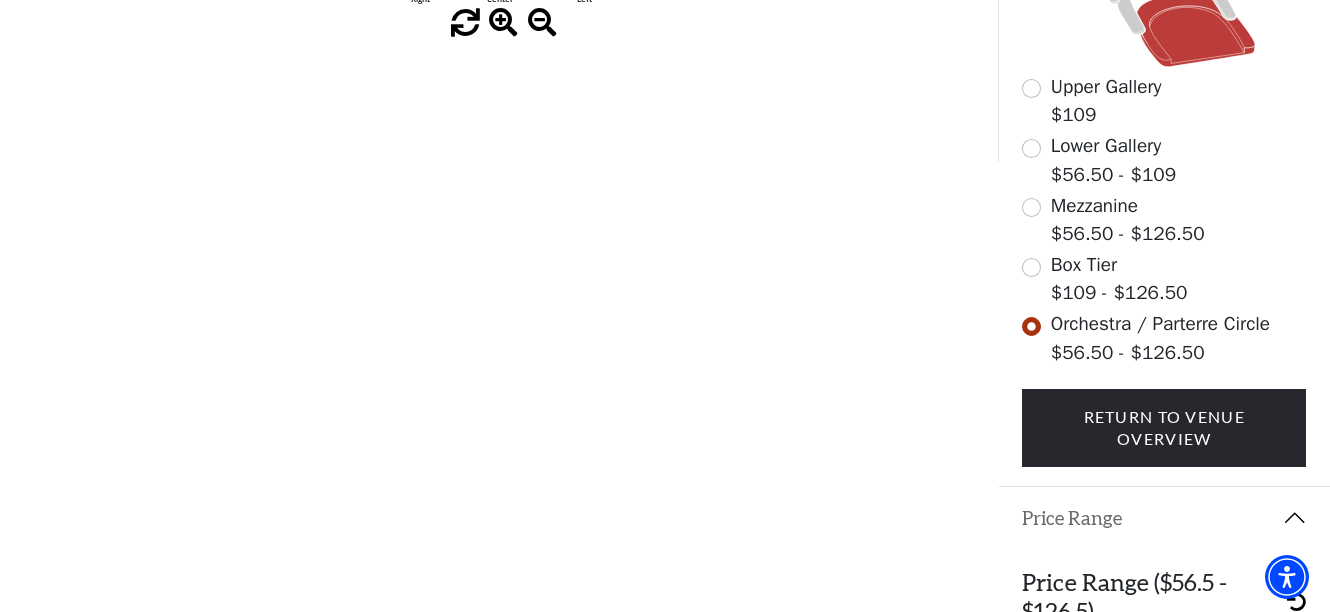 scroll, scrollTop: 752, scrollLeft: 0, axis: vertical 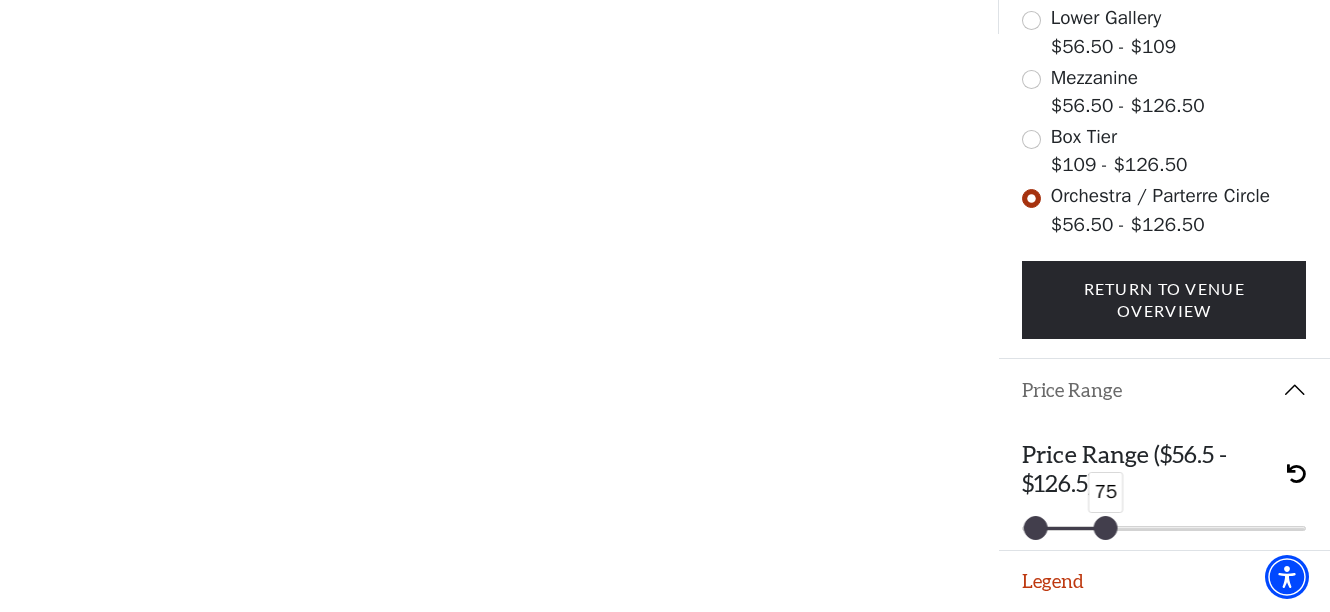 drag, startPoint x: 1253, startPoint y: 533, endPoint x: 1099, endPoint y: 508, distance: 156.01602 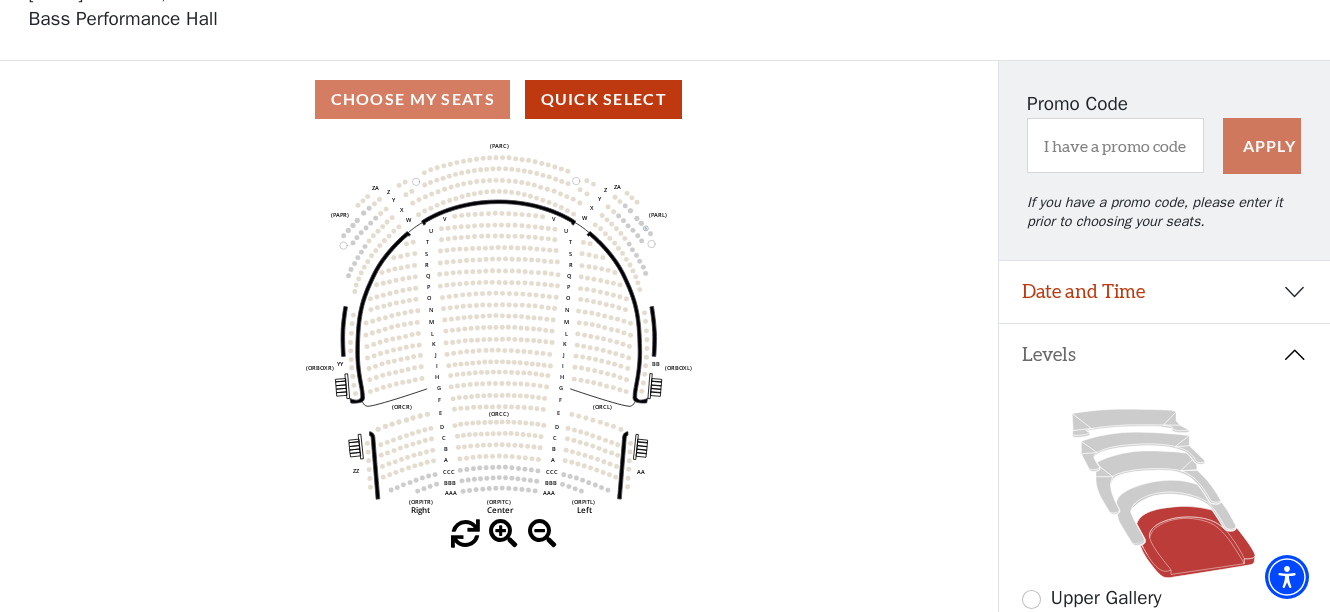scroll, scrollTop: 111, scrollLeft: 0, axis: vertical 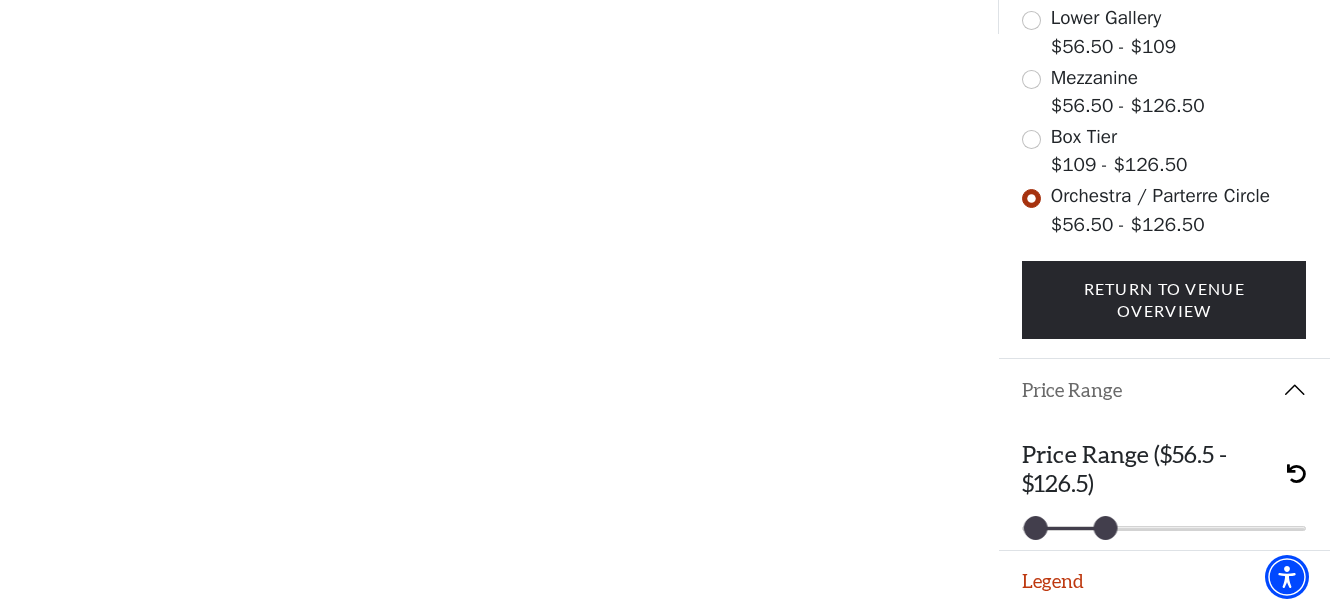 click at bounding box center [1296, 473] 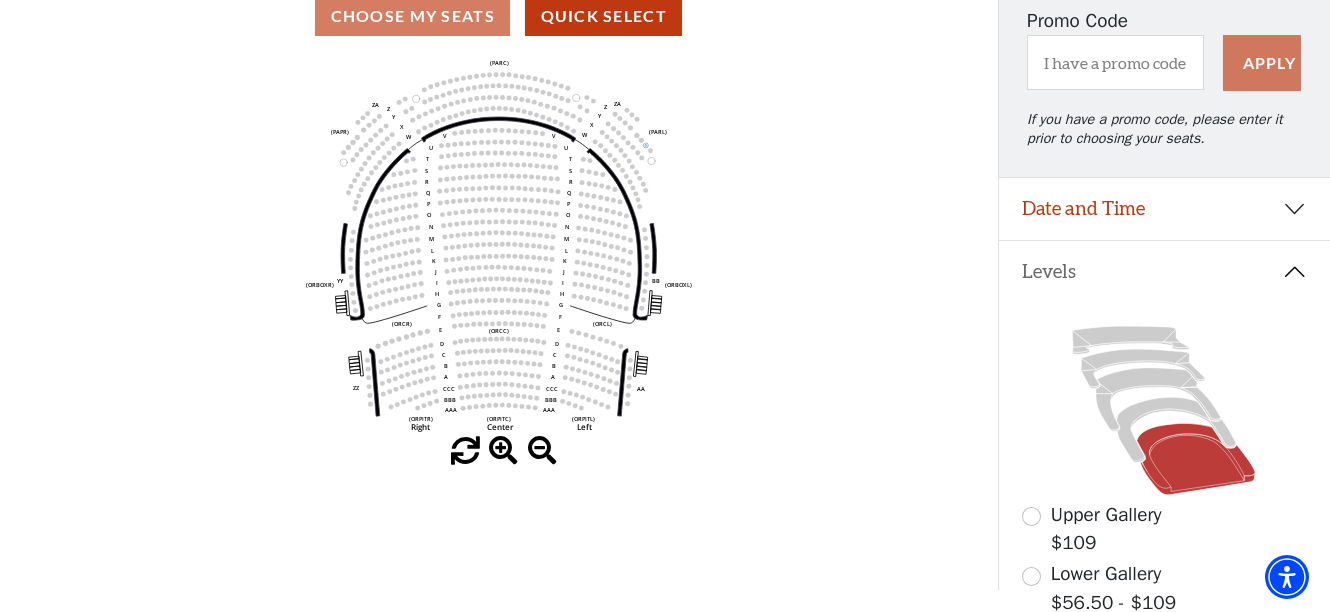 scroll, scrollTop: 174, scrollLeft: 0, axis: vertical 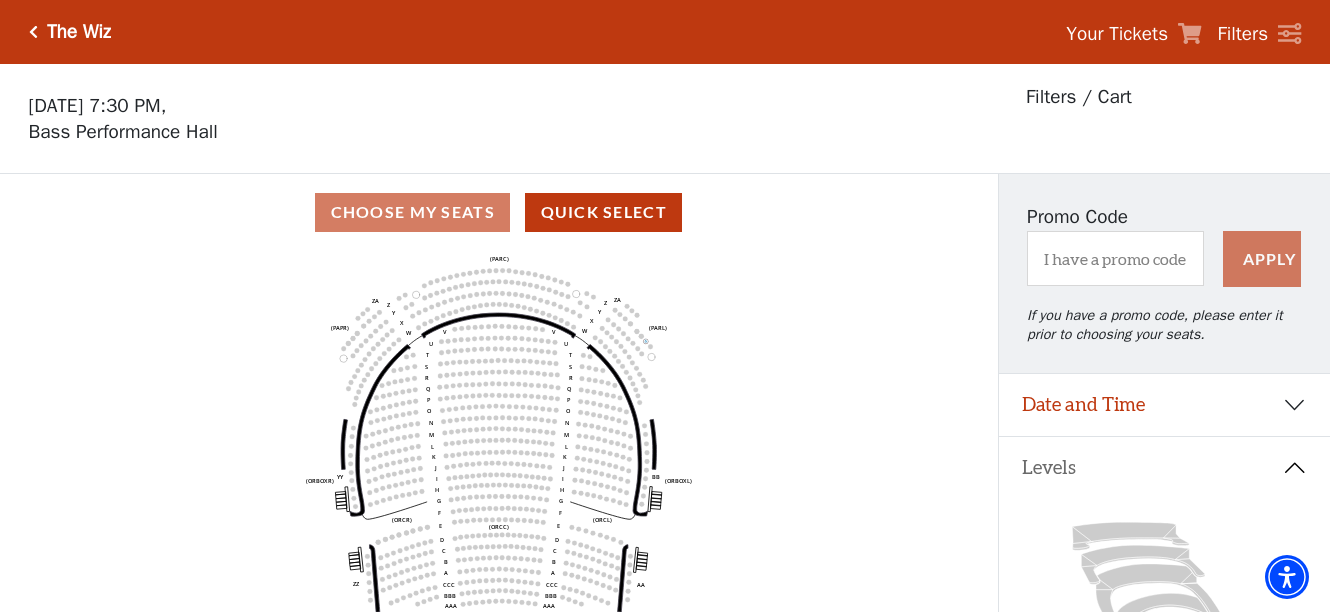 click at bounding box center [33, 32] 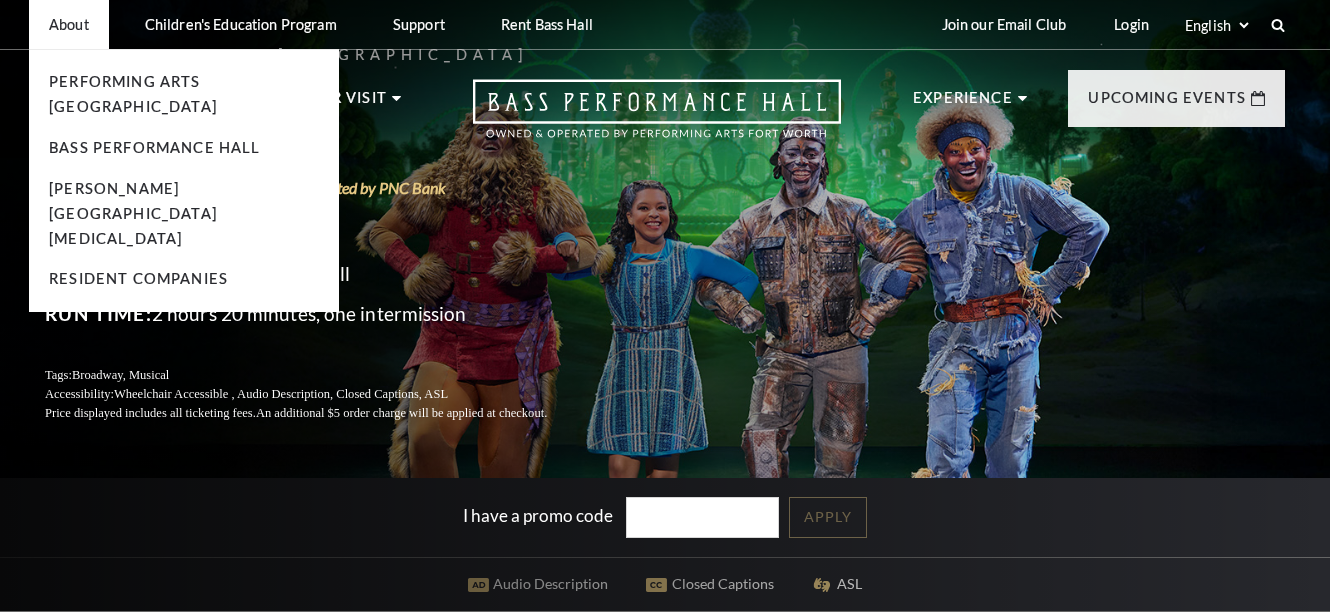 scroll, scrollTop: 0, scrollLeft: 0, axis: both 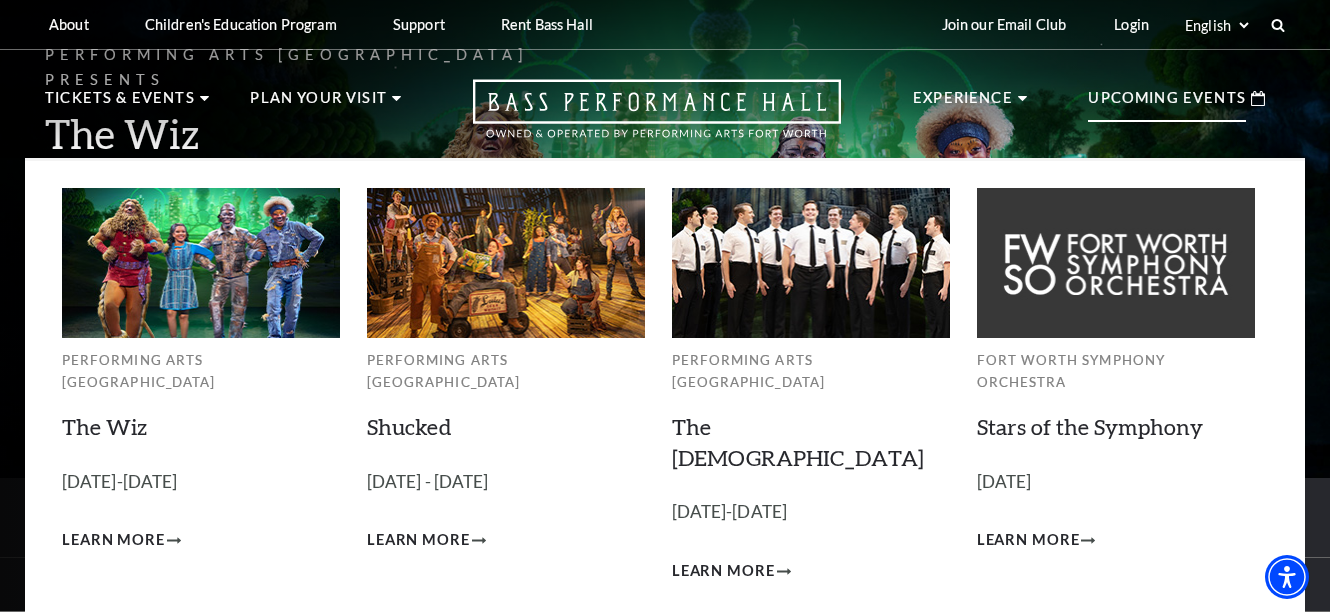 click on "Upcoming Events" at bounding box center [1167, 104] 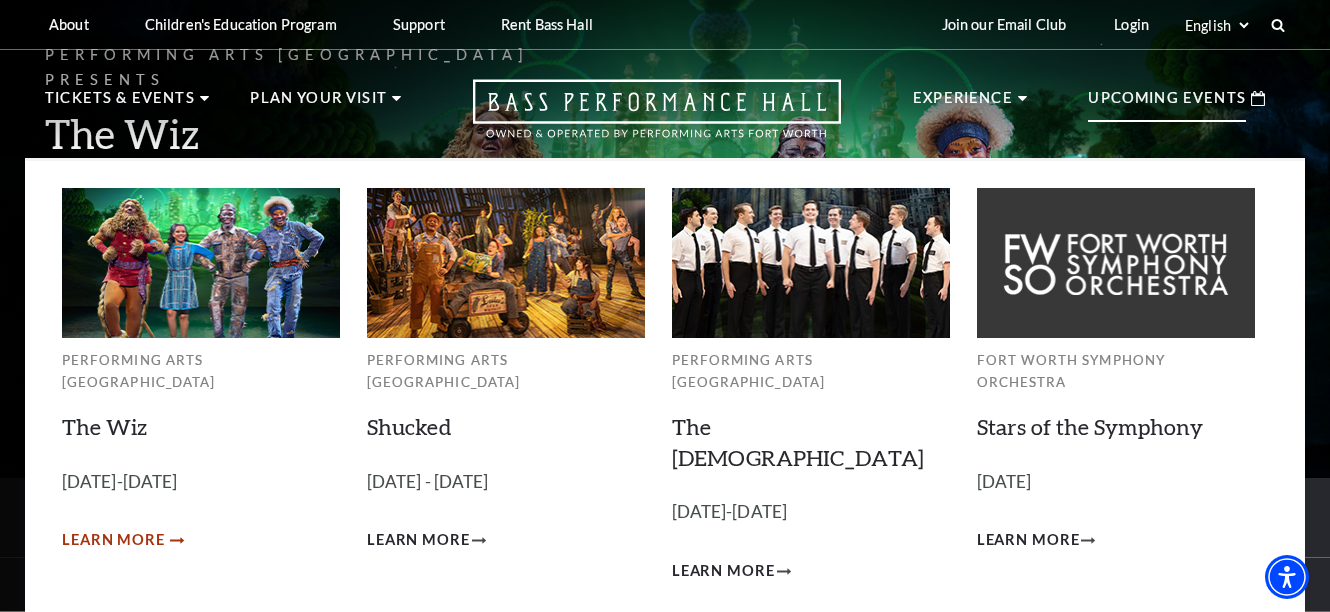 click on "Learn More" at bounding box center (113, 540) 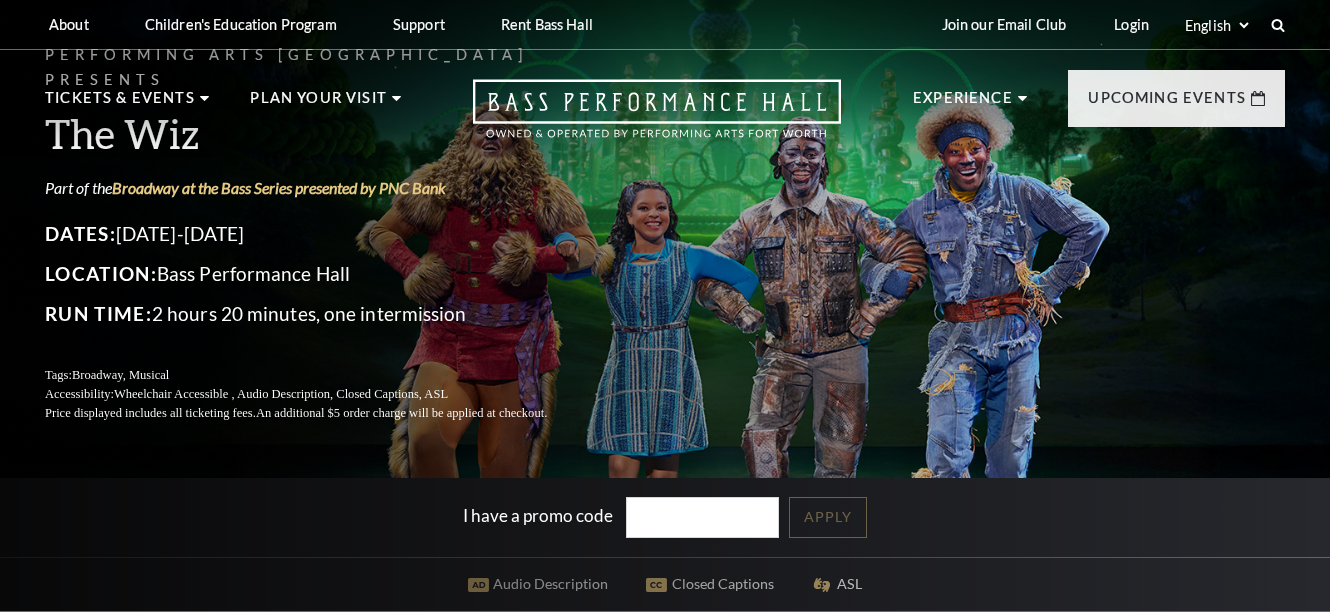 scroll, scrollTop: 0, scrollLeft: 0, axis: both 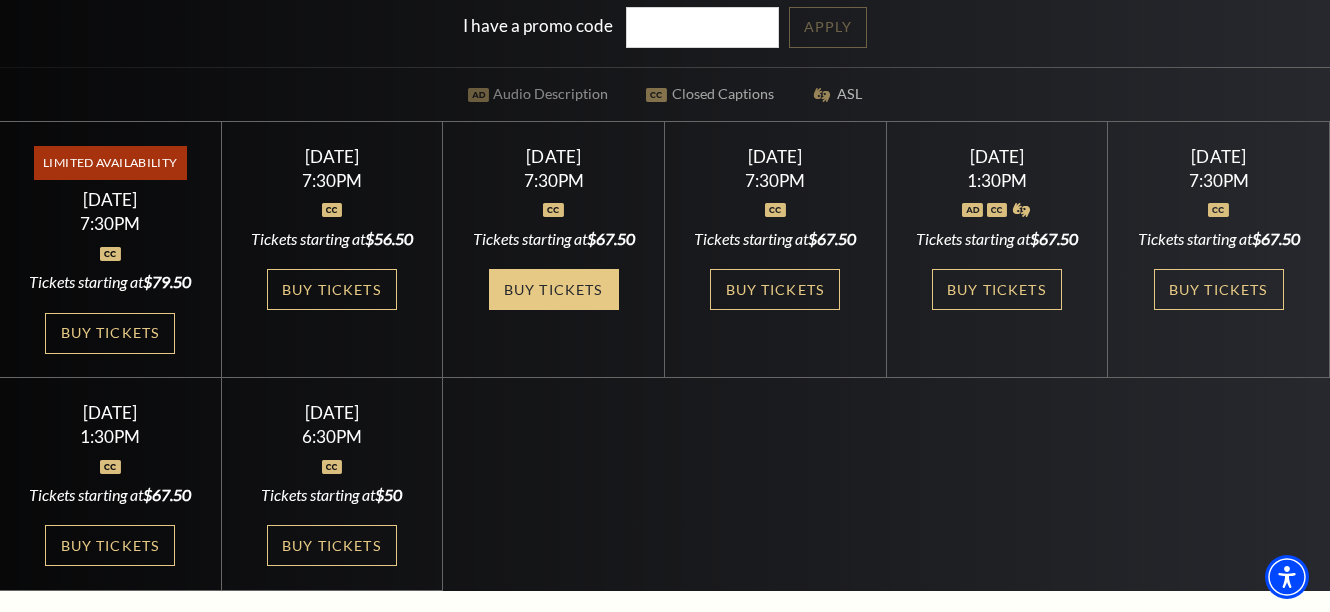 click on "Buy Tickets" at bounding box center (554, 289) 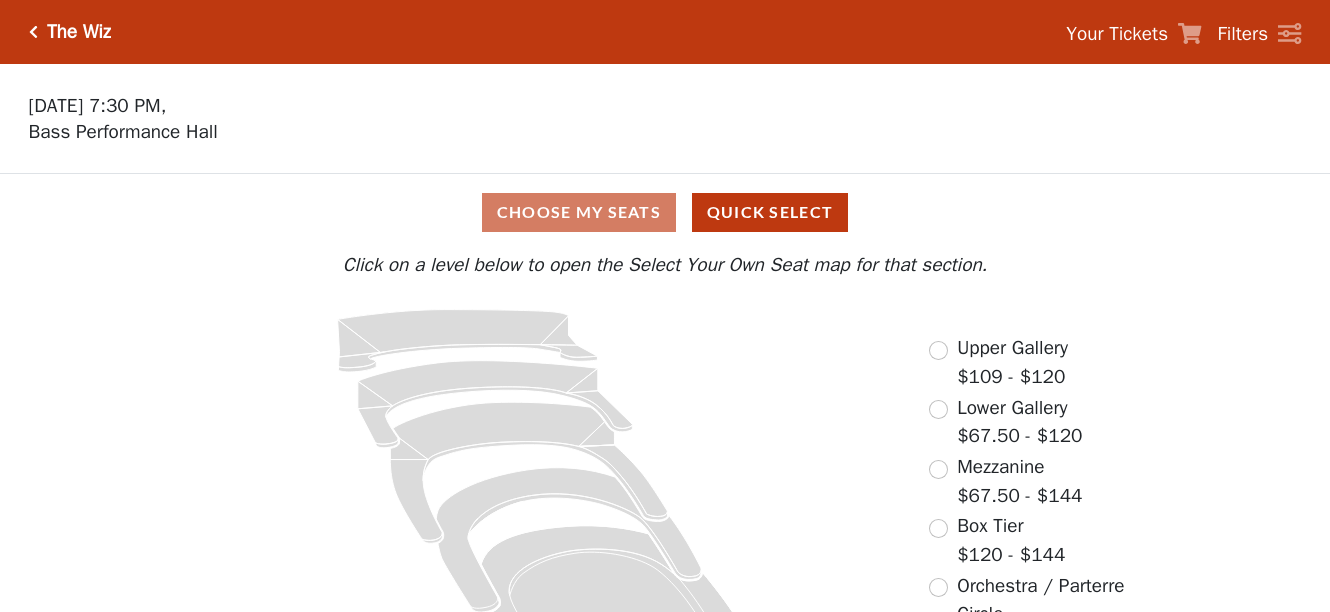 scroll, scrollTop: 0, scrollLeft: 0, axis: both 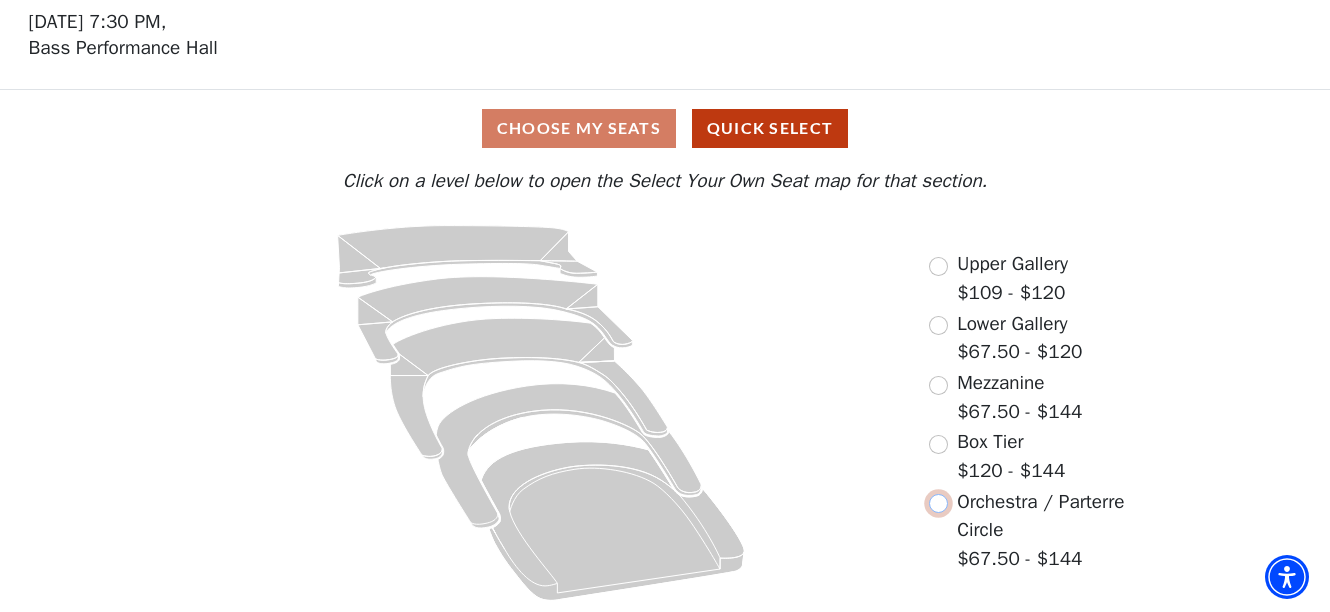 click at bounding box center [938, 503] 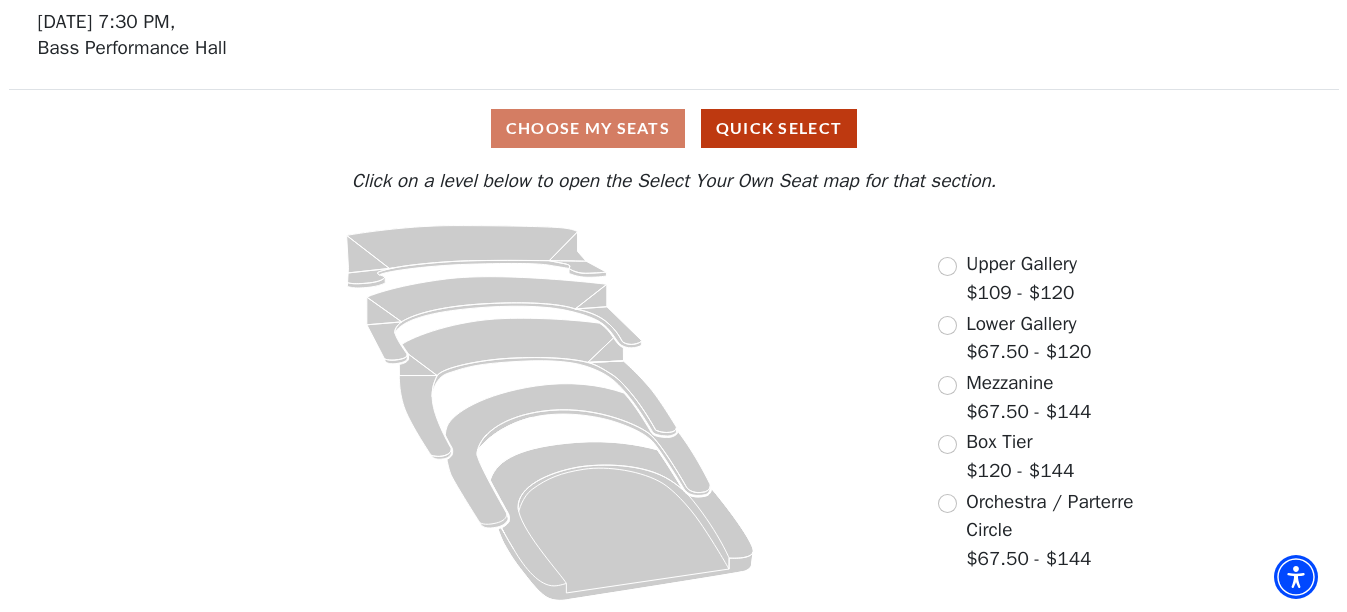 scroll, scrollTop: 0, scrollLeft: 0, axis: both 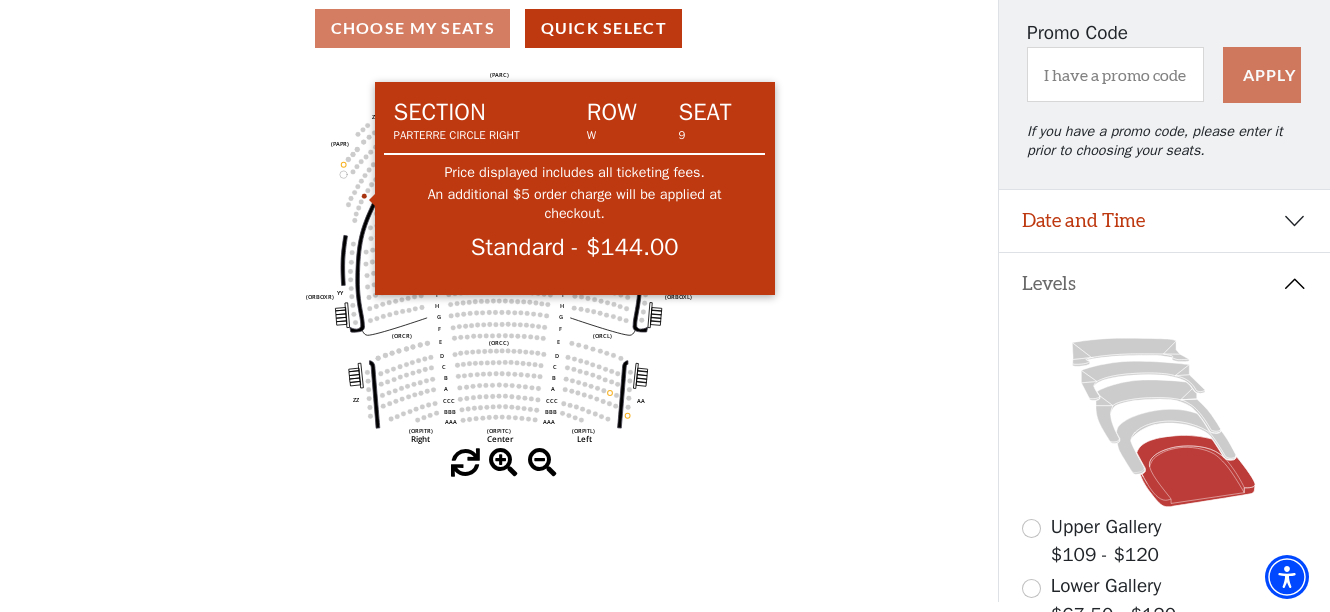 click 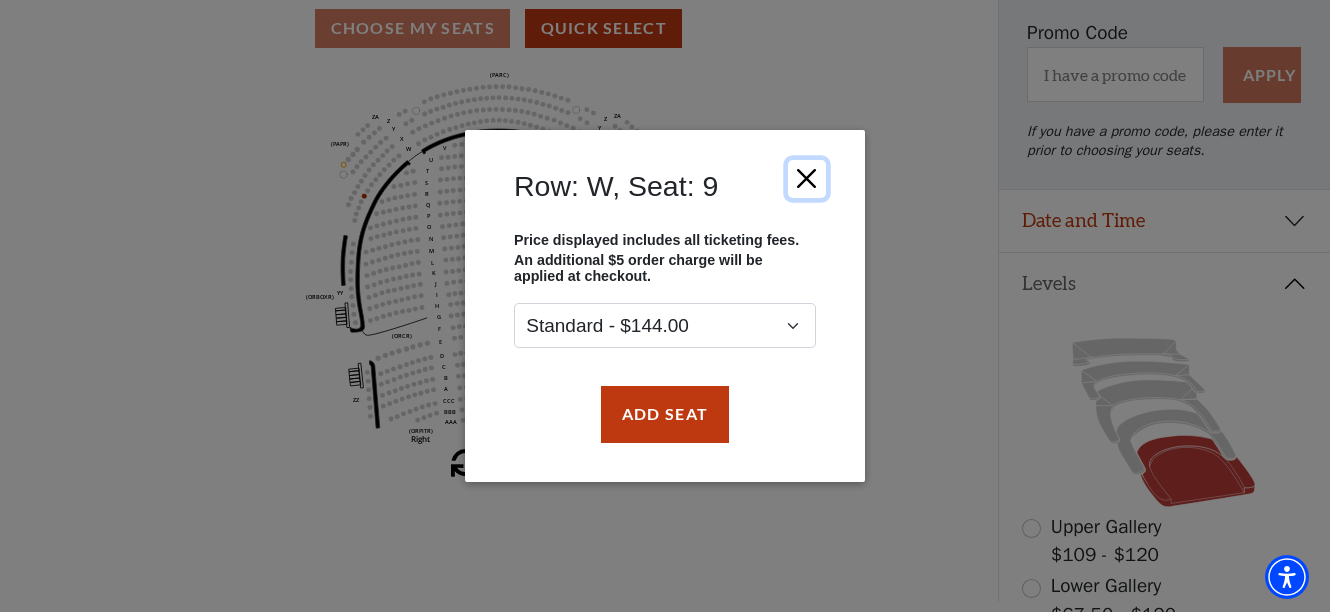 click at bounding box center (807, 179) 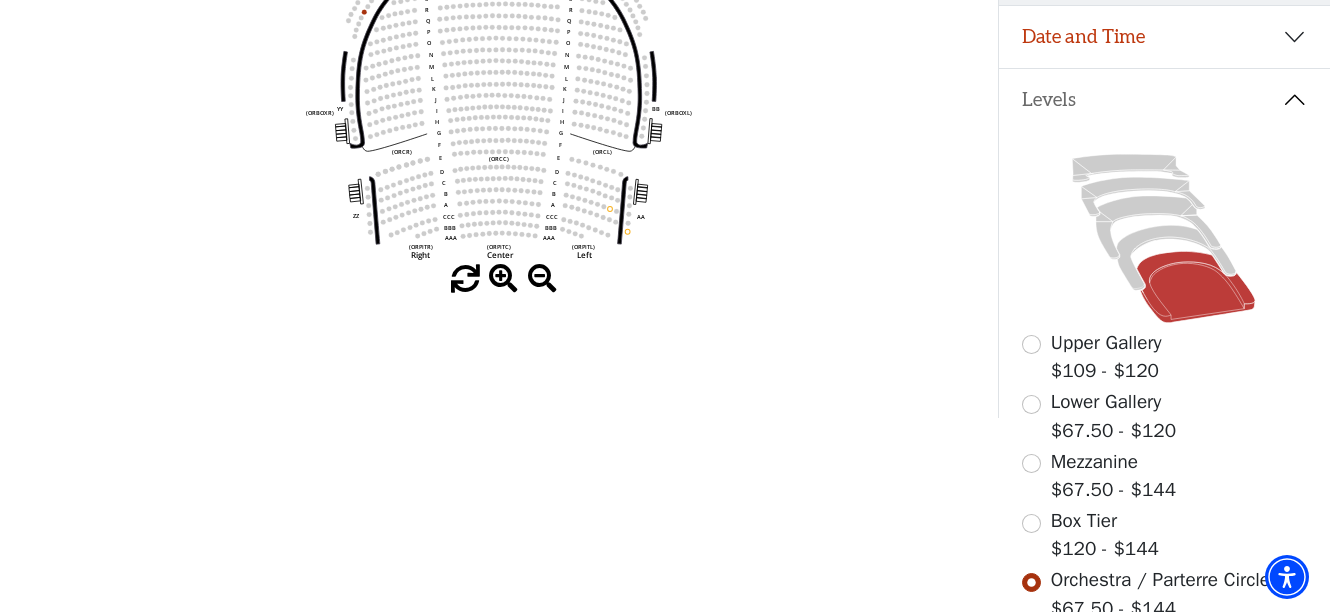 scroll, scrollTop: 363, scrollLeft: 0, axis: vertical 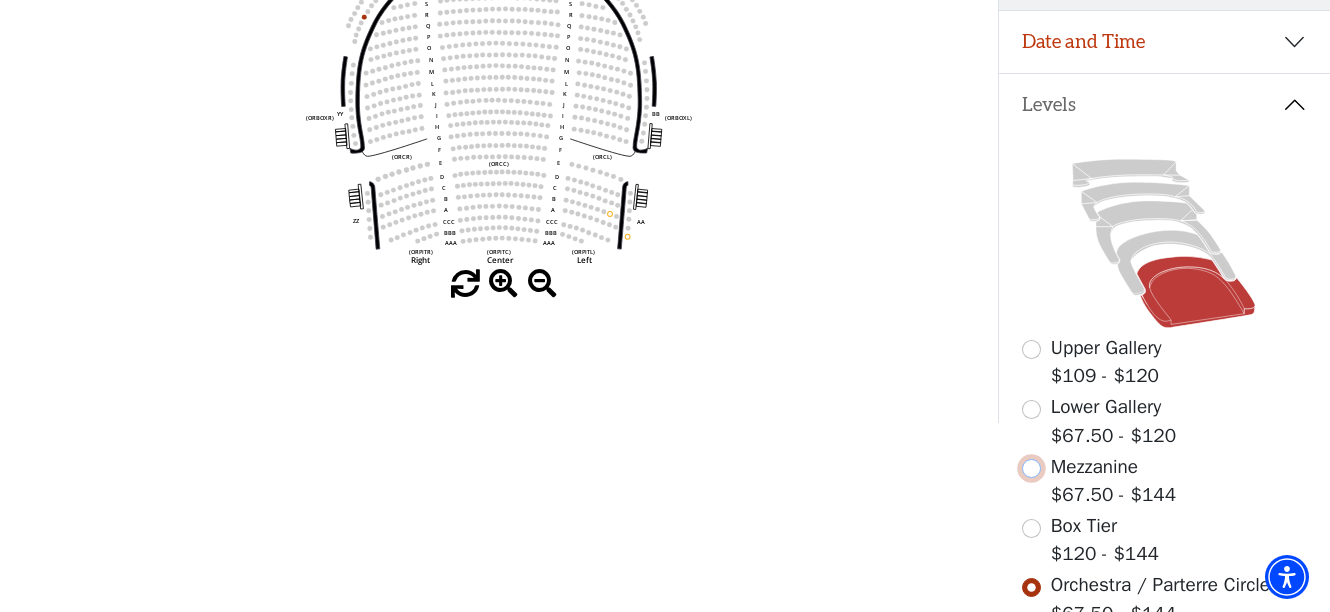 click at bounding box center (1031, 468) 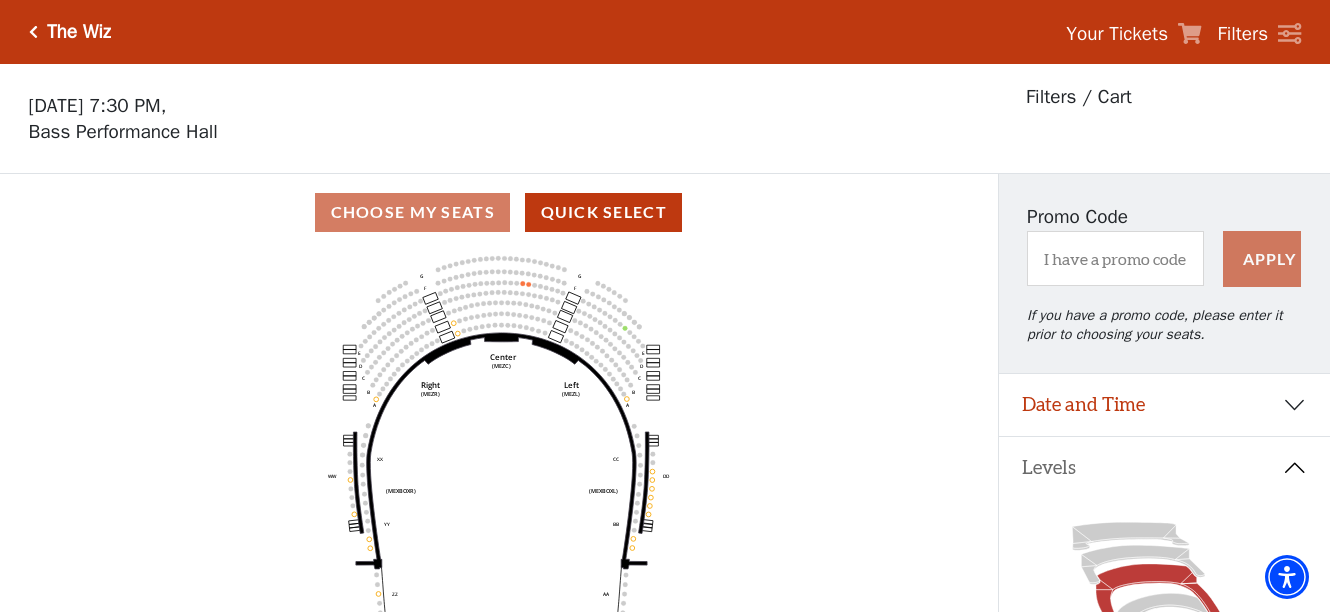 scroll, scrollTop: 92, scrollLeft: 0, axis: vertical 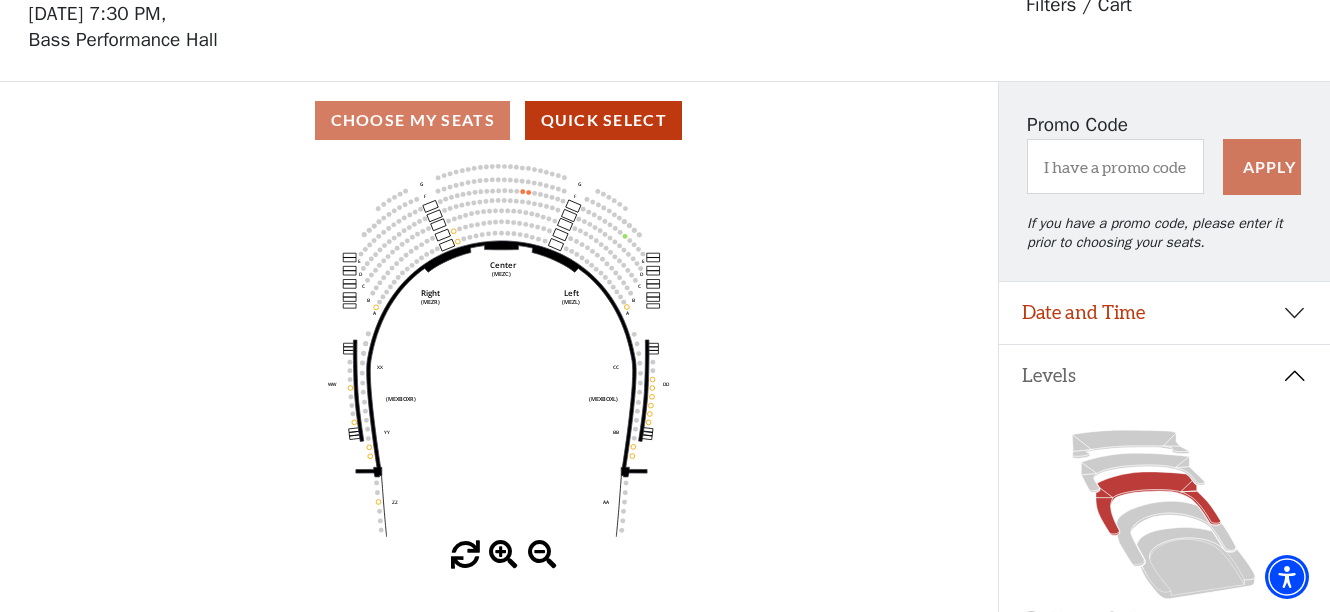 click on "Center   (MEZC)   Right   (MEZR)   Left   (MEZL)   (MEXBOXR)   (MEXBOXL)   XX   WW   CC   DD   YY   BB   ZZ   AA   G   F   E   D   G   F   C   B   A   E   D   C   B   A" 